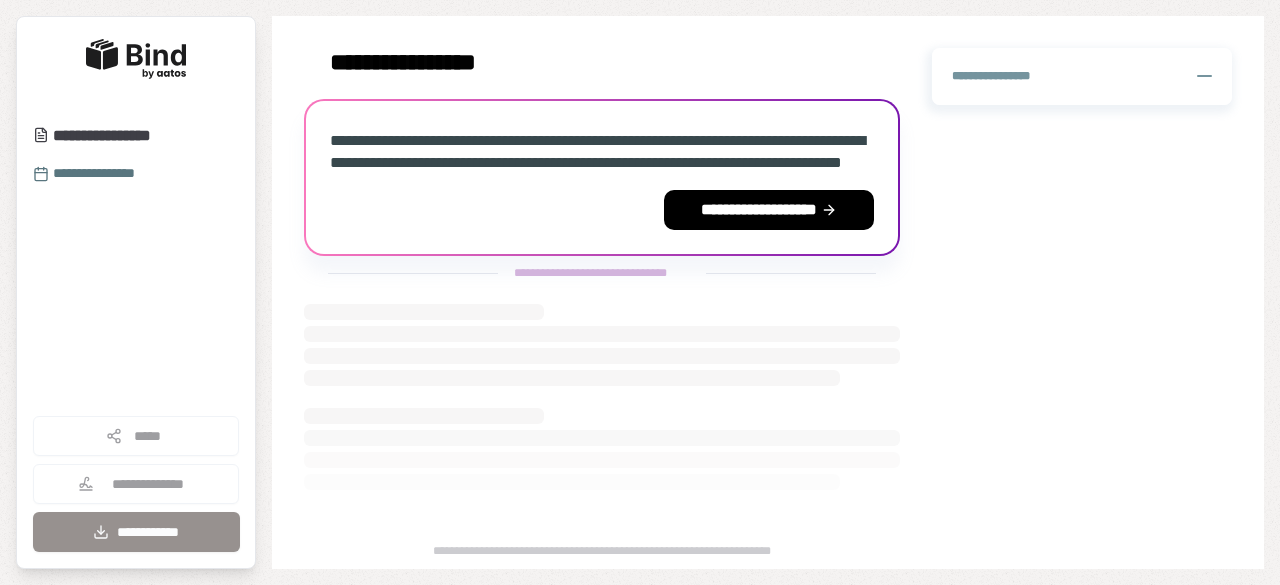 scroll, scrollTop: 0, scrollLeft: 0, axis: both 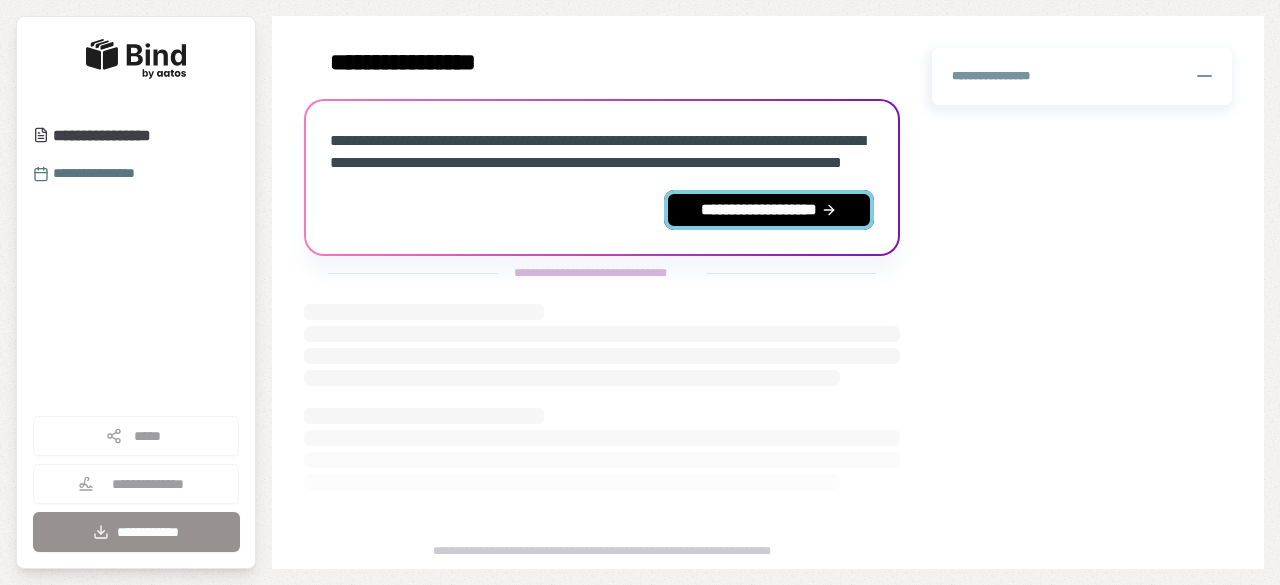 click on "**********" at bounding box center (769, 210) 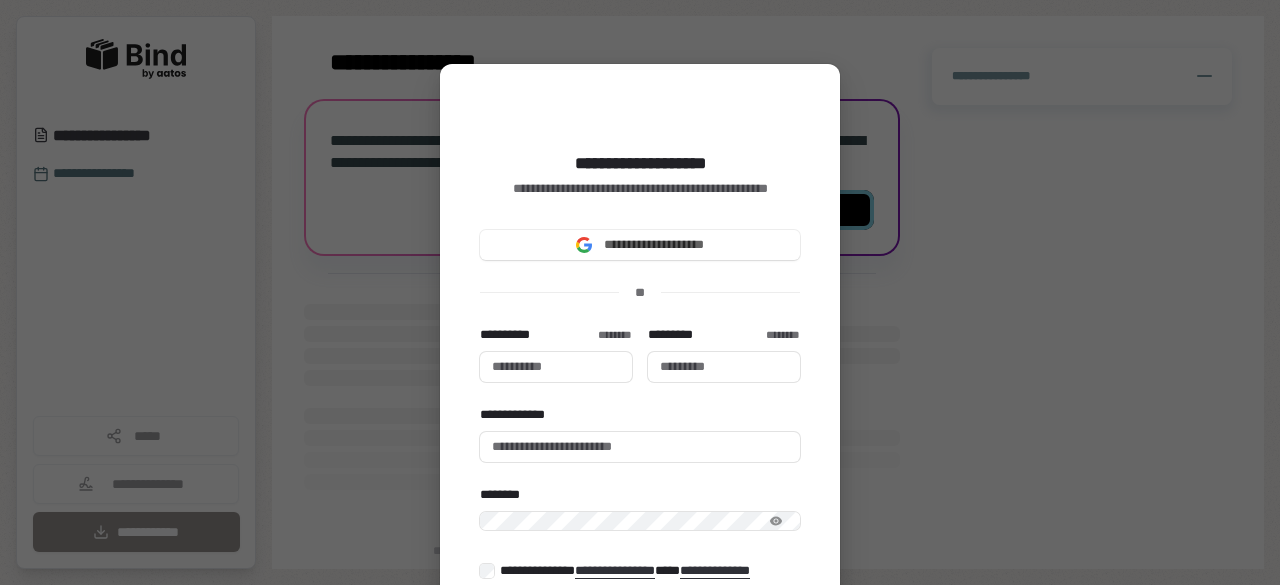 type 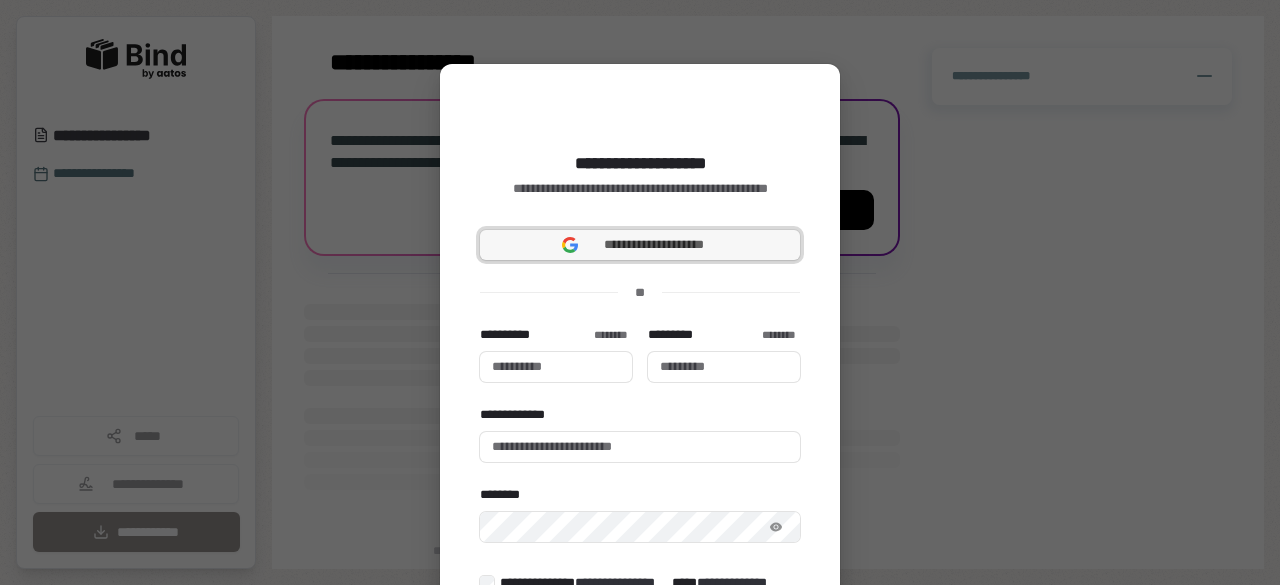 click on "**********" at bounding box center [654, 245] 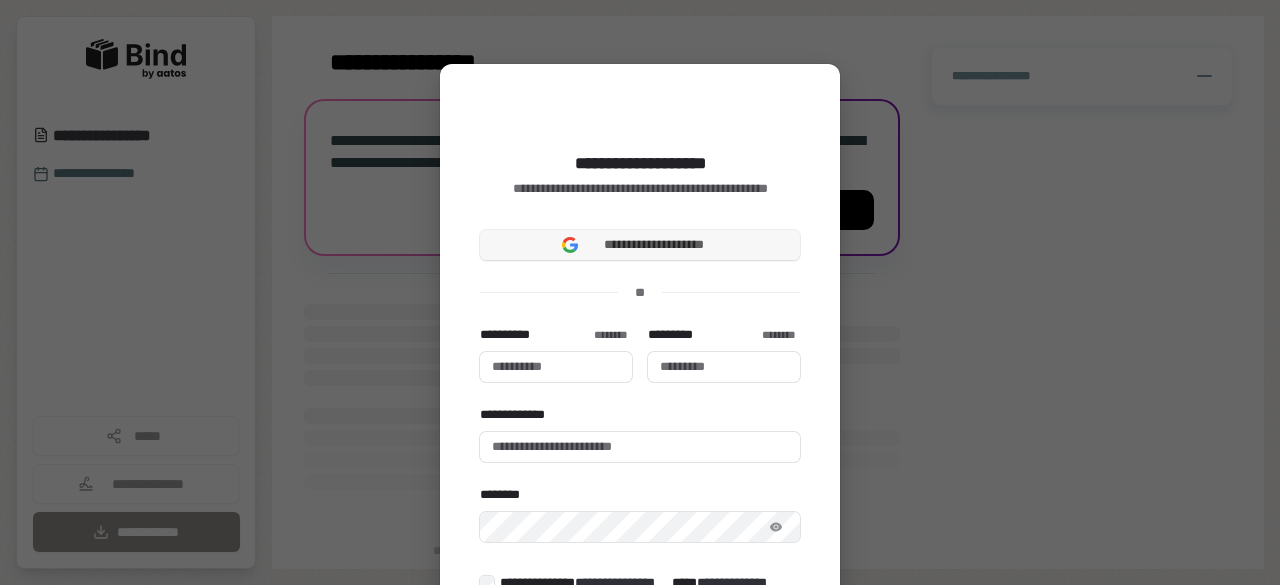 type 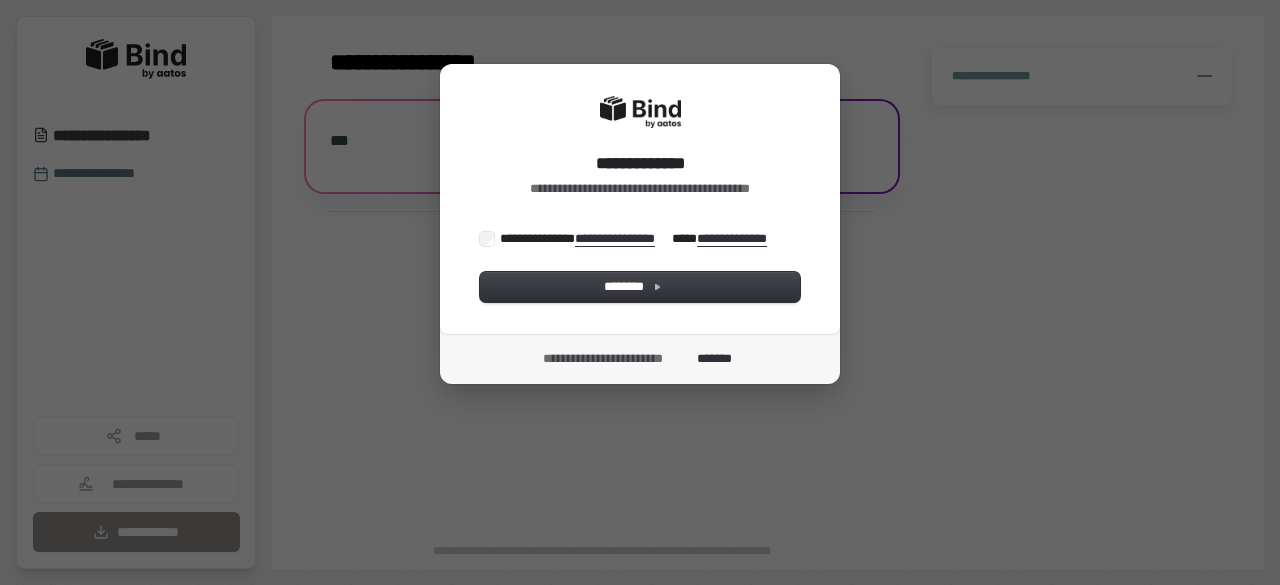 scroll, scrollTop: 0, scrollLeft: 0, axis: both 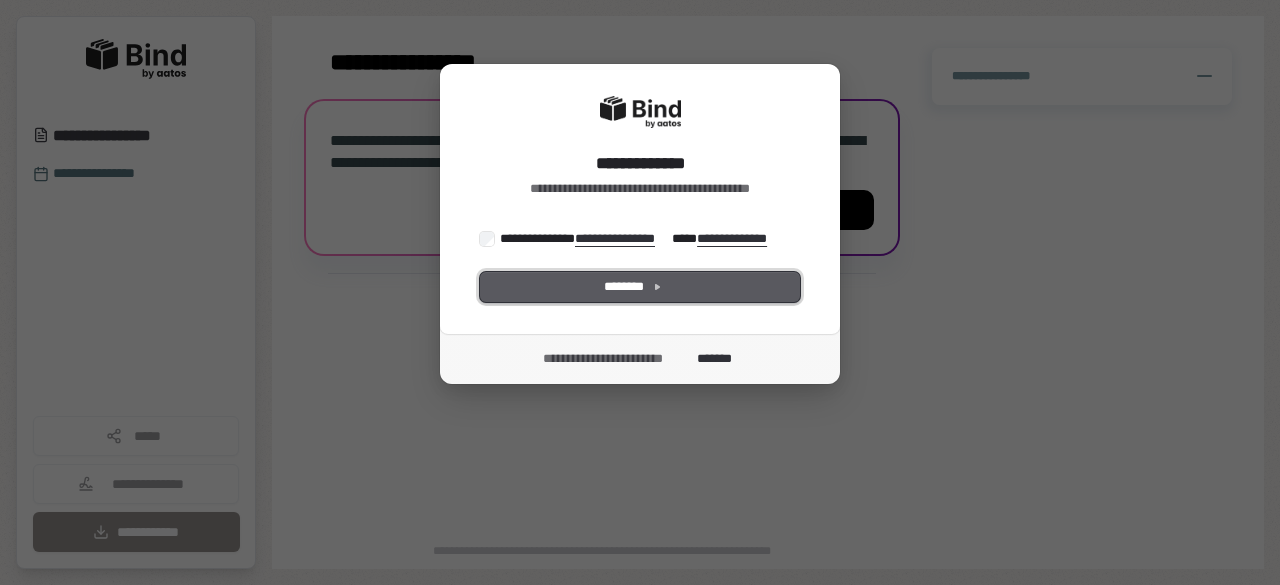 click on "********" at bounding box center [640, 287] 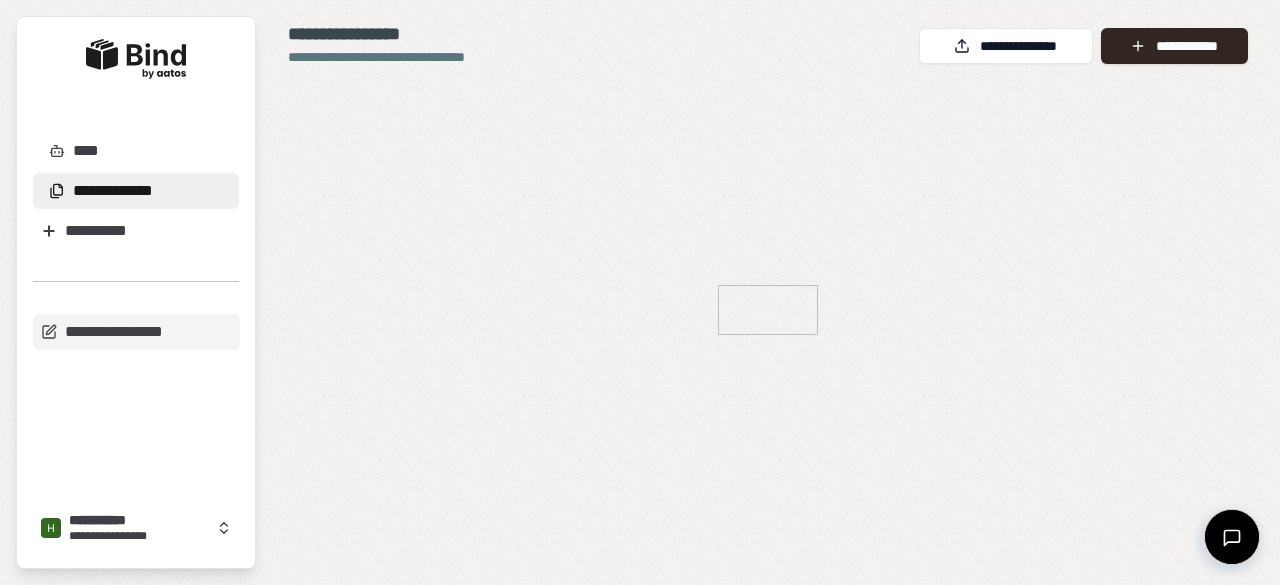 scroll, scrollTop: 0, scrollLeft: 0, axis: both 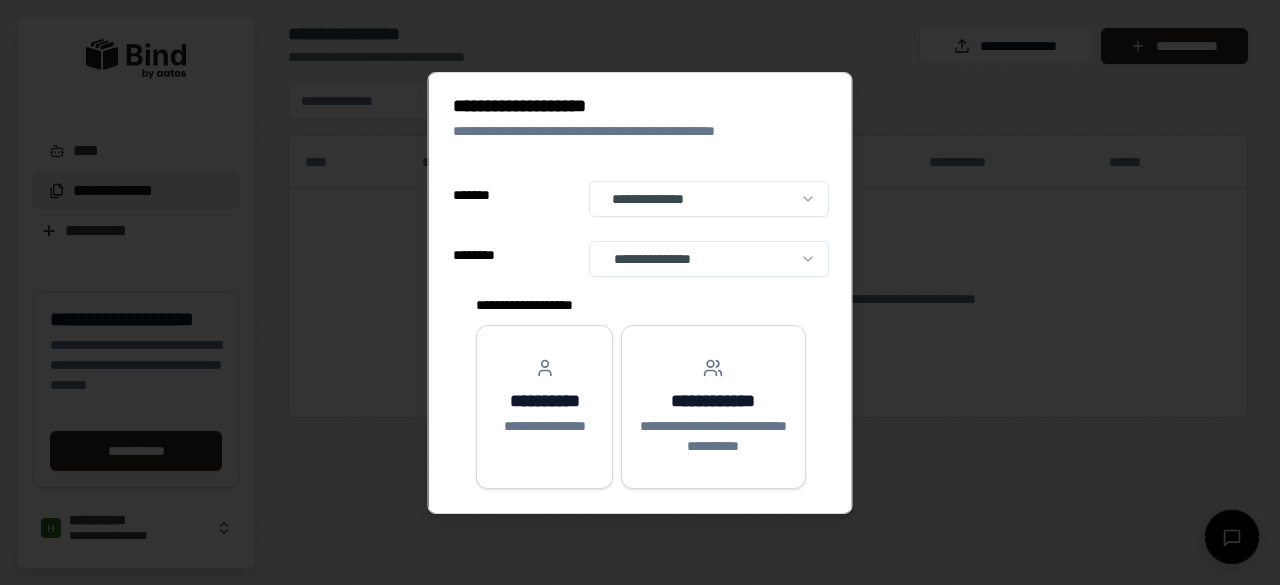 select on "**" 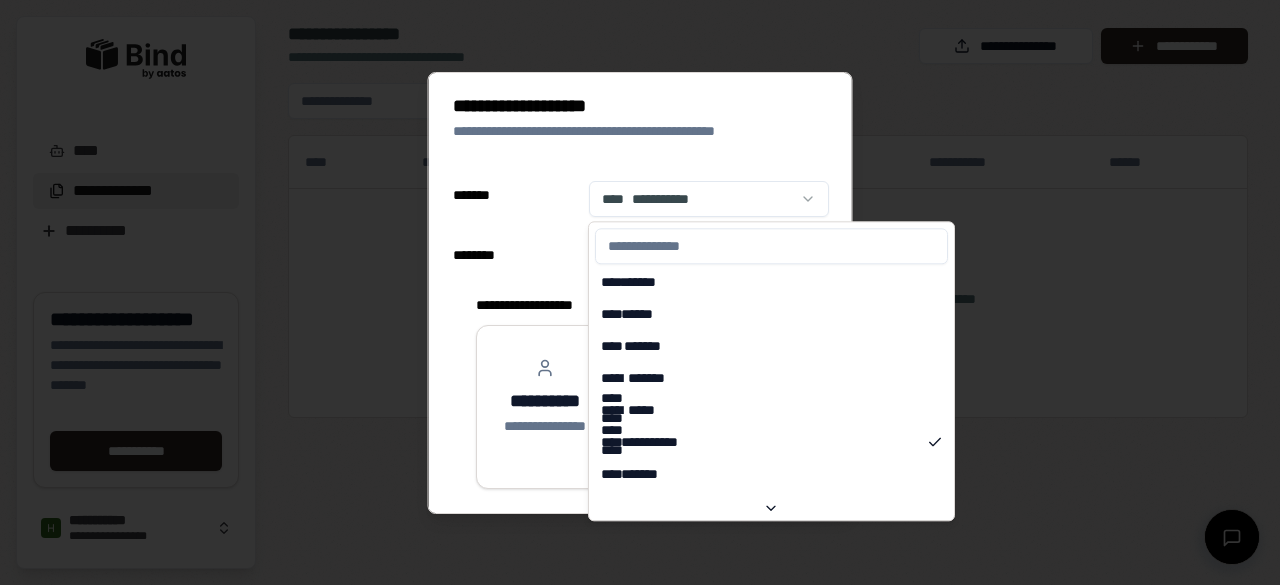 click on "**********" at bounding box center (640, 292) 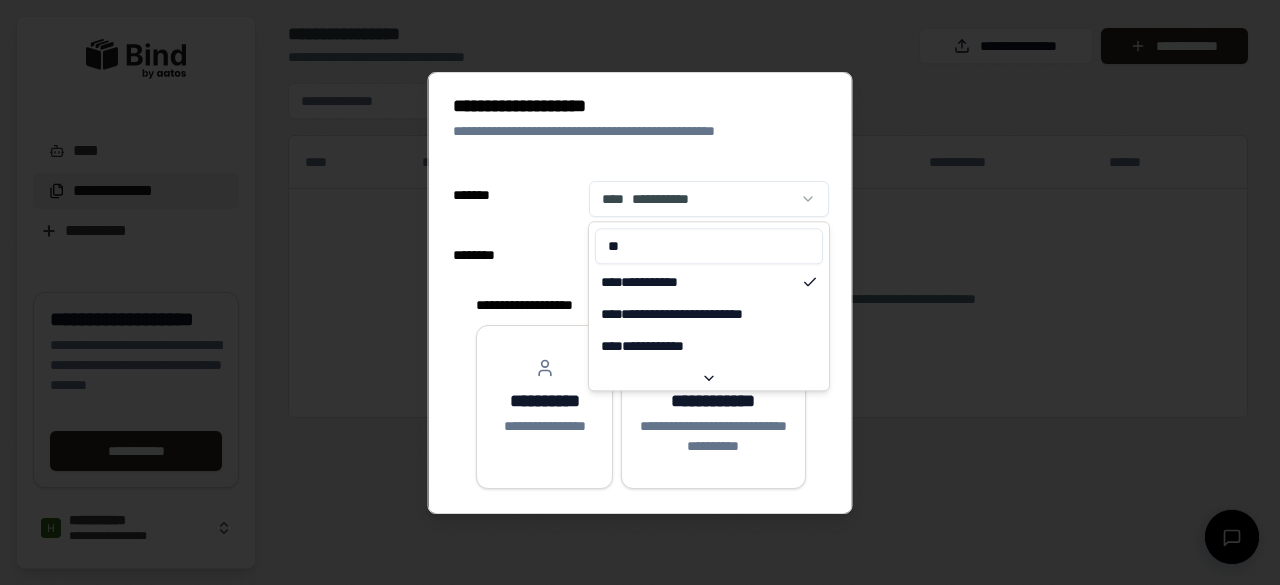type on "**" 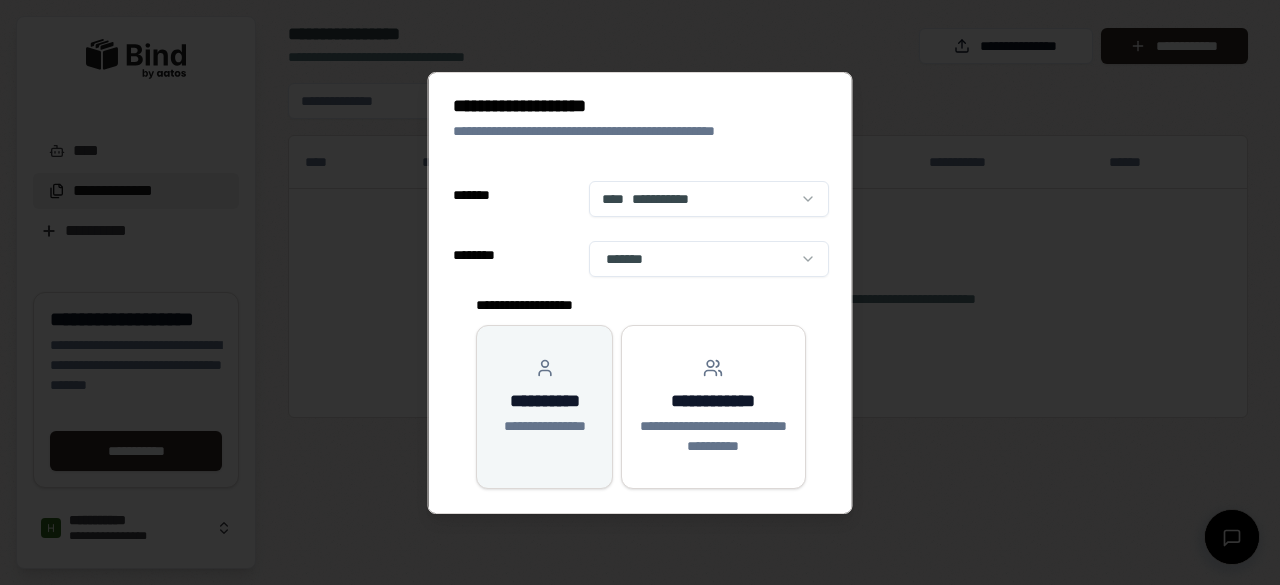 click on "**********" at bounding box center [544, 401] 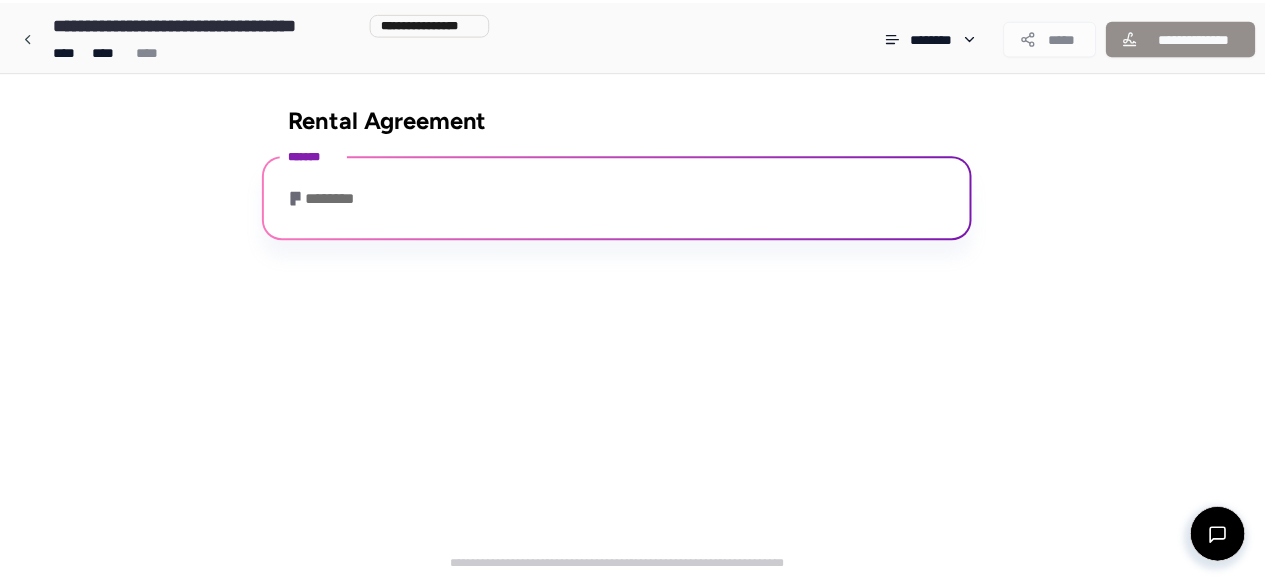 scroll, scrollTop: 182, scrollLeft: 0, axis: vertical 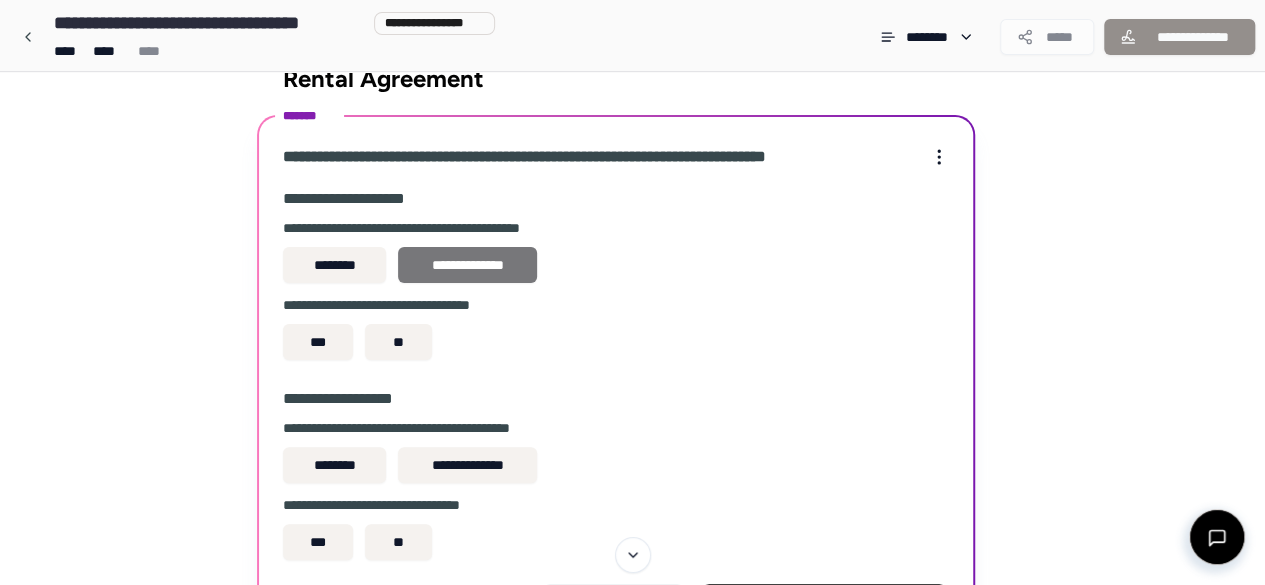click on "**********" at bounding box center (467, 265) 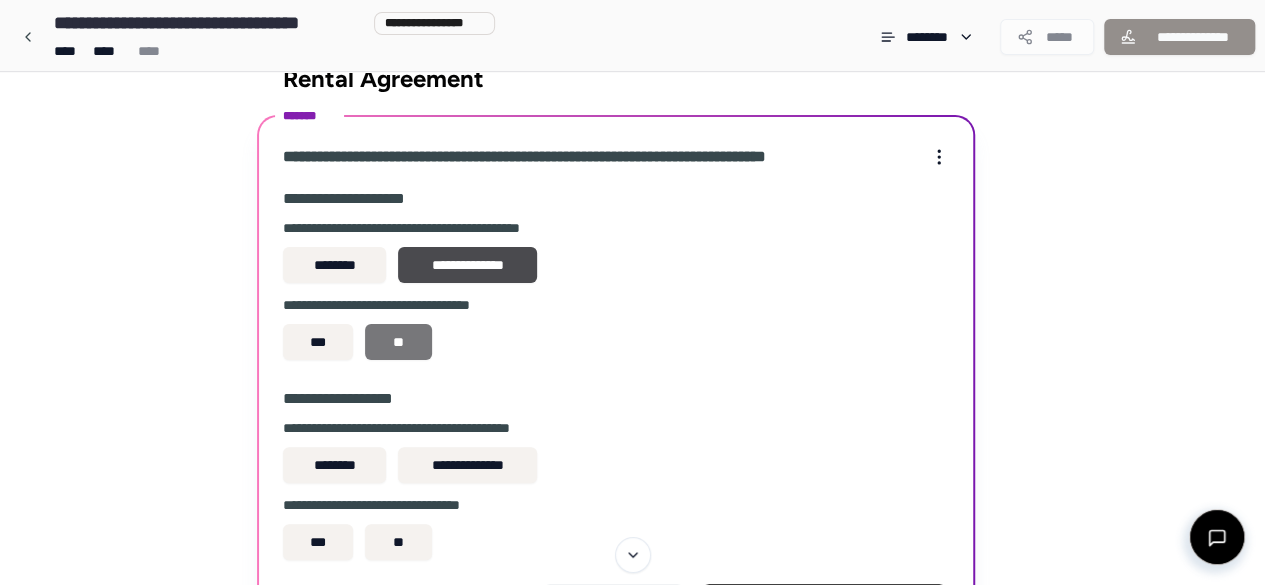 click on "**" at bounding box center [398, 342] 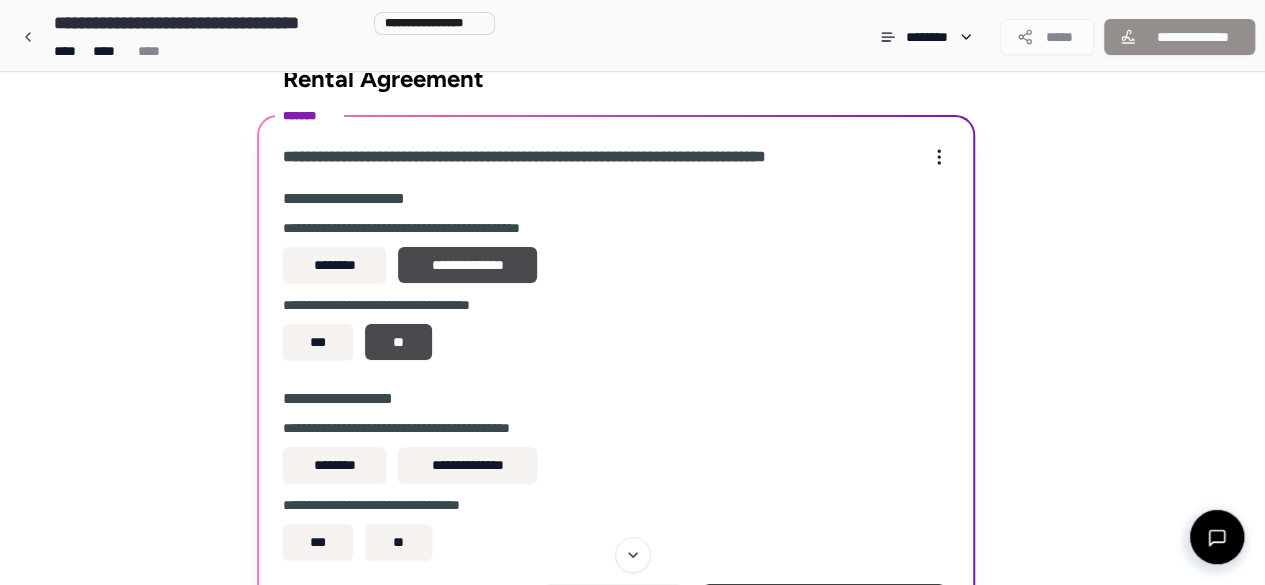 click on "**********" at bounding box center [616, 399] 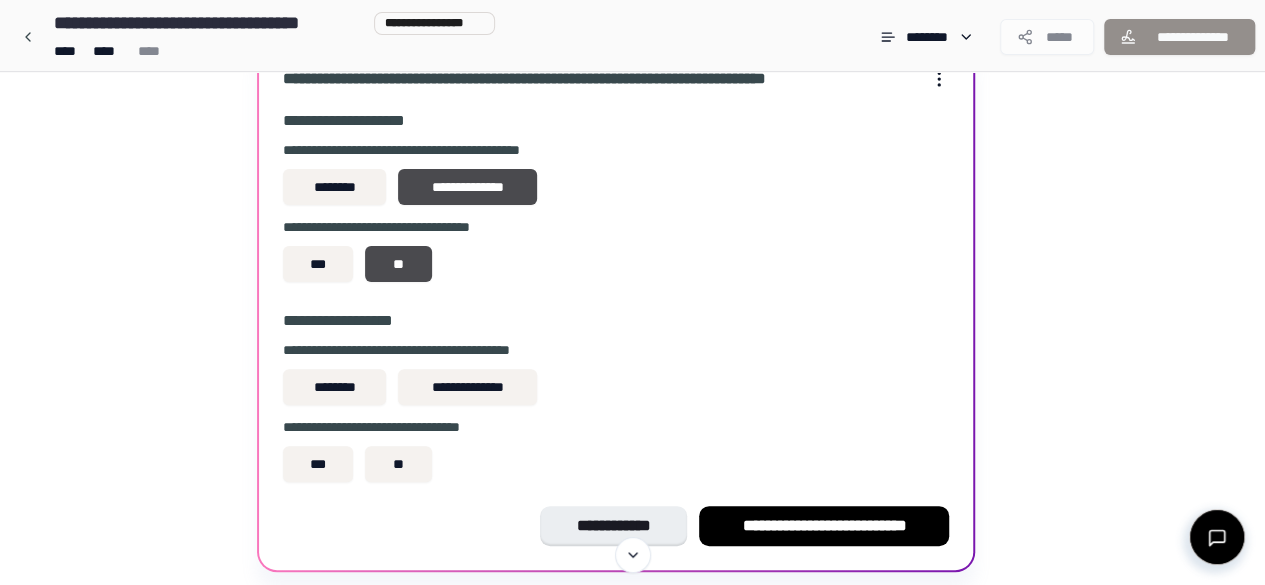 scroll, scrollTop: 120, scrollLeft: 0, axis: vertical 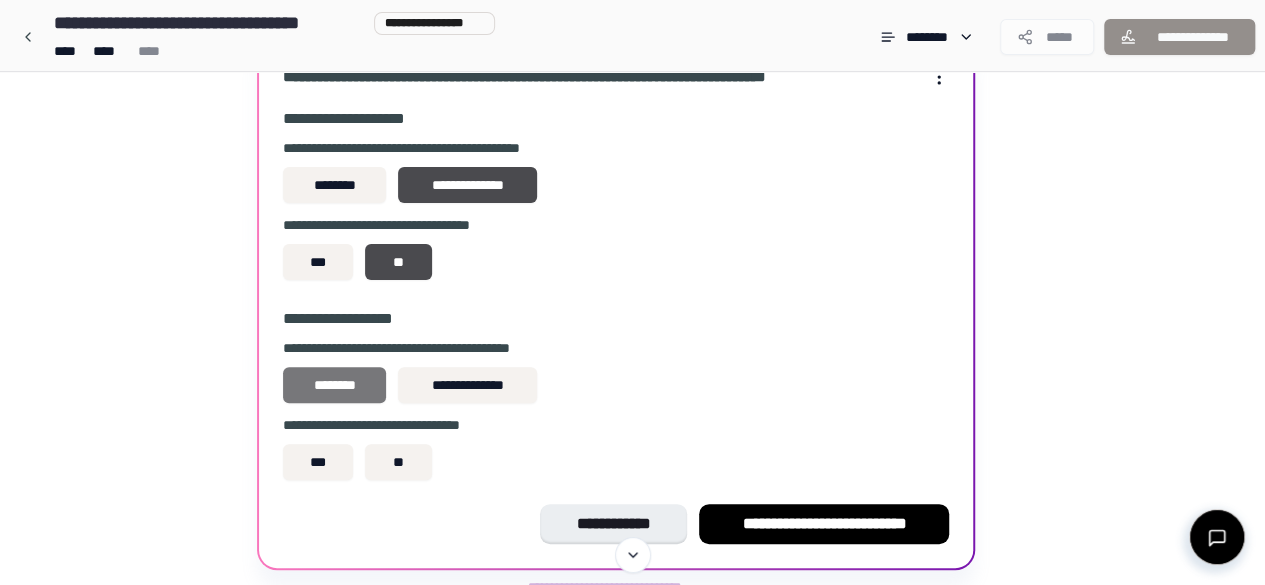 click on "********" at bounding box center [334, 385] 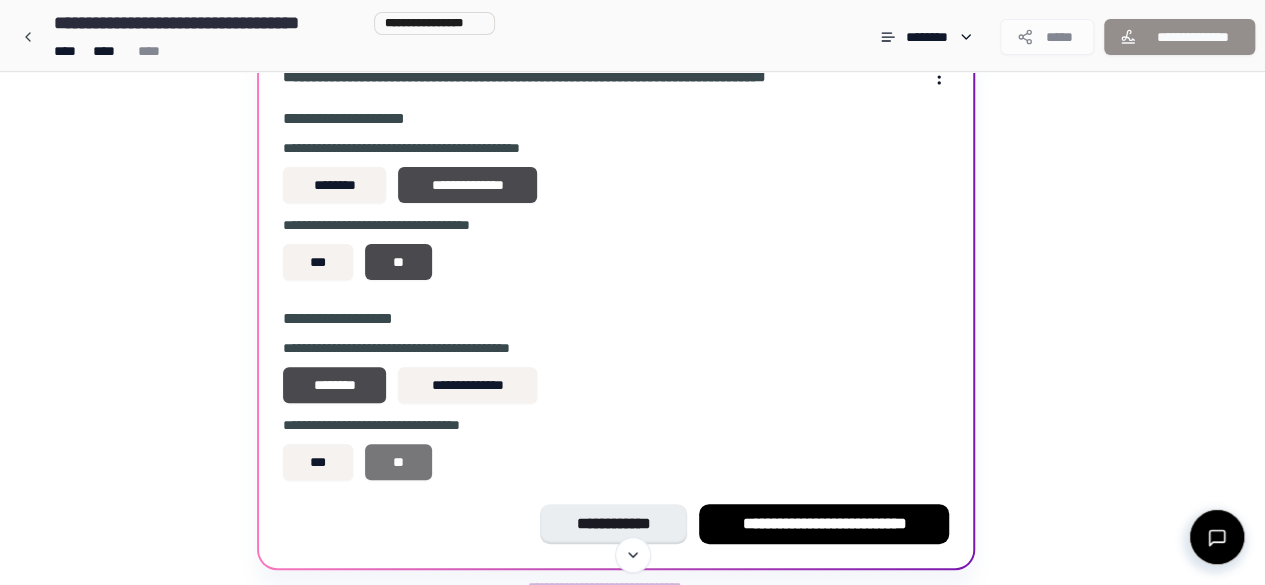 click on "**" at bounding box center (398, 462) 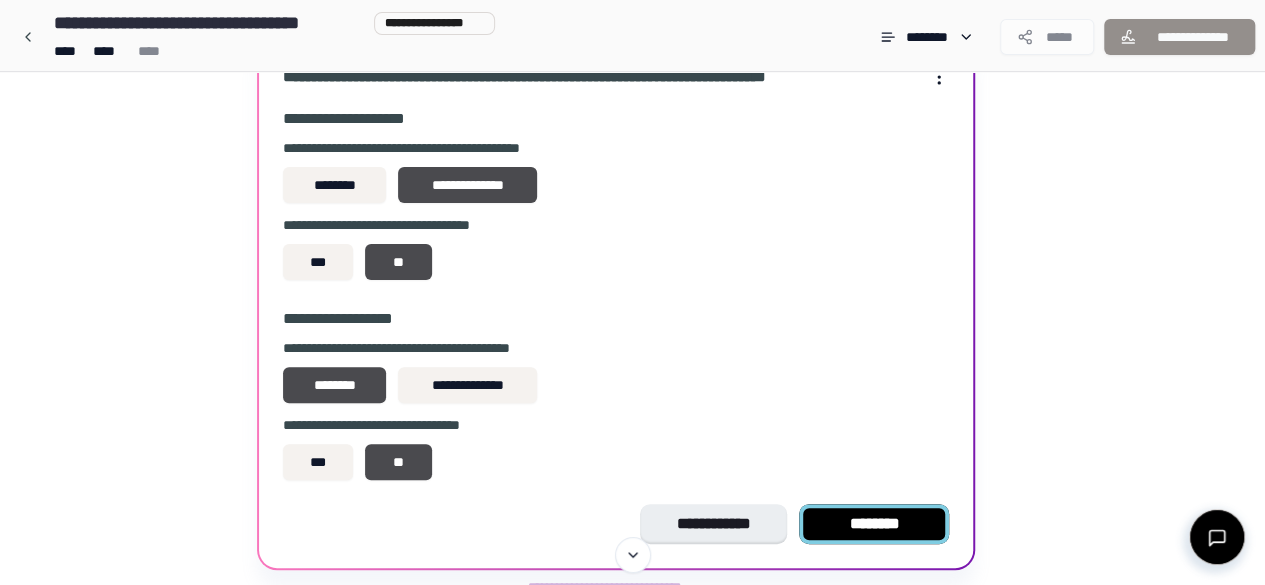 click on "********" at bounding box center [874, 524] 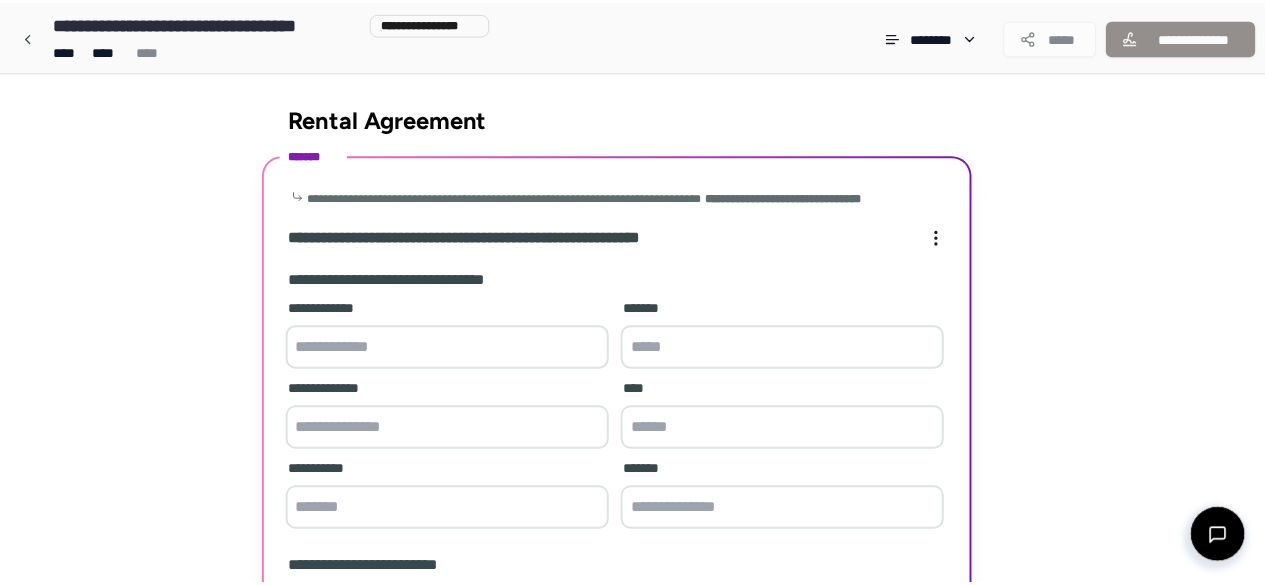 scroll, scrollTop: 482, scrollLeft: 0, axis: vertical 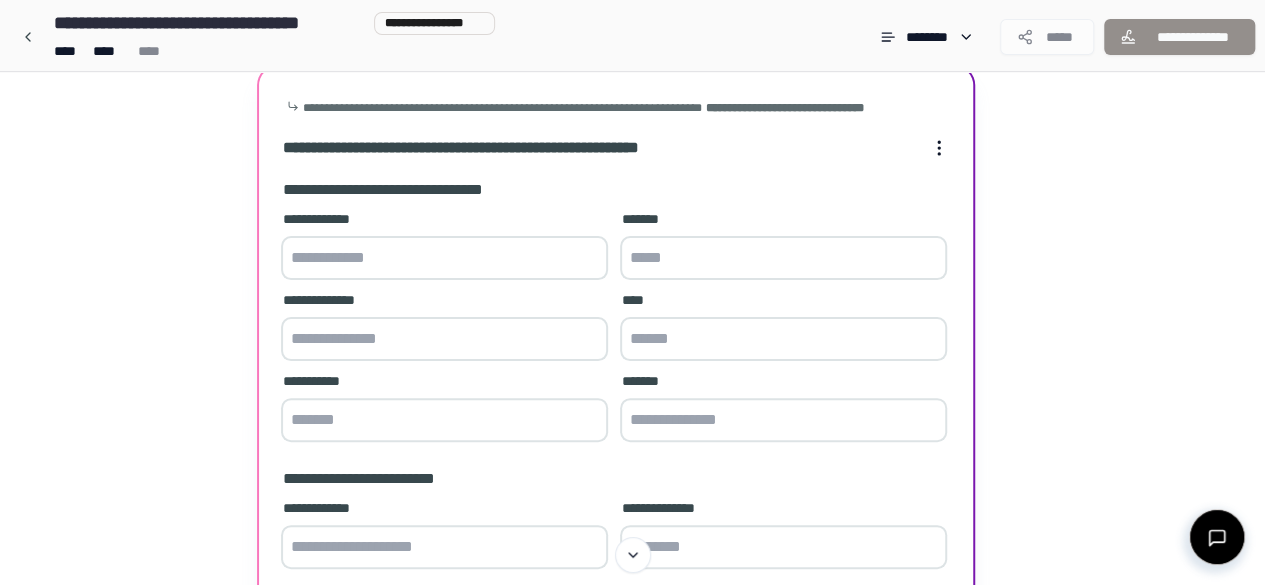 click at bounding box center (444, 258) 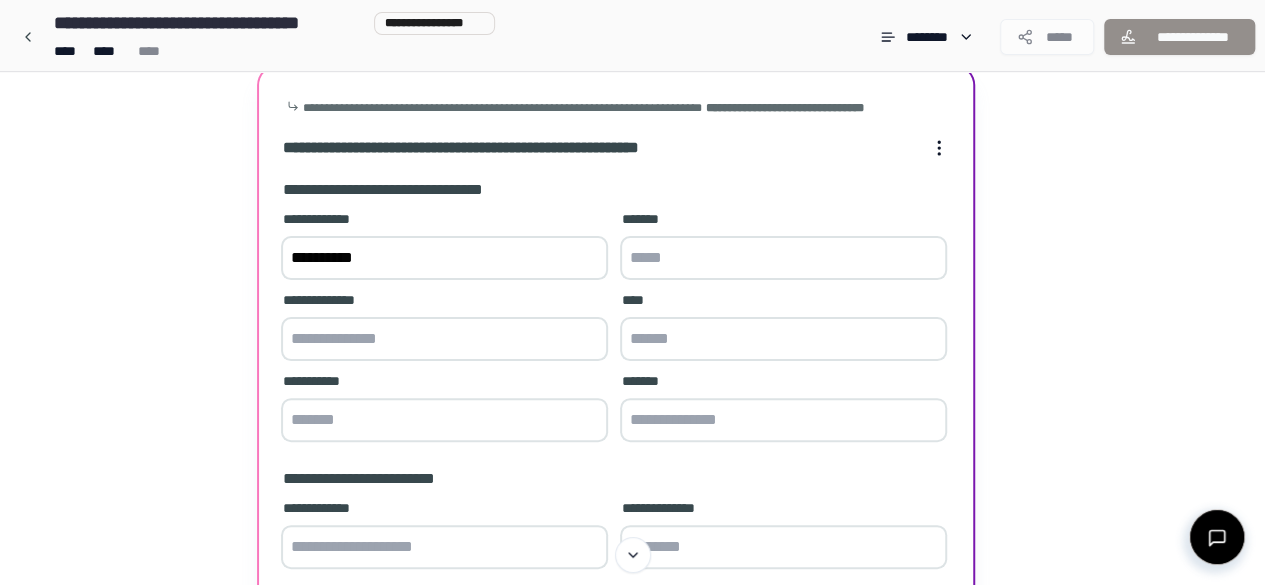 type on "**********" 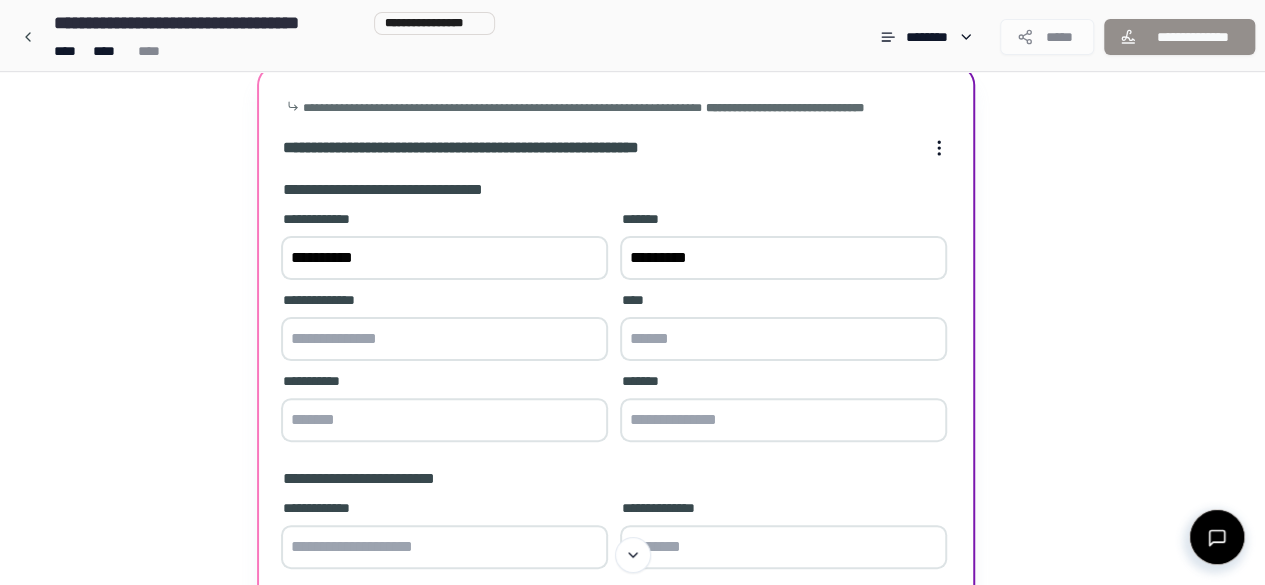 type on "*********" 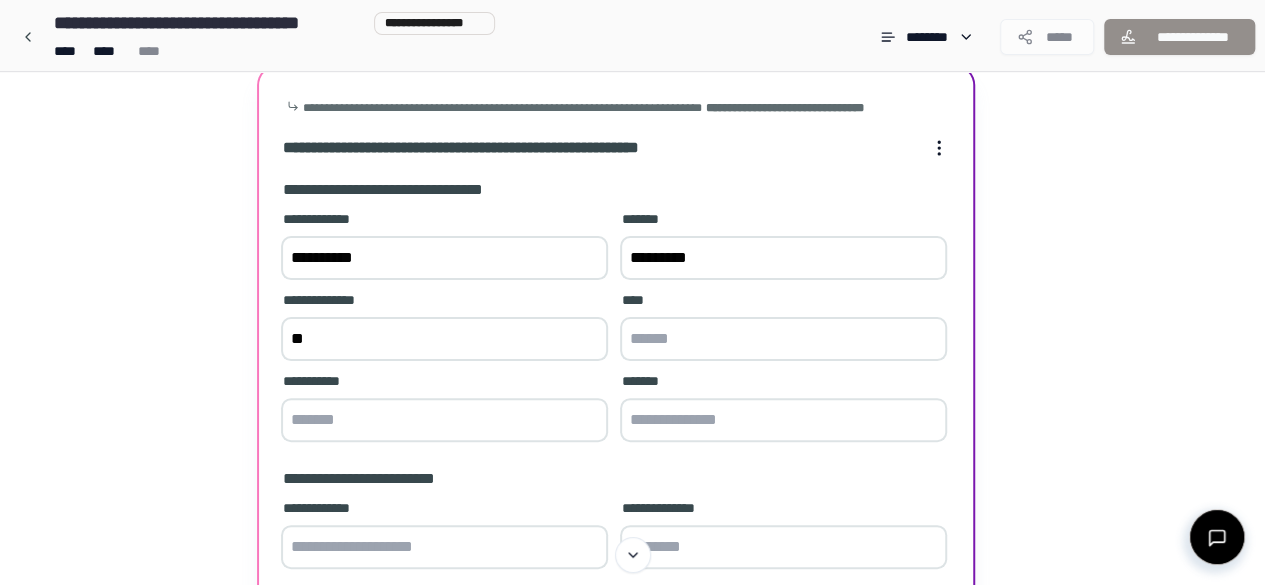 type on "*" 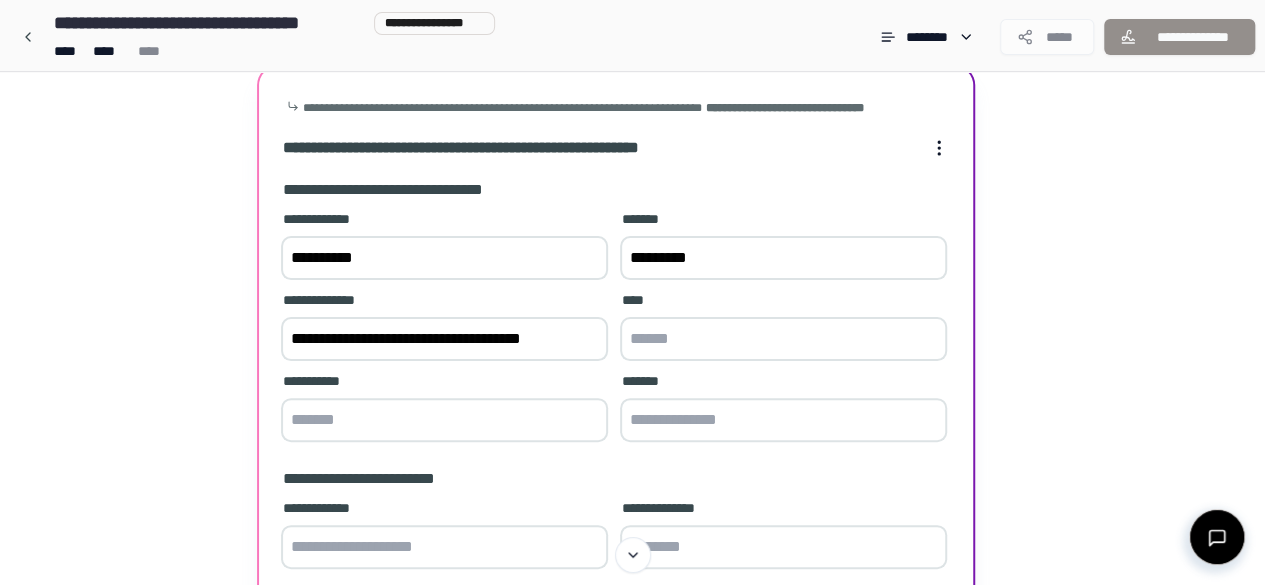 click on "**********" at bounding box center (444, 339) 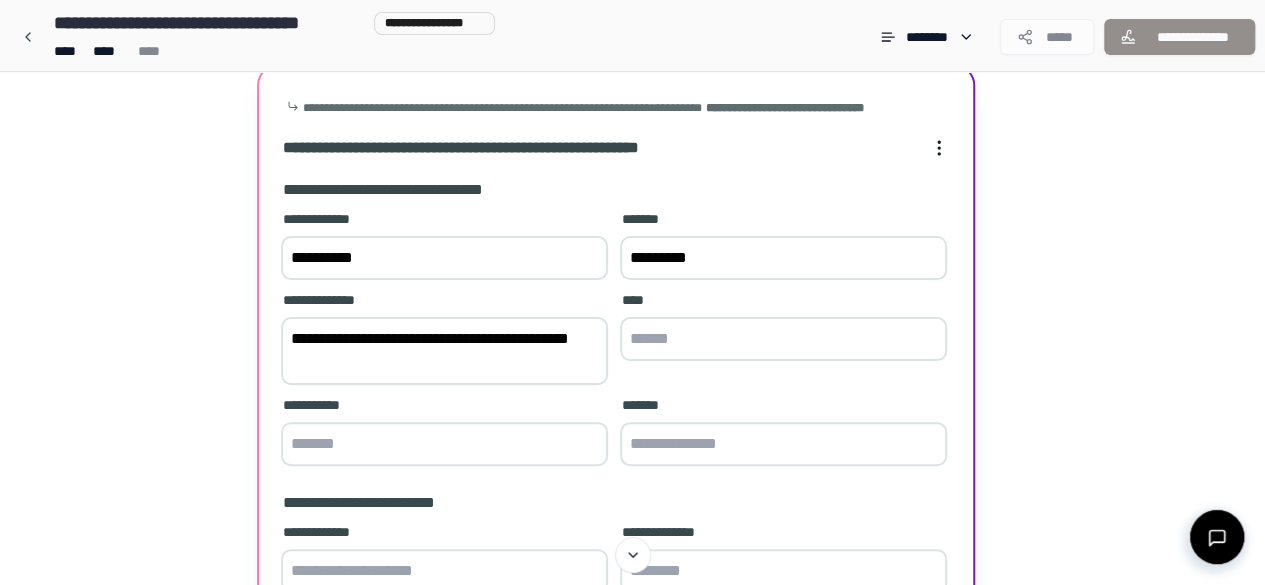 click on "**********" at bounding box center [444, 351] 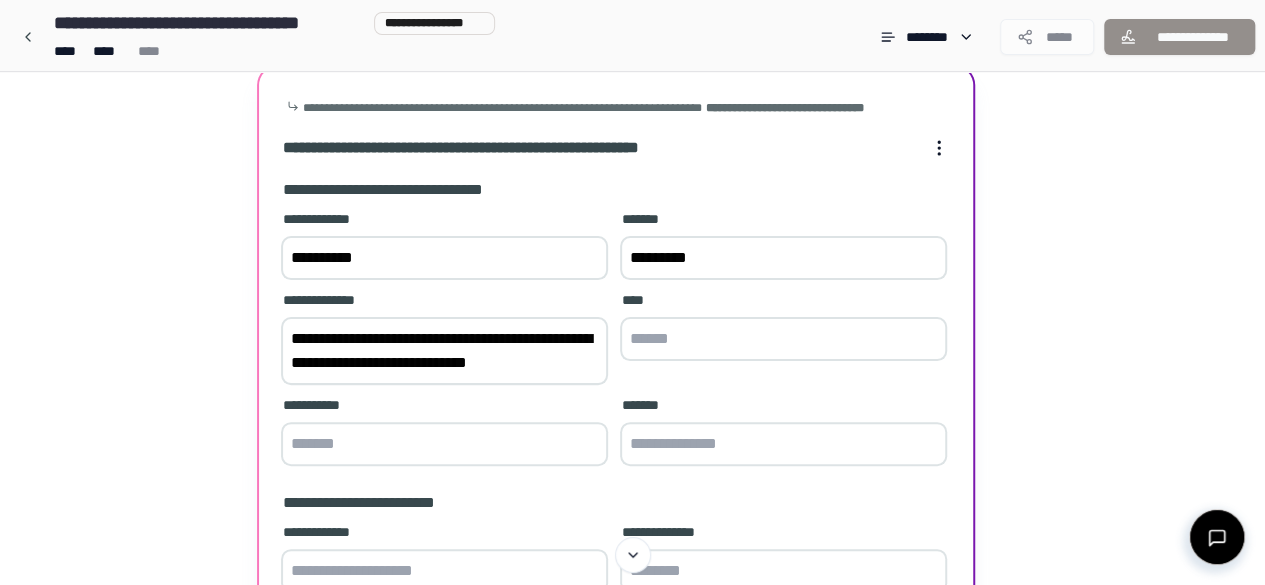 type on "**********" 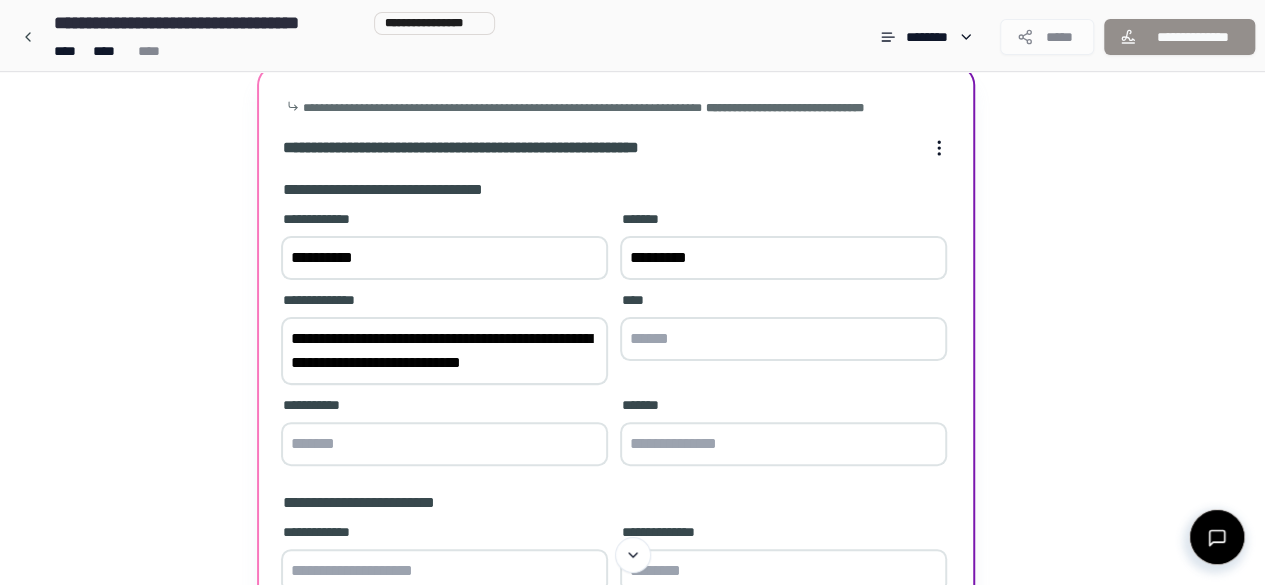 click at bounding box center (783, 339) 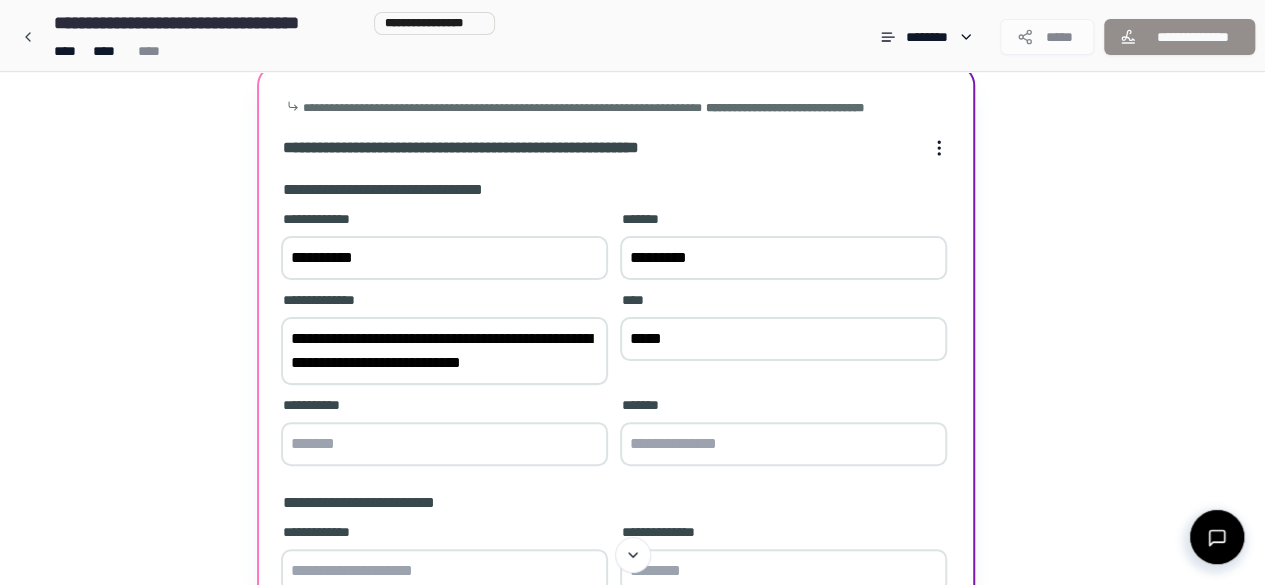 type on "*****" 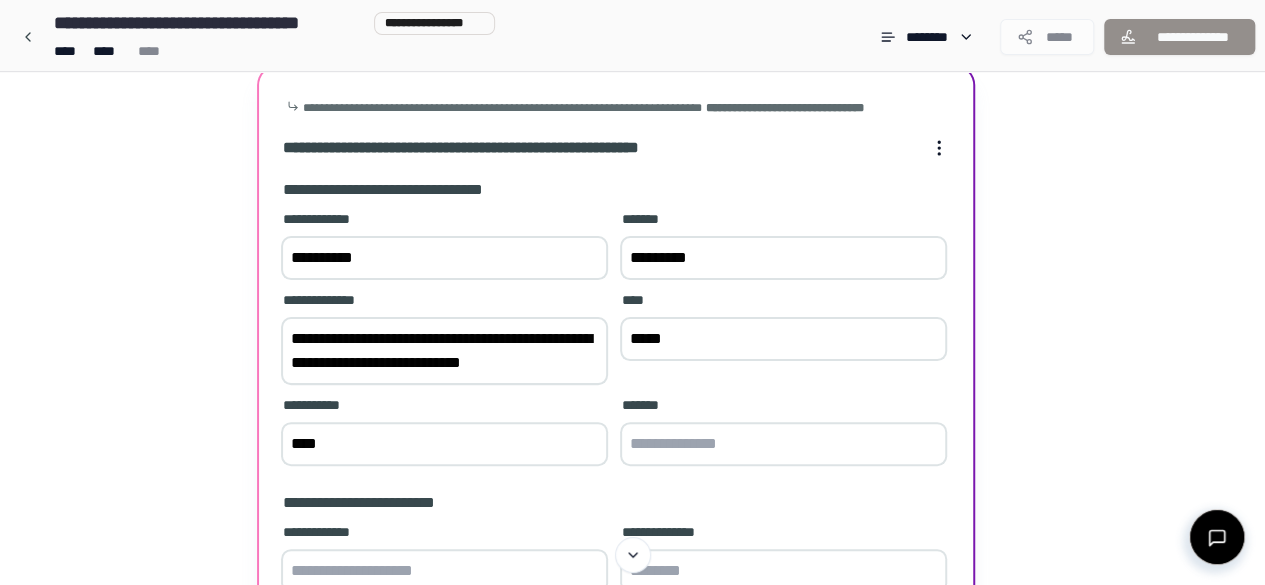 type on "****" 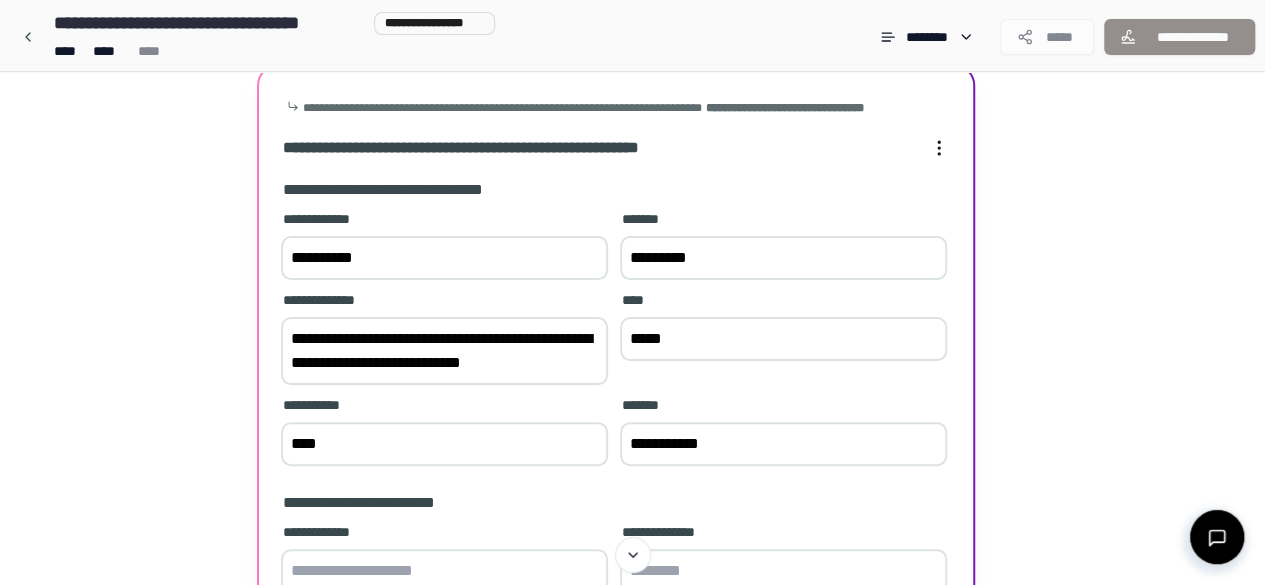 type on "**********" 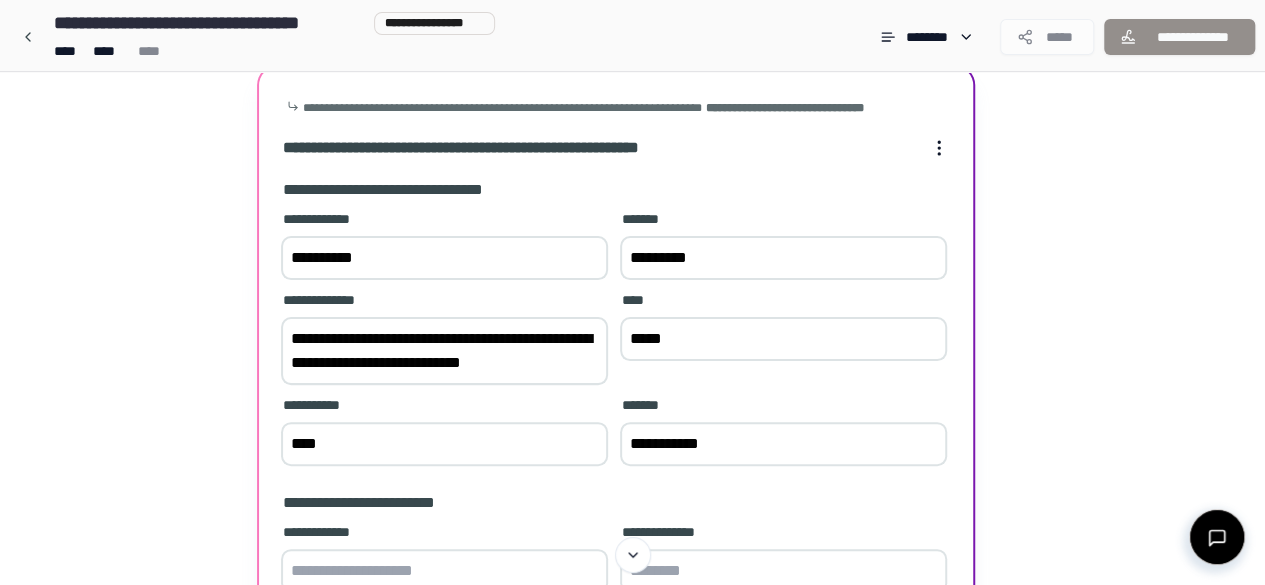 click on "**********" at bounding box center [632, 492] 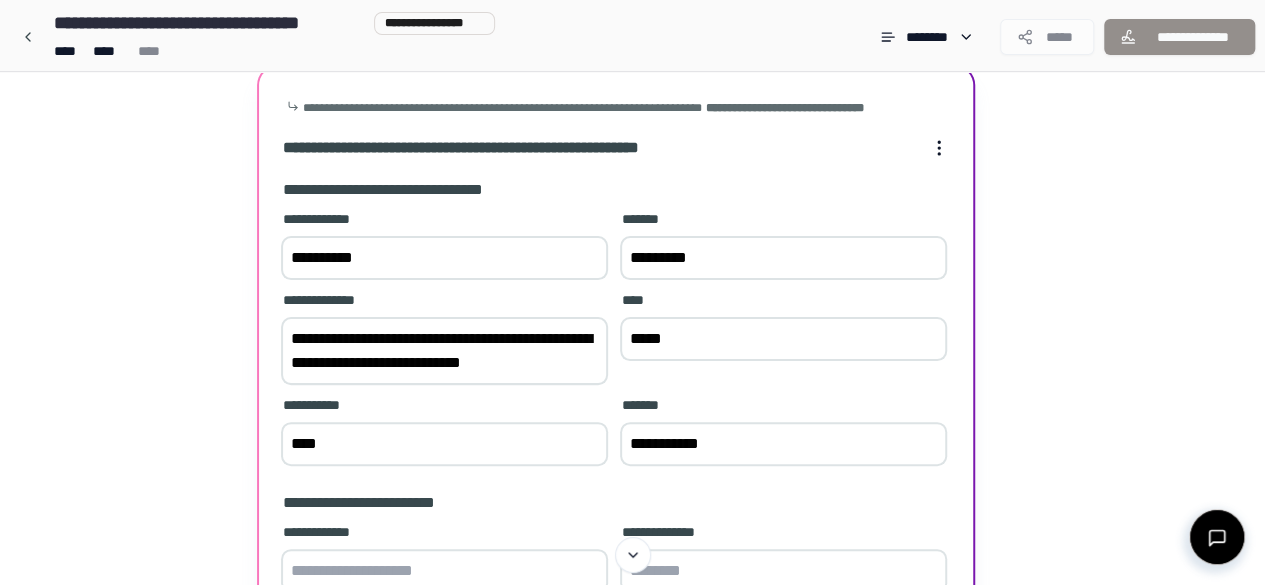 click on "**********" at bounding box center [444, 351] 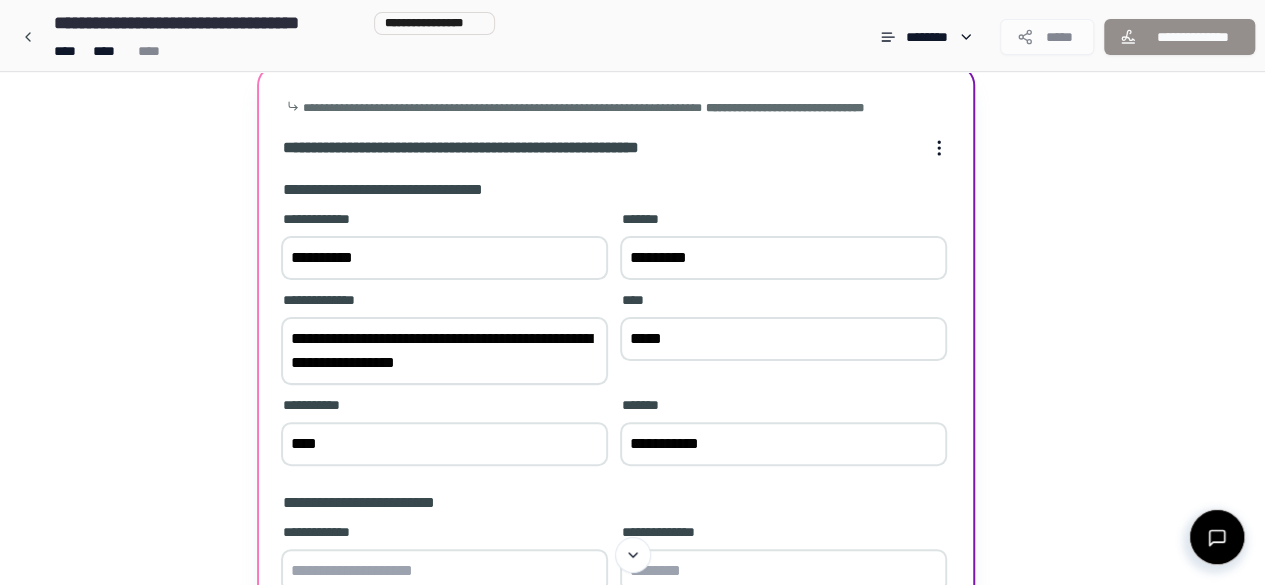 type on "**********" 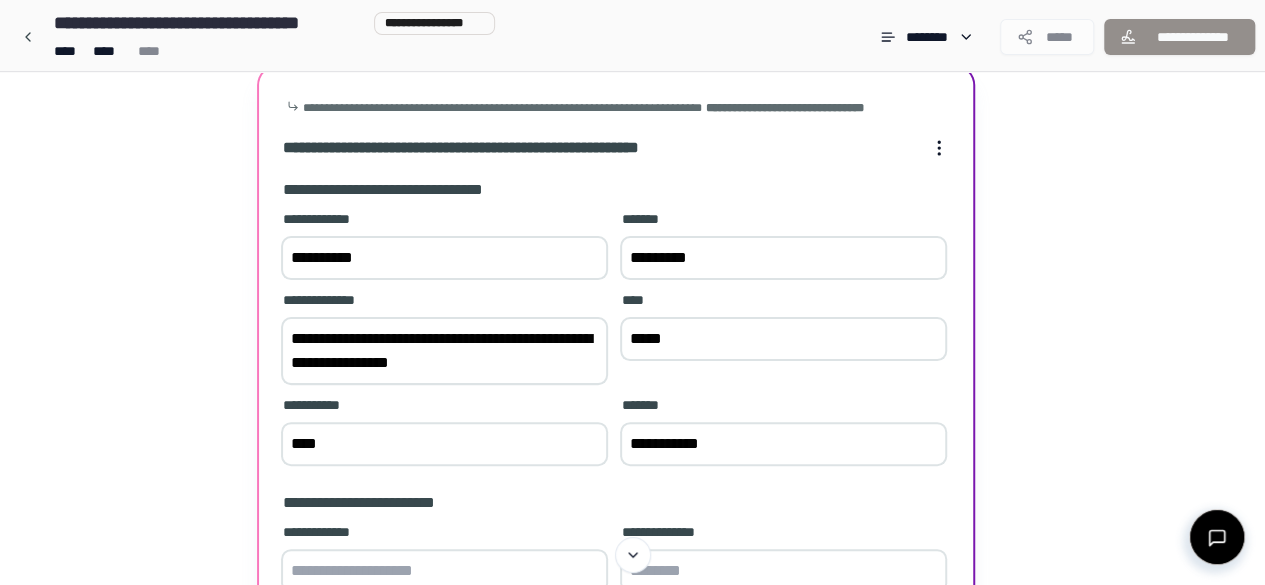 click on "**********" at bounding box center [616, 494] 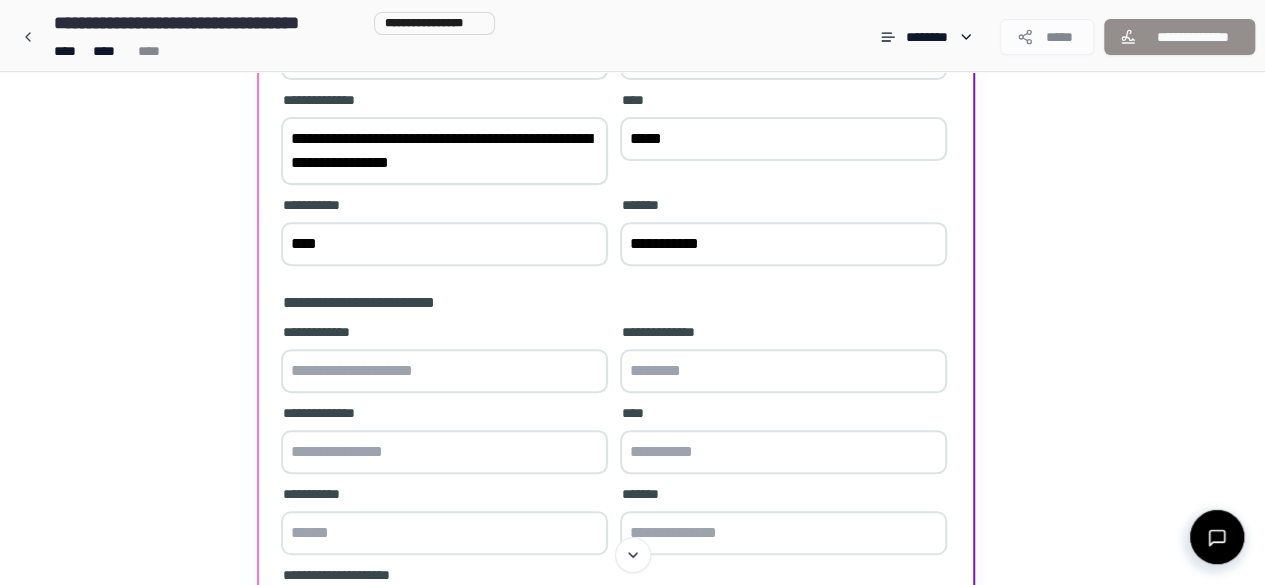scroll, scrollTop: 330, scrollLeft: 0, axis: vertical 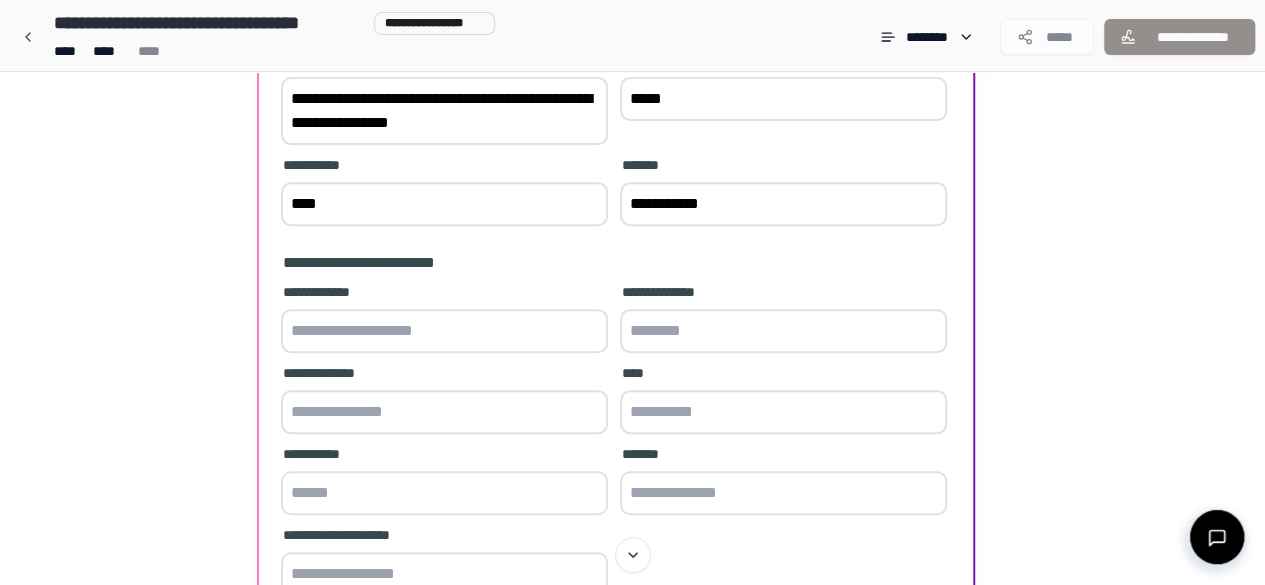 click at bounding box center (444, 331) 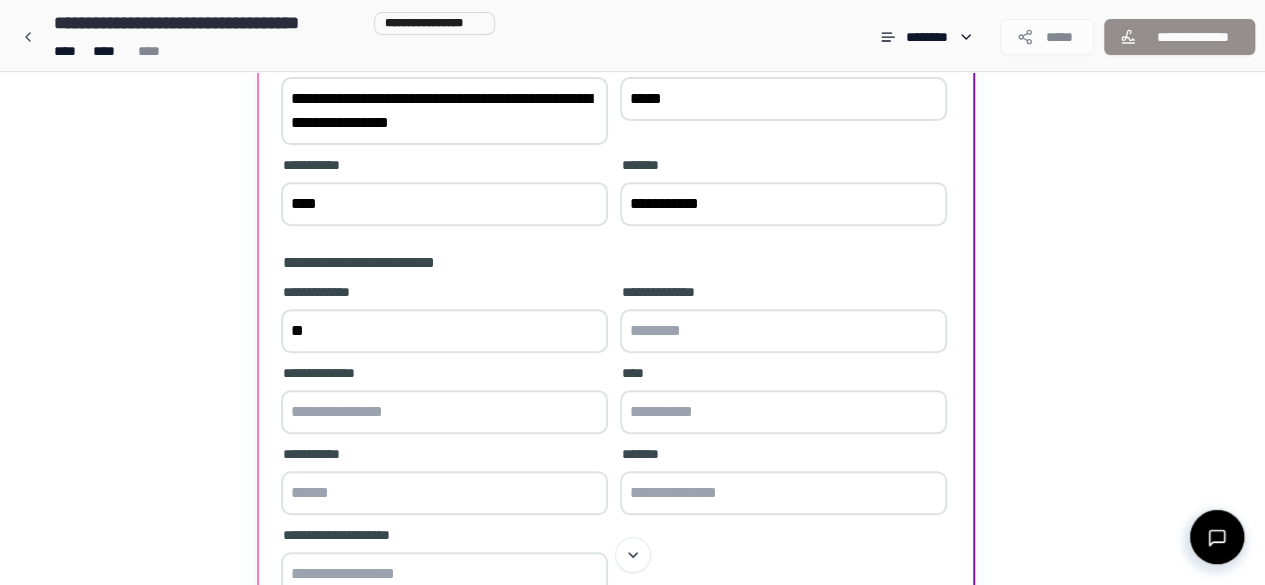 type on "*" 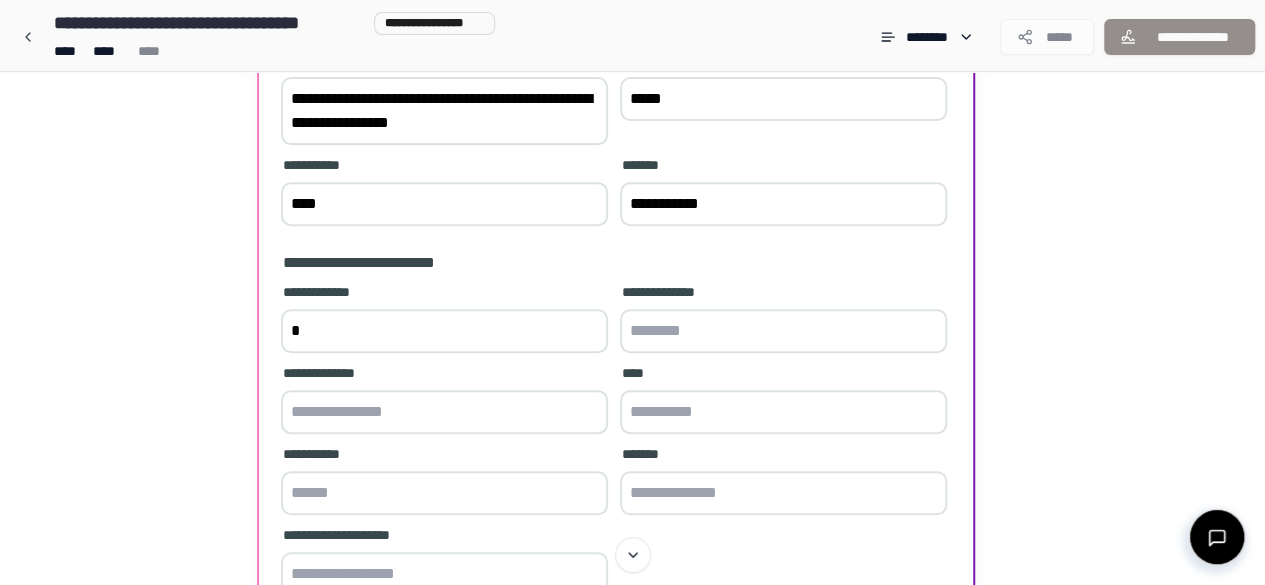 type 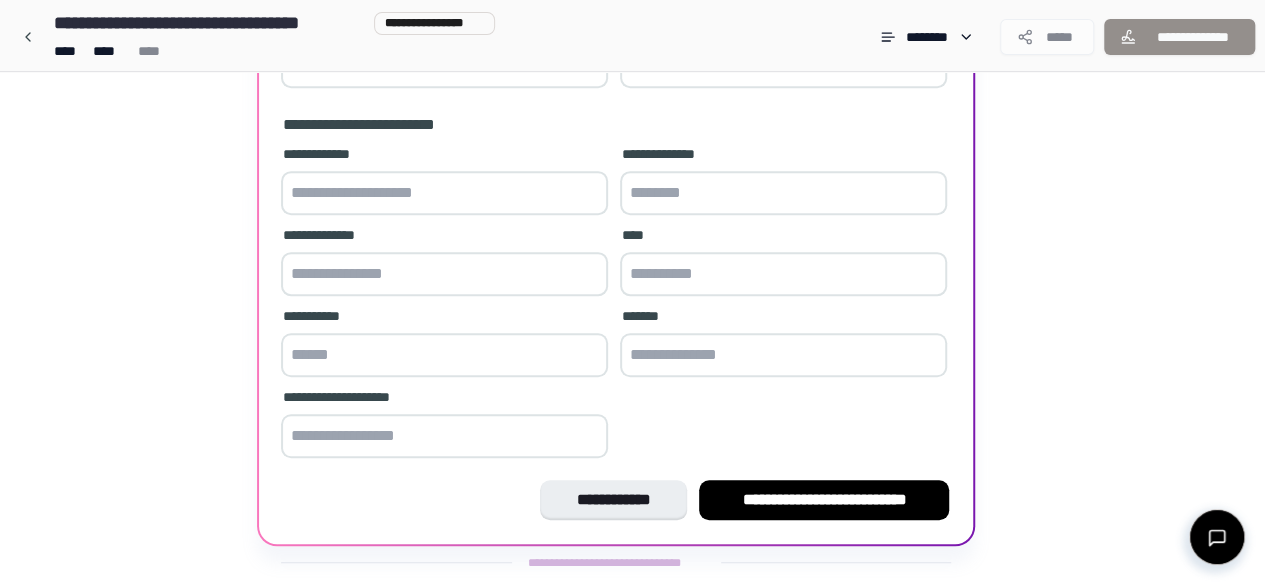 scroll, scrollTop: 506, scrollLeft: 0, axis: vertical 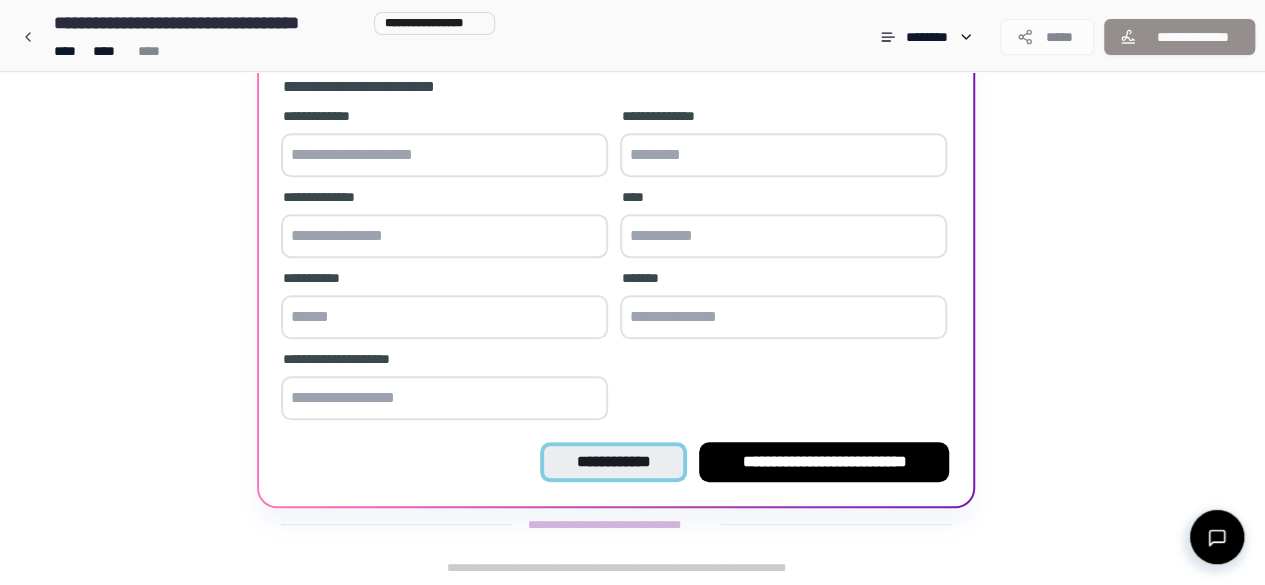click on "**********" at bounding box center [613, 462] 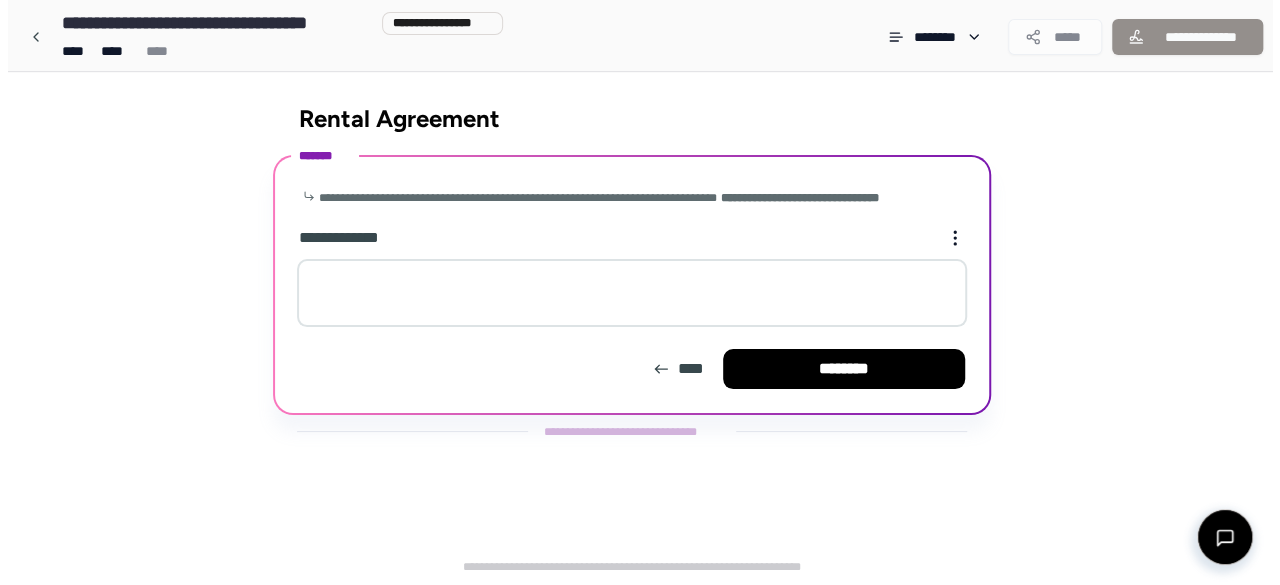 scroll, scrollTop: 0, scrollLeft: 0, axis: both 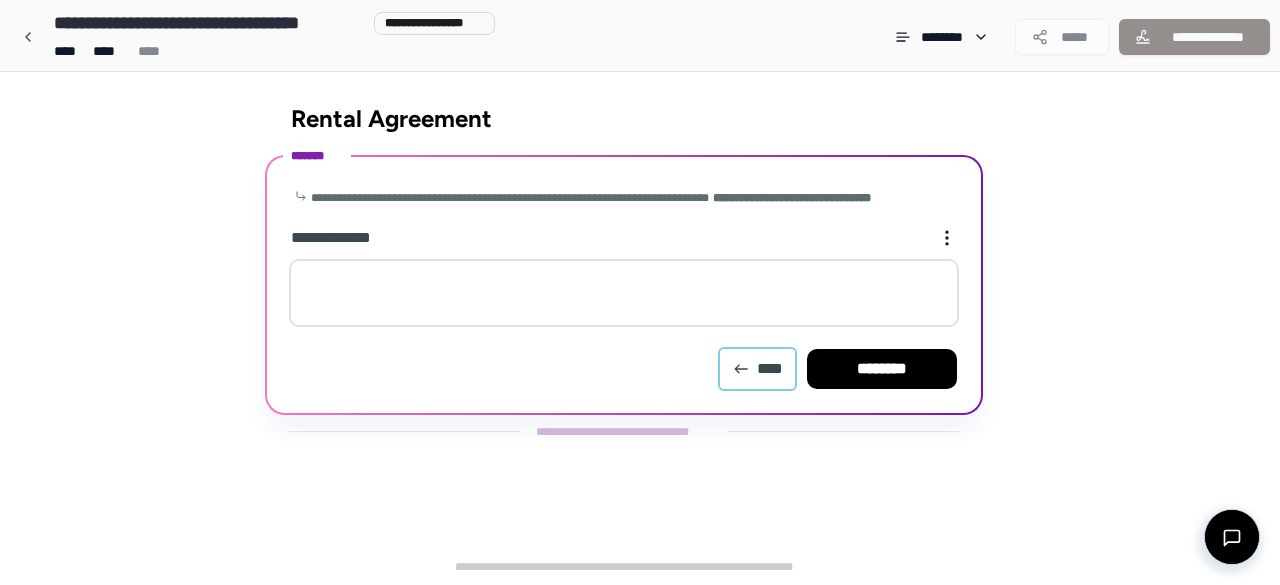 click on "****" at bounding box center (757, 369) 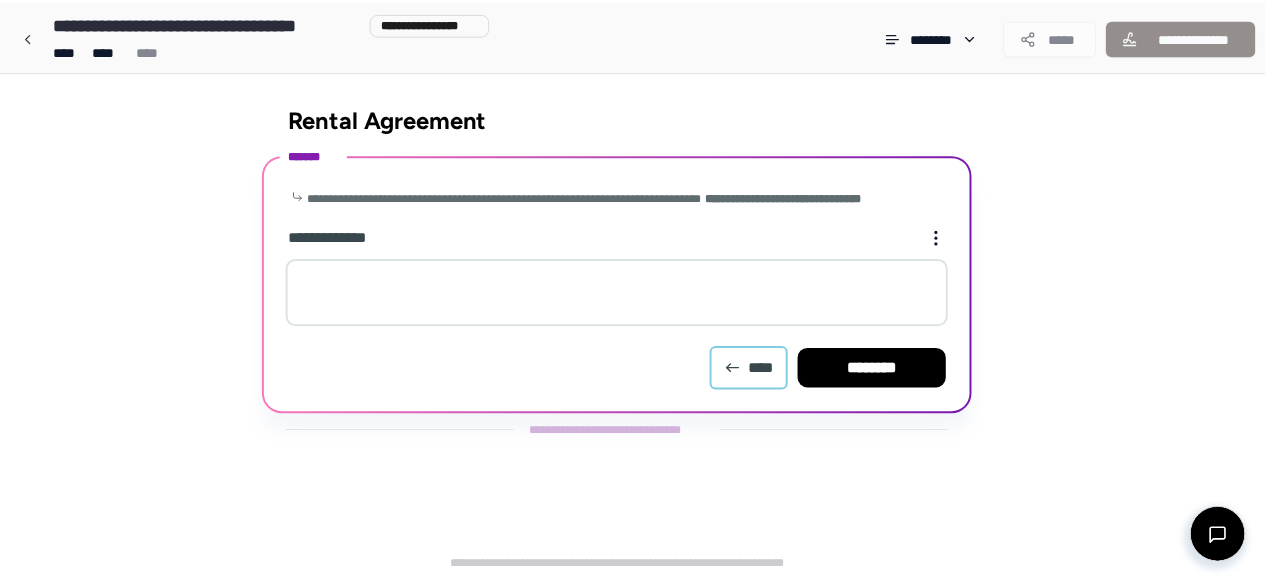 scroll, scrollTop: 482, scrollLeft: 0, axis: vertical 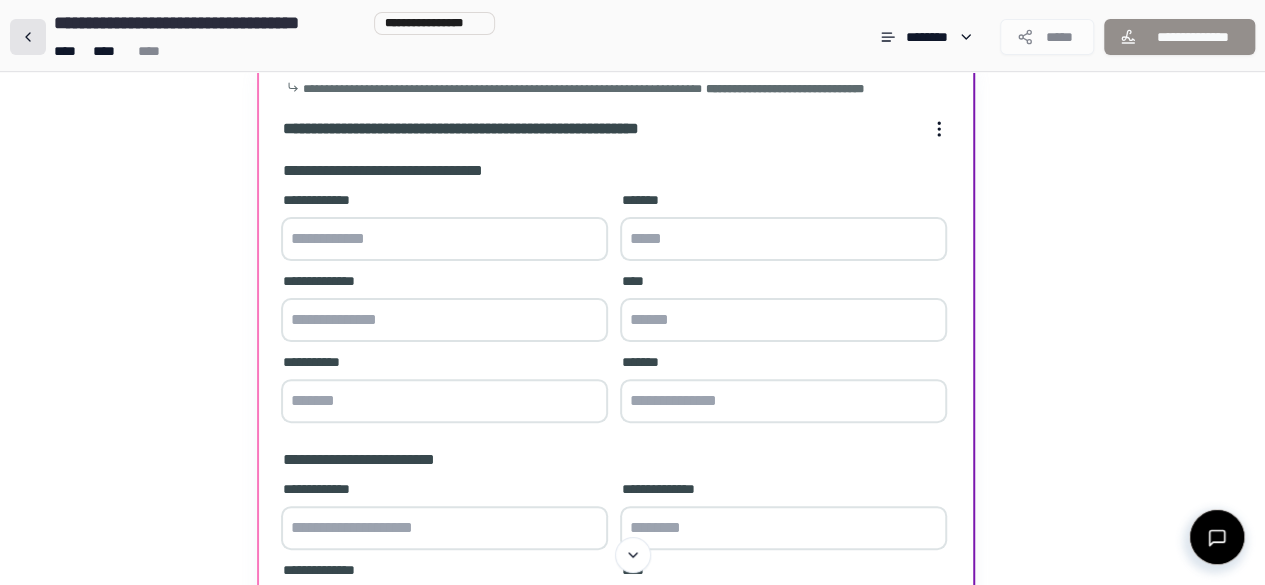 click at bounding box center [28, 37] 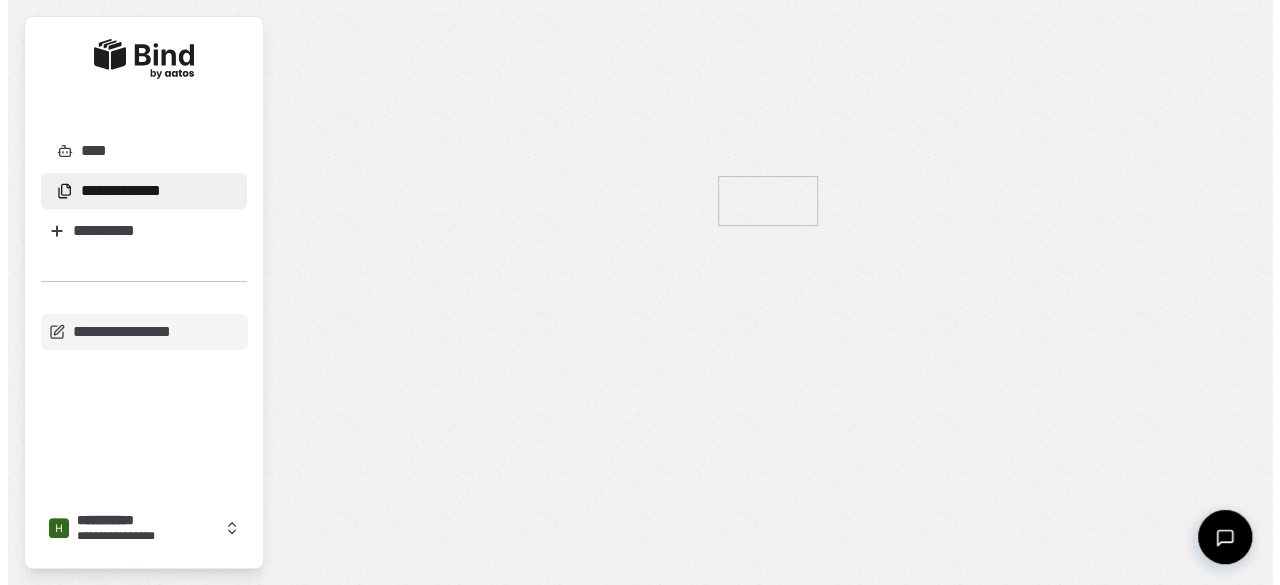 scroll, scrollTop: 0, scrollLeft: 0, axis: both 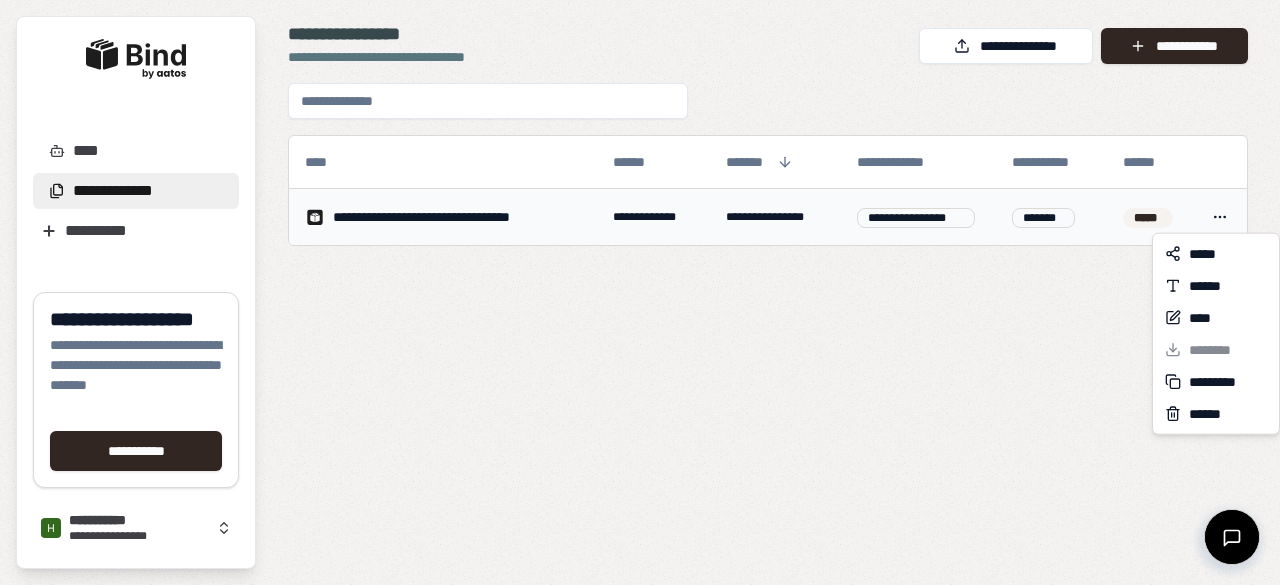 click on "**********" at bounding box center [640, 292] 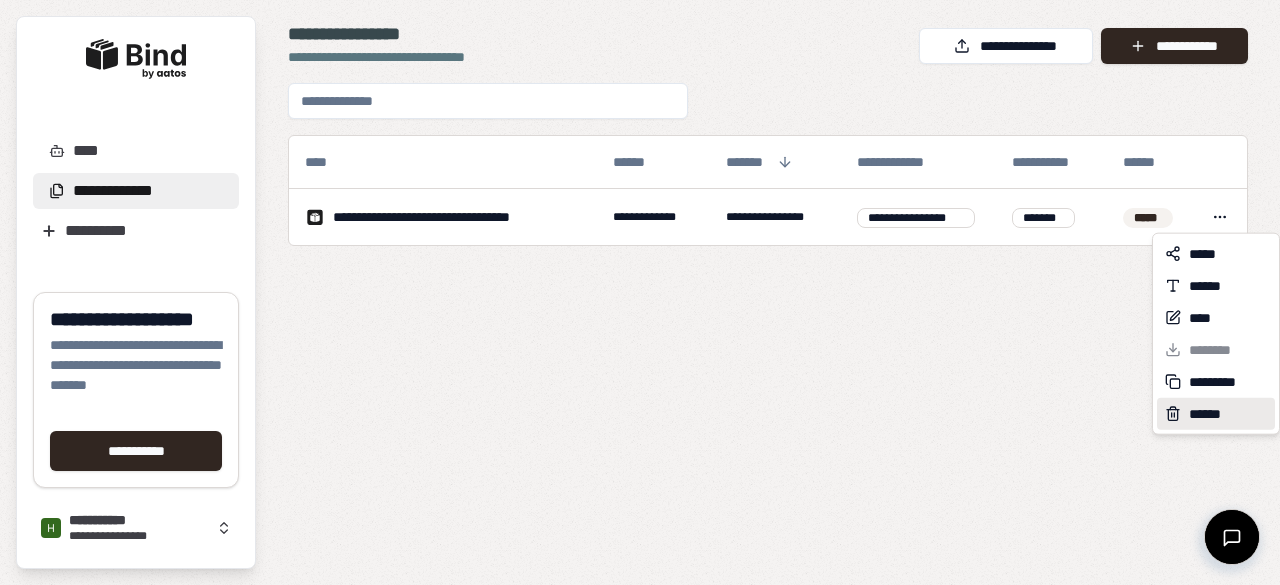 click on "******" at bounding box center [1209, 414] 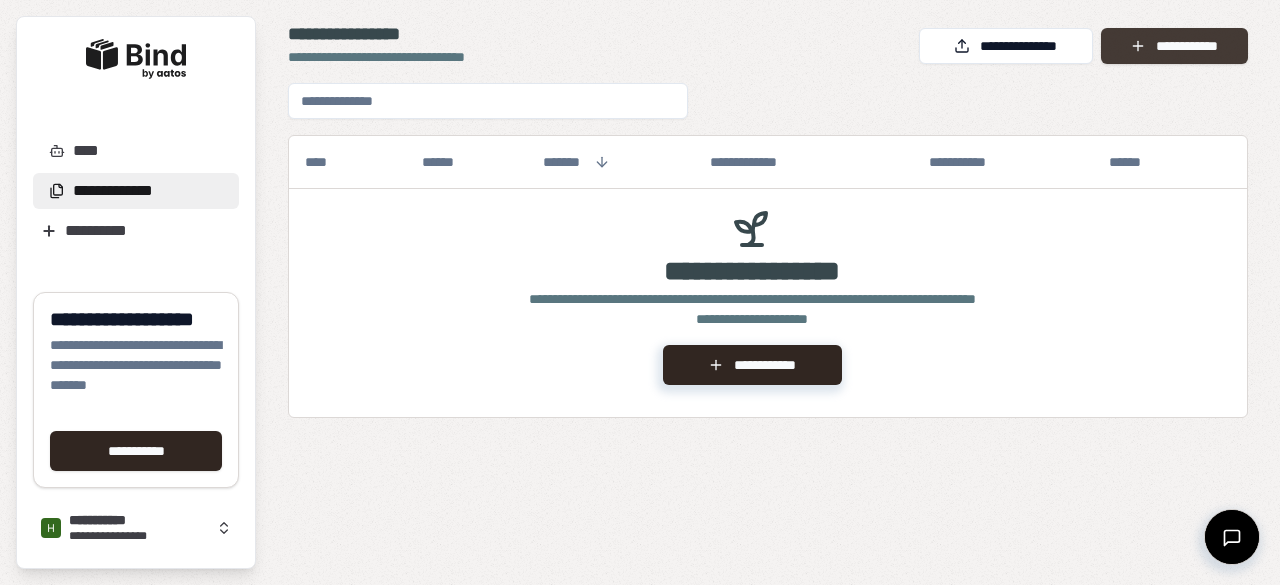 click on "**********" at bounding box center [1174, 46] 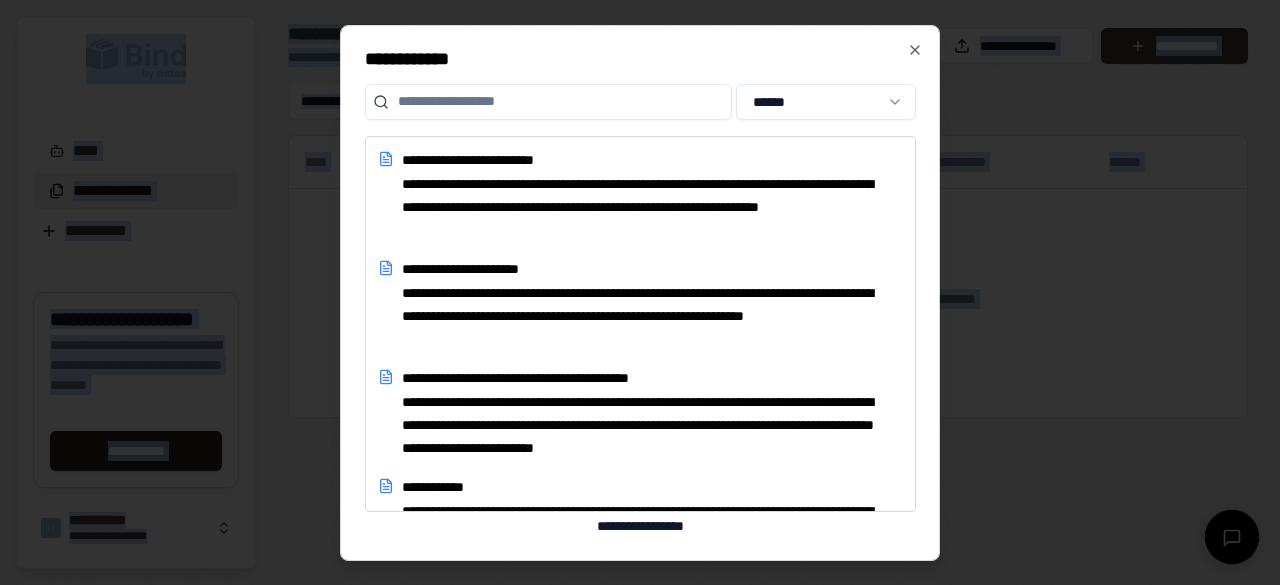 click at bounding box center [640, 292] 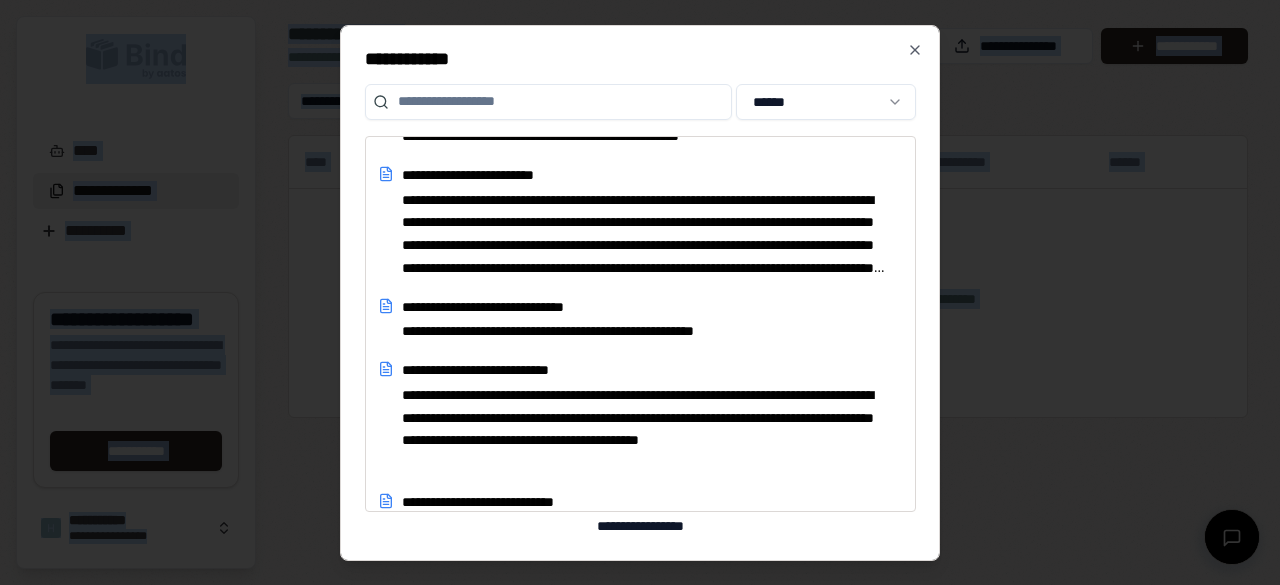 scroll, scrollTop: 2778, scrollLeft: 0, axis: vertical 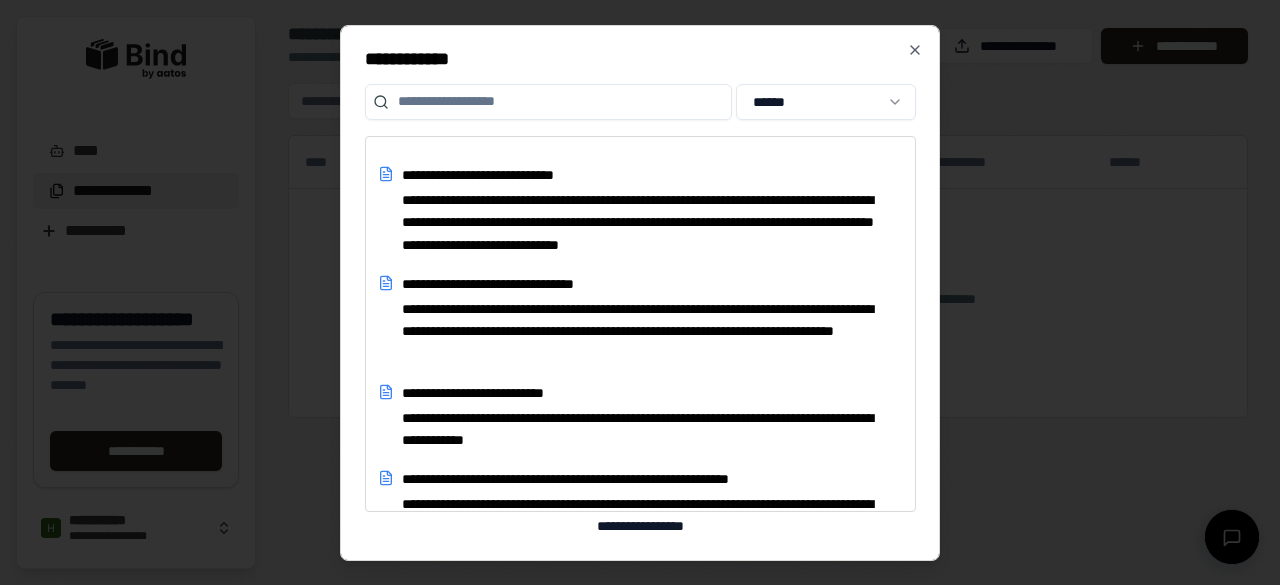 click at bounding box center (548, 102) 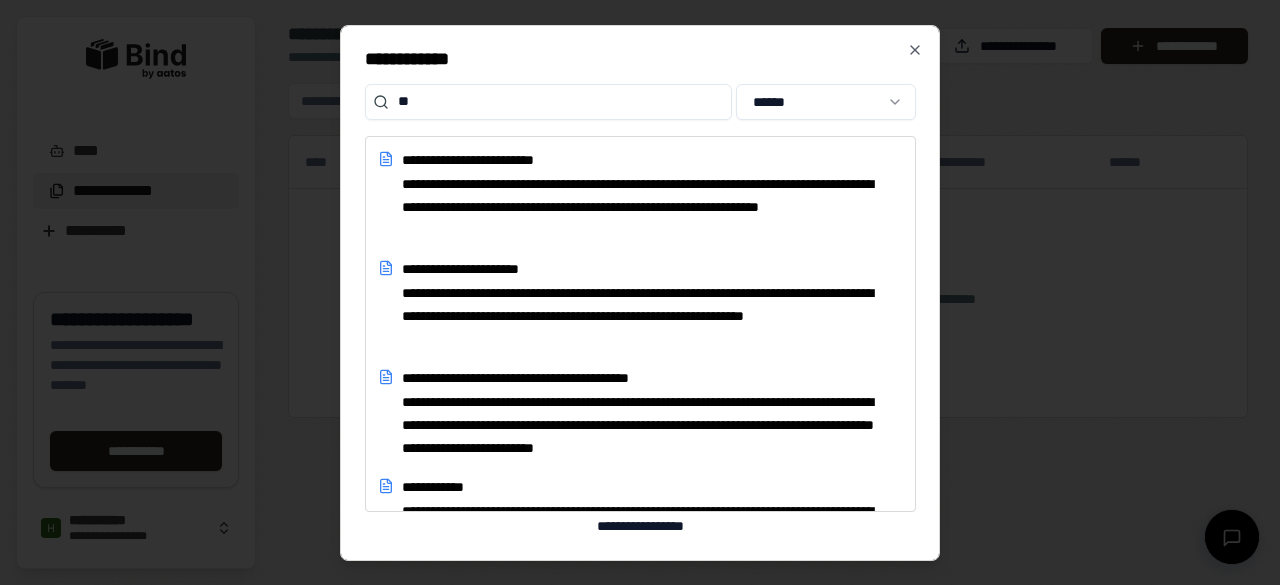 type on "*" 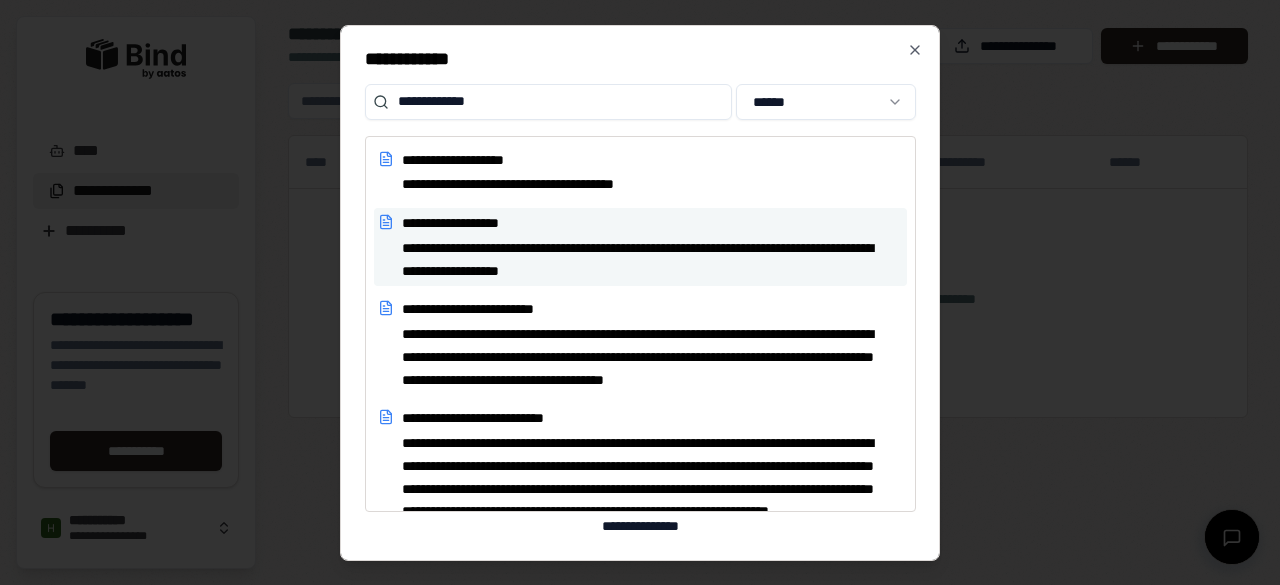 type on "**********" 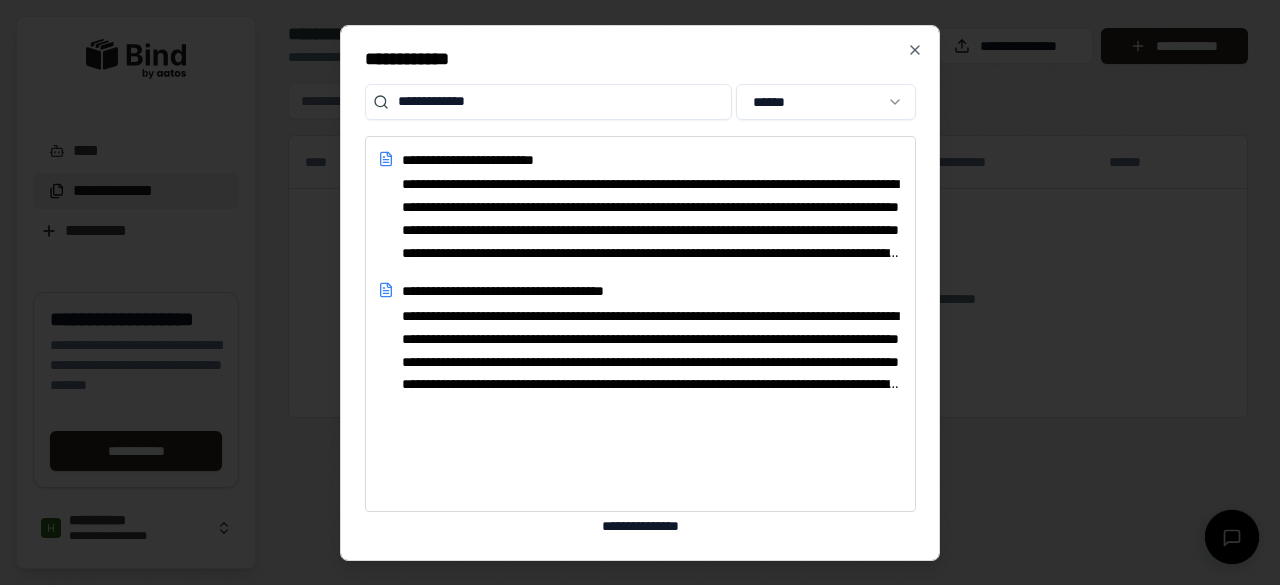 click on "**********" at bounding box center [652, 218] 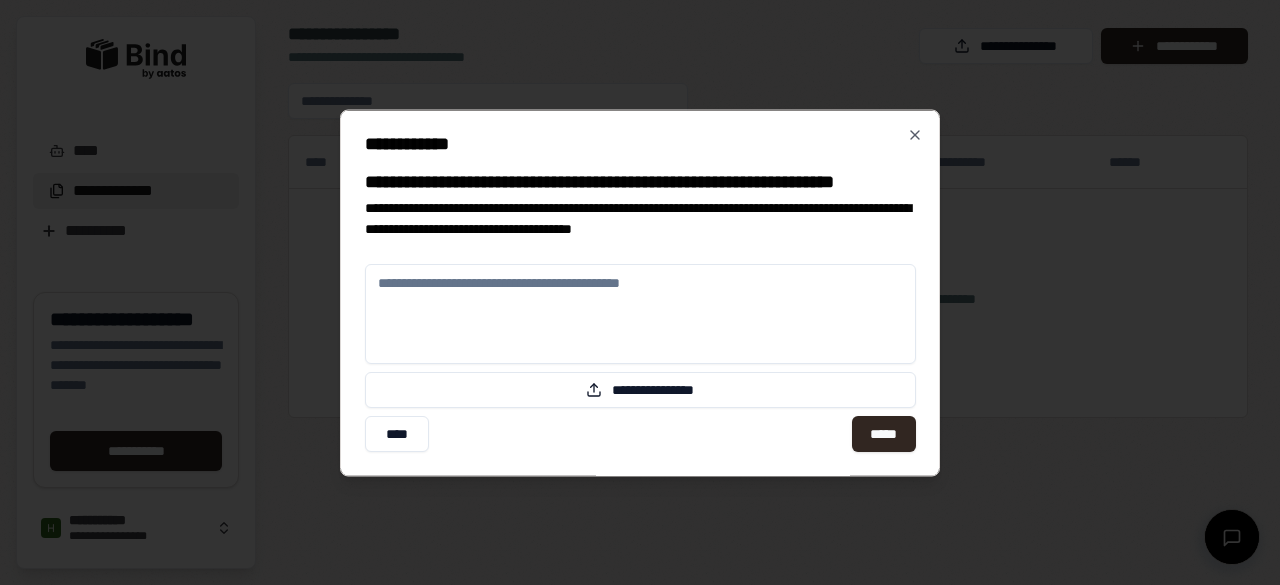 click on "**********" at bounding box center (640, 292) 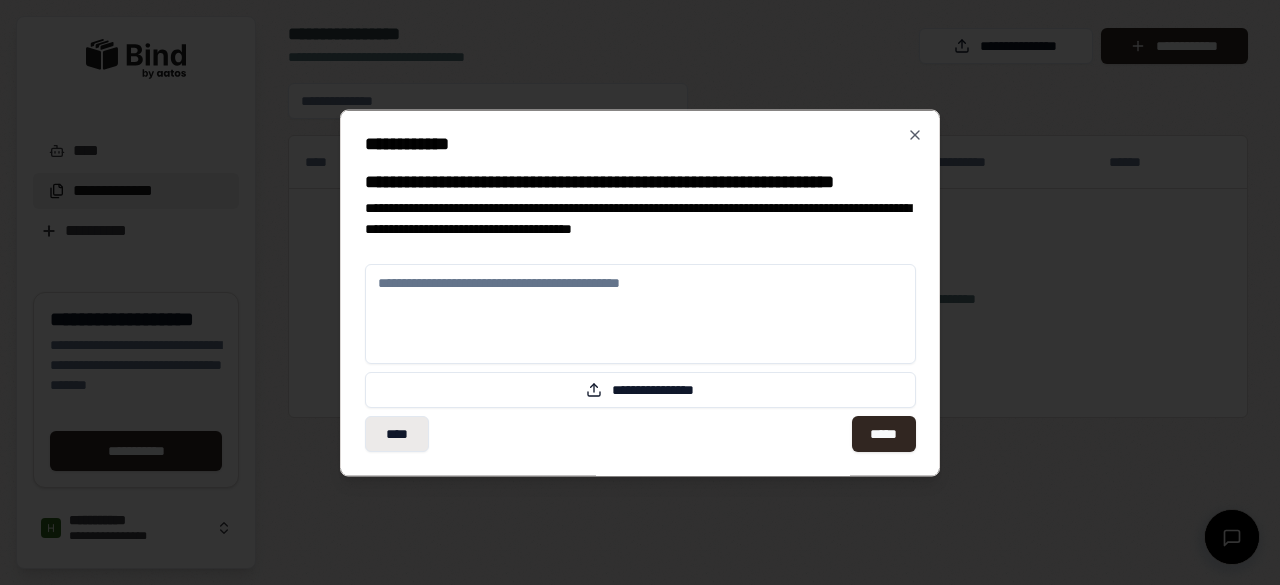 click on "****" at bounding box center [397, 433] 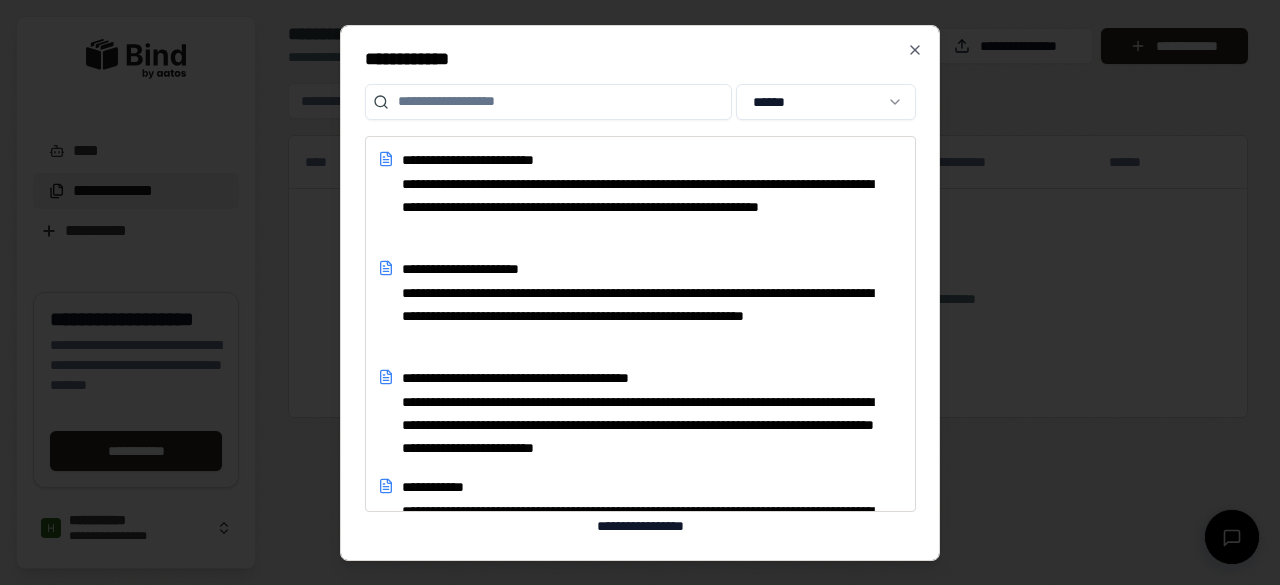 click at bounding box center (548, 102) 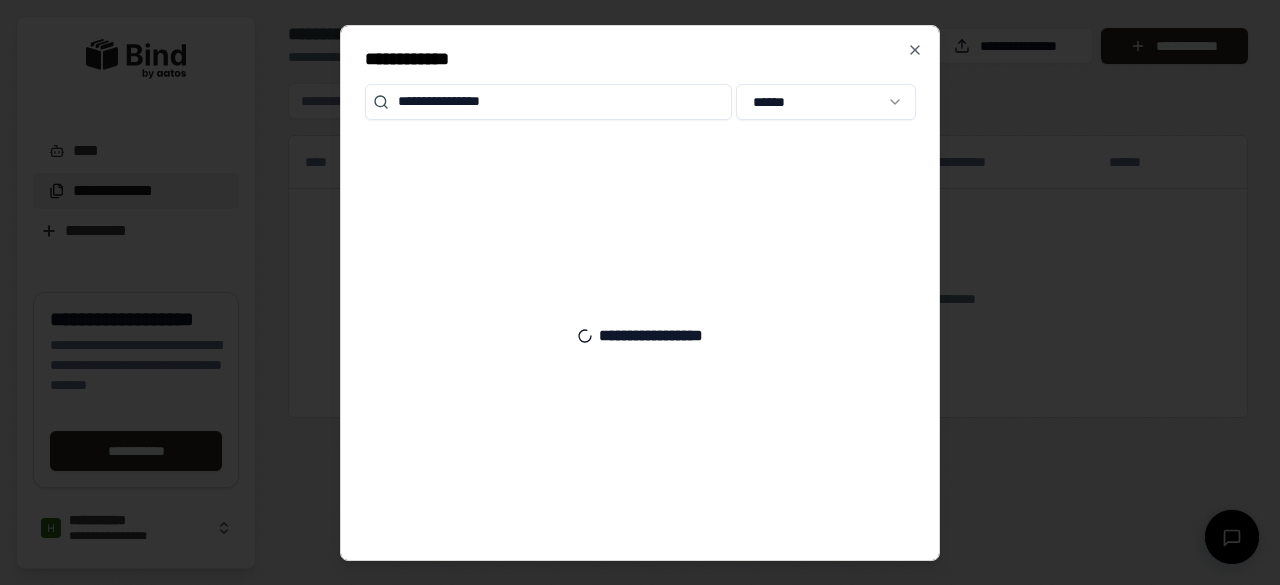 type on "**********" 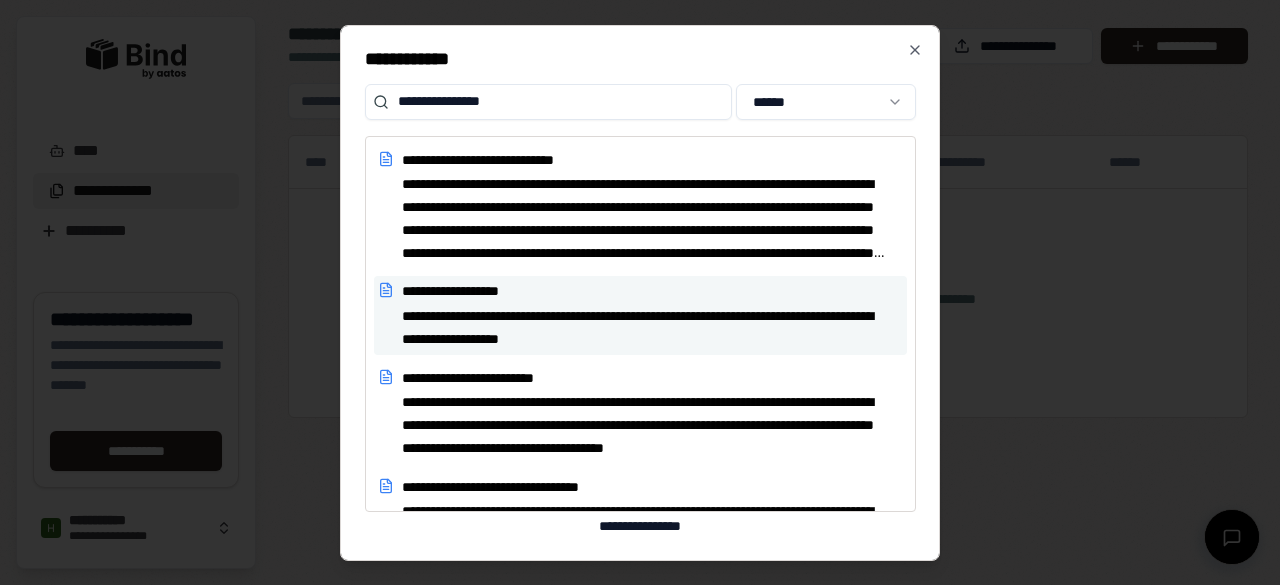click on "**********" at bounding box center (645, 328) 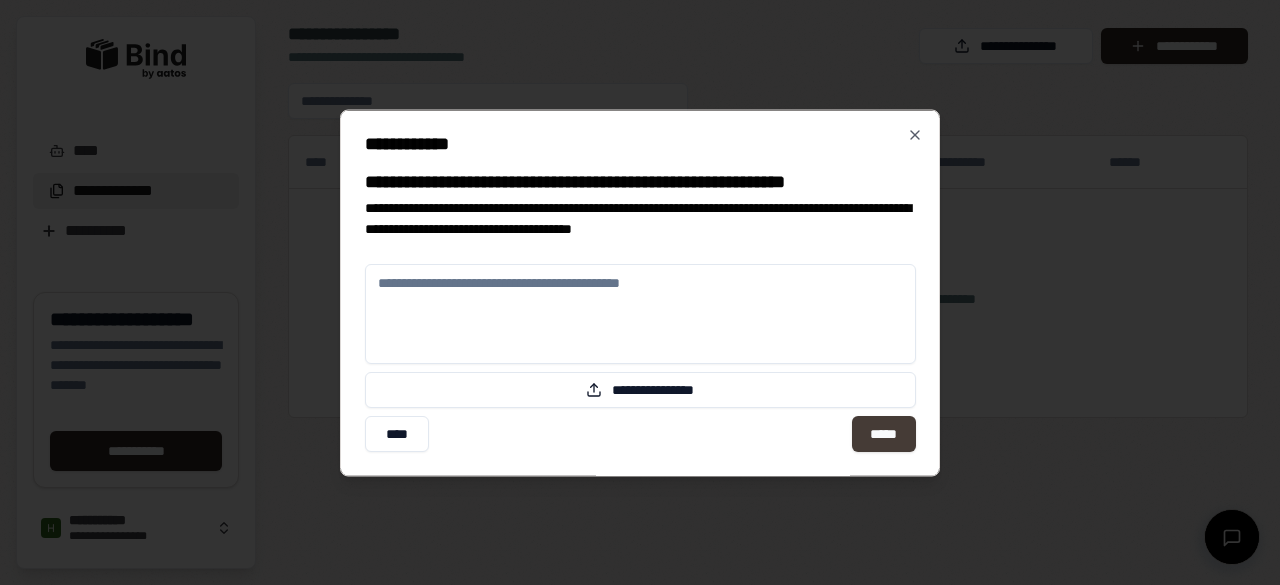 click on "*****" at bounding box center [883, 433] 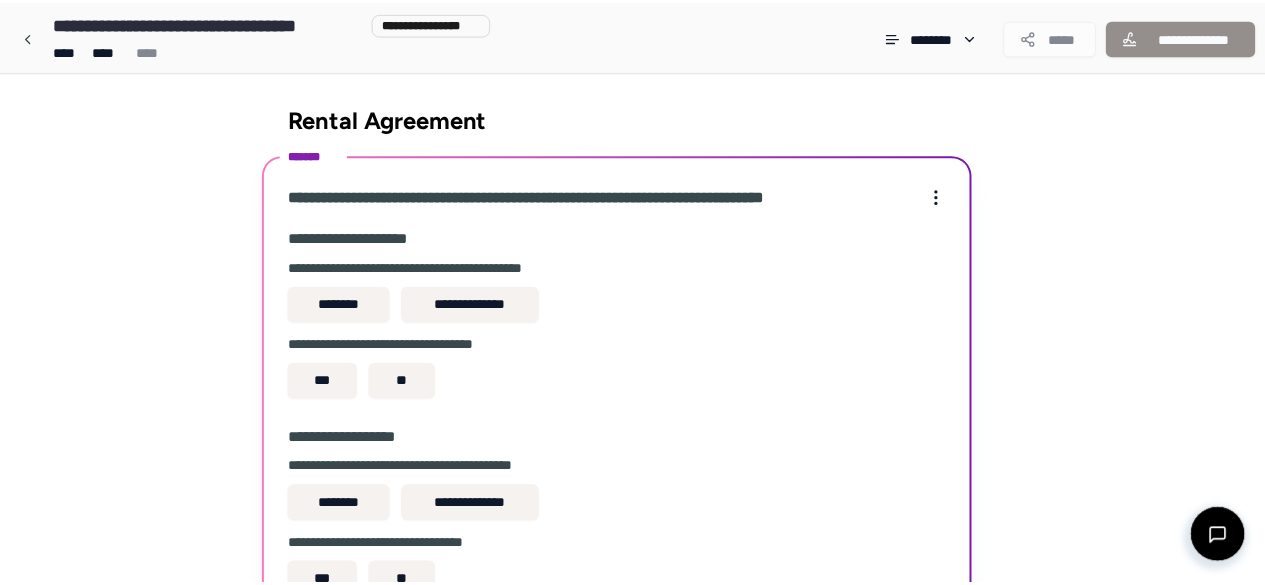scroll, scrollTop: 182, scrollLeft: 0, axis: vertical 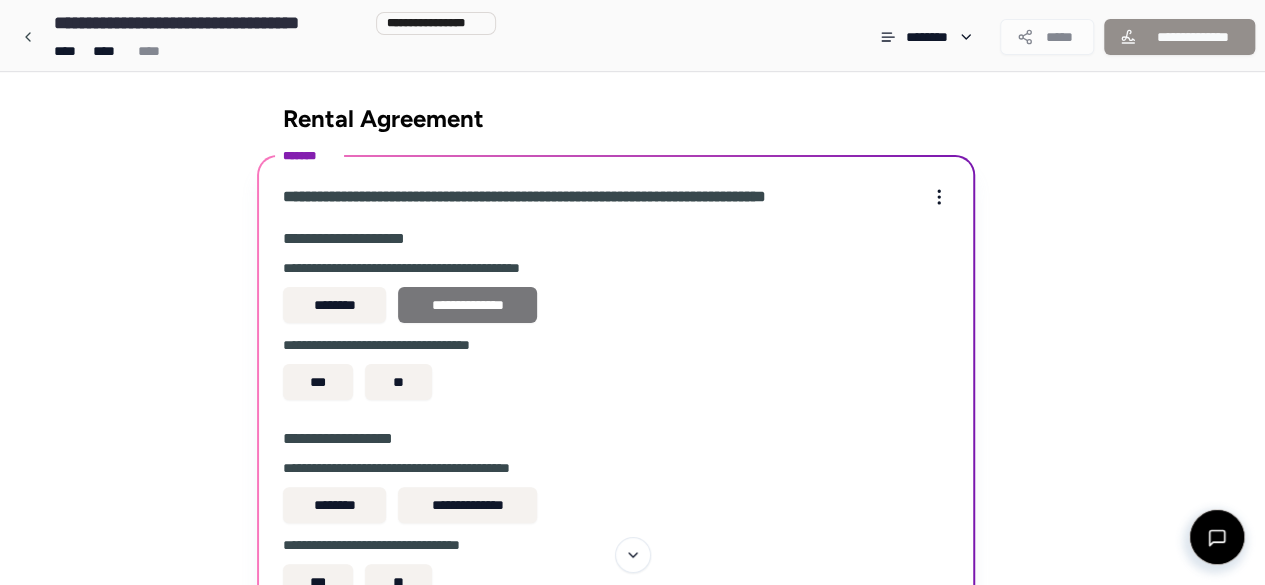 click on "**********" at bounding box center [467, 305] 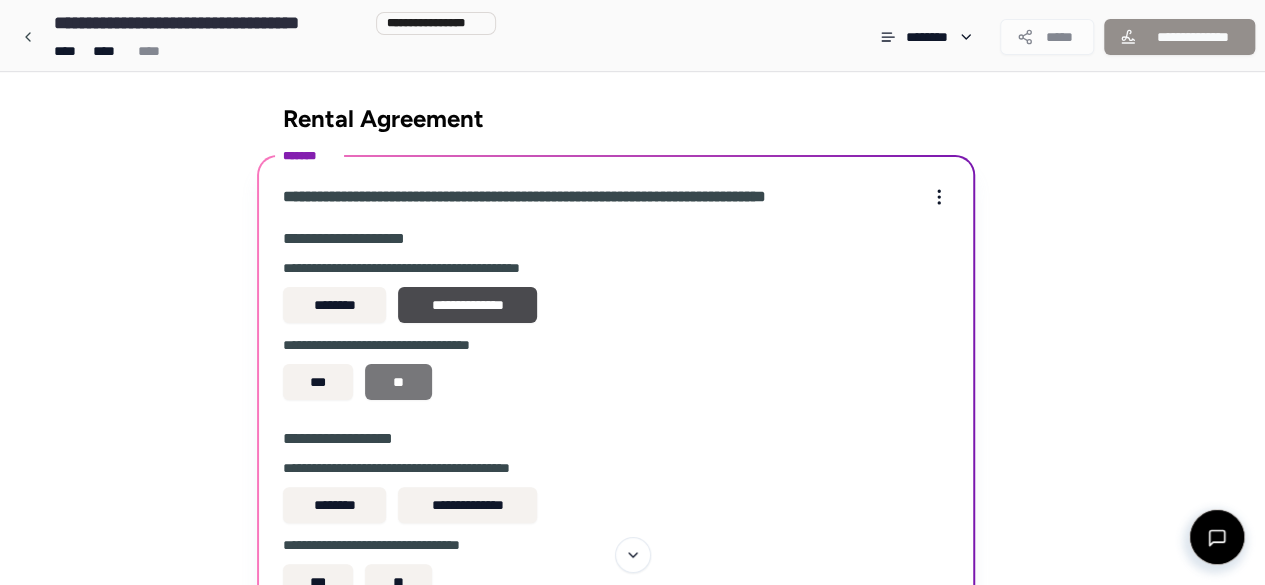 click on "**" at bounding box center [398, 382] 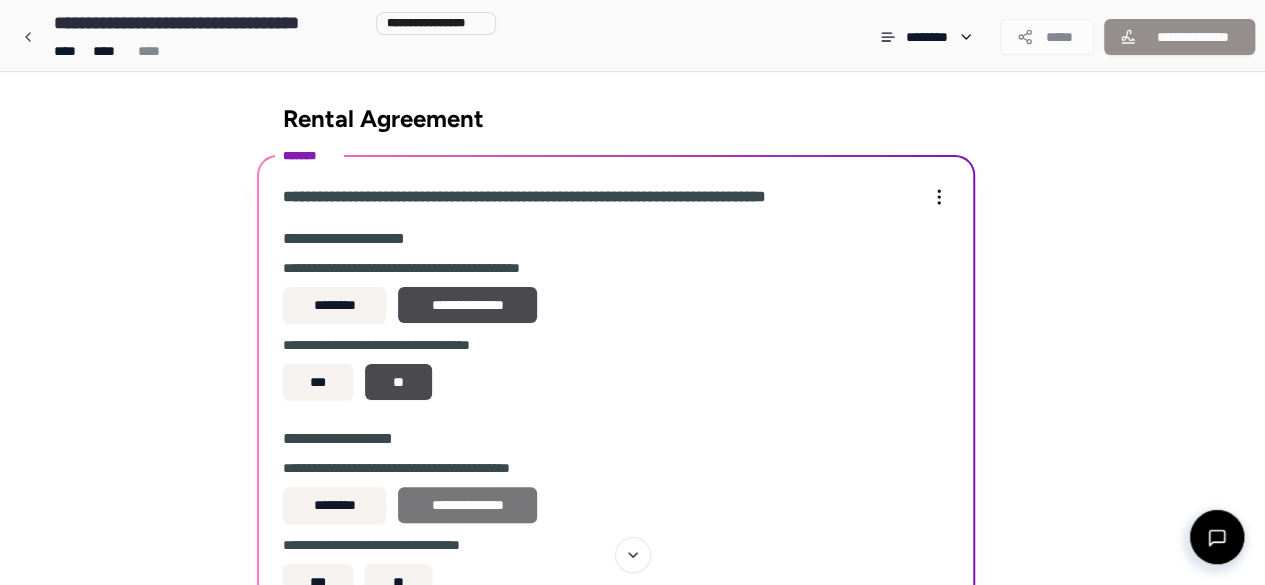 click on "**********" at bounding box center (467, 505) 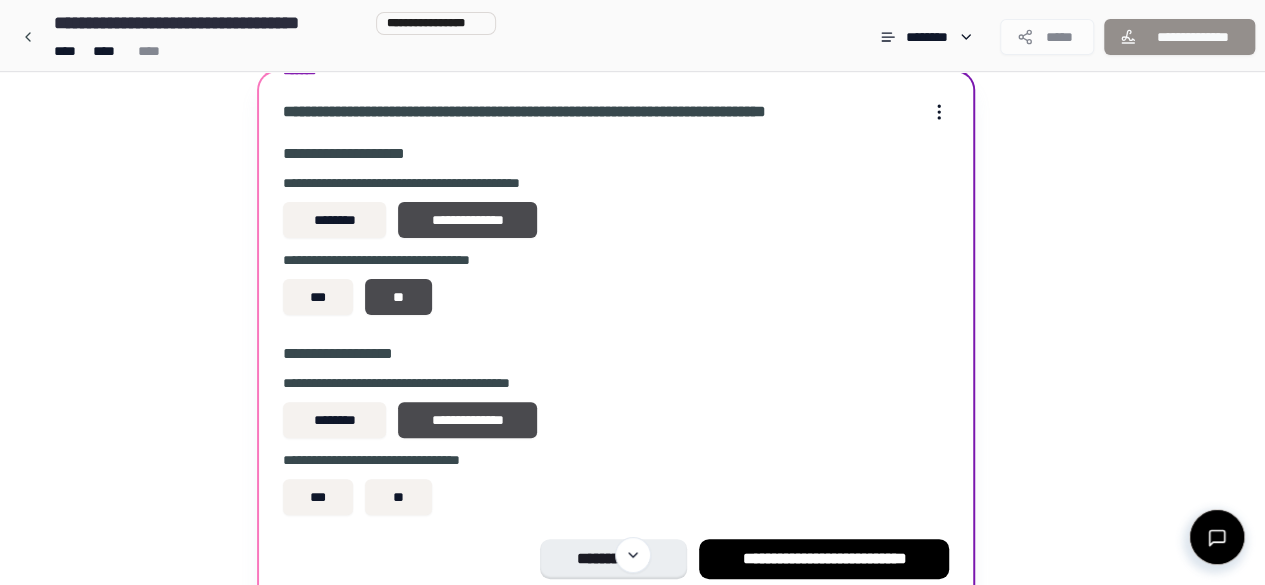 scroll, scrollTop: 108, scrollLeft: 0, axis: vertical 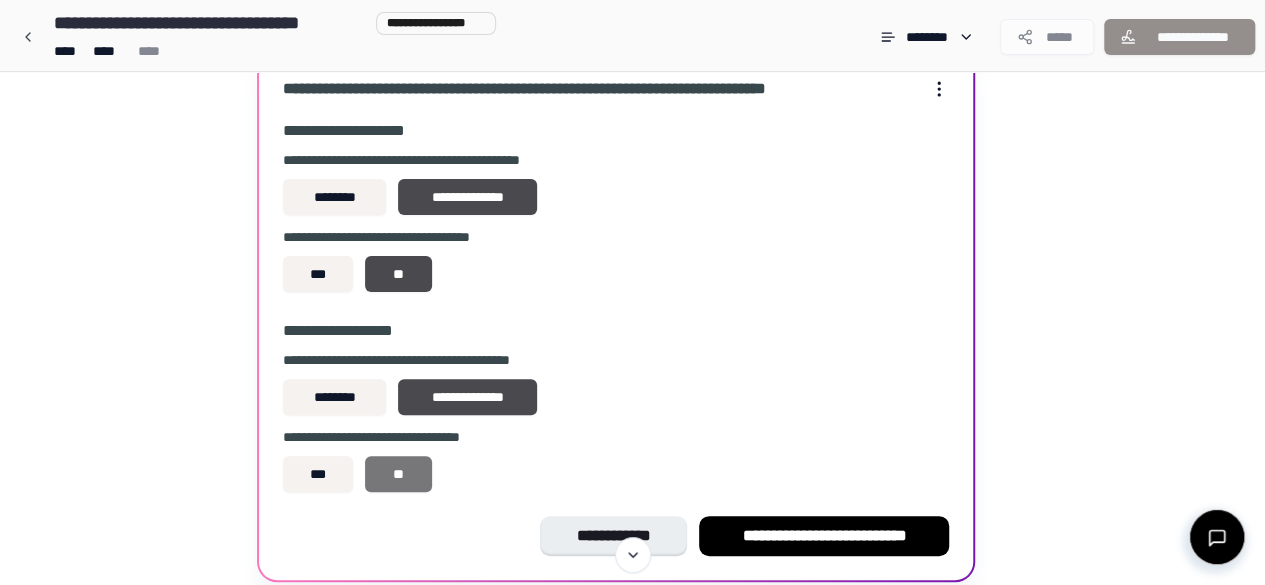 click on "**" at bounding box center (398, 474) 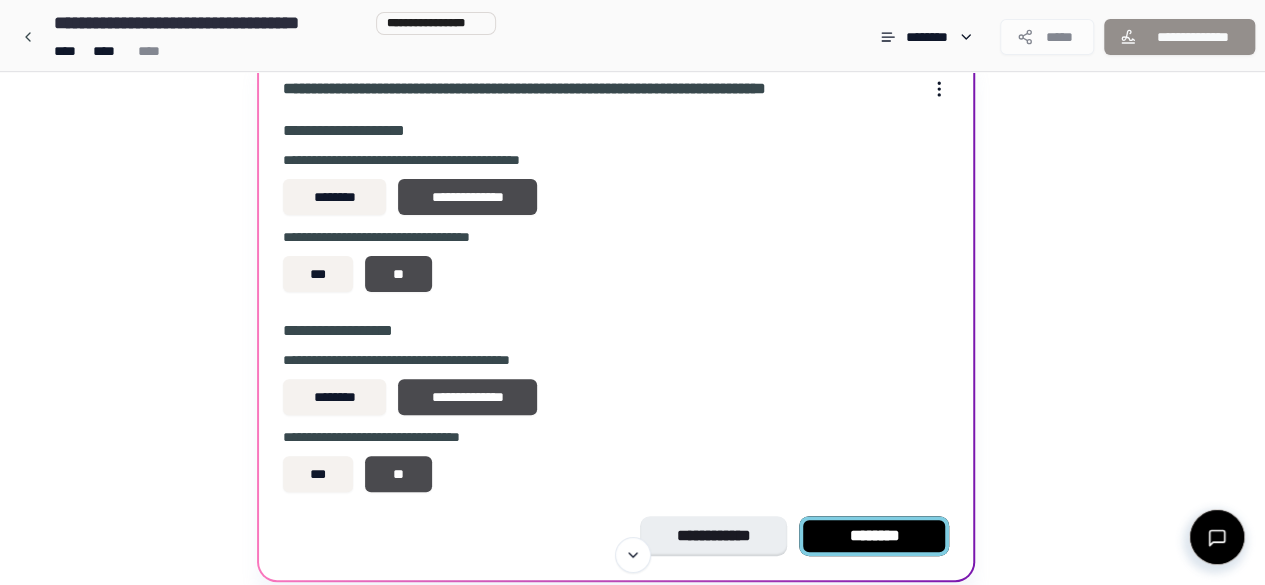 click on "********" at bounding box center (874, 536) 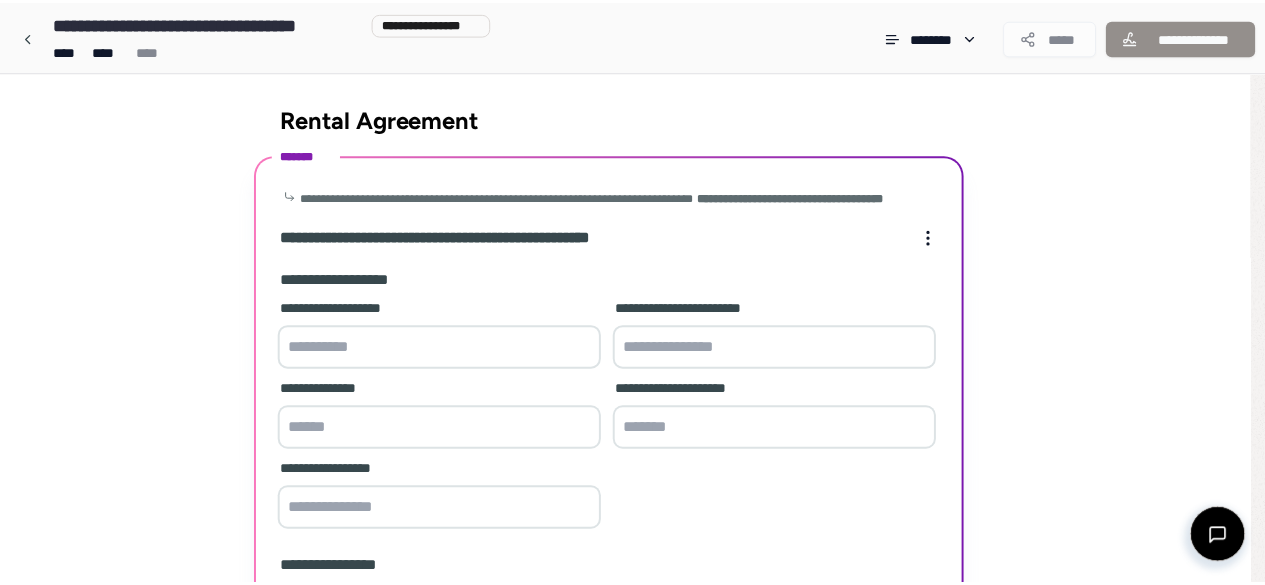 scroll, scrollTop: 418, scrollLeft: 0, axis: vertical 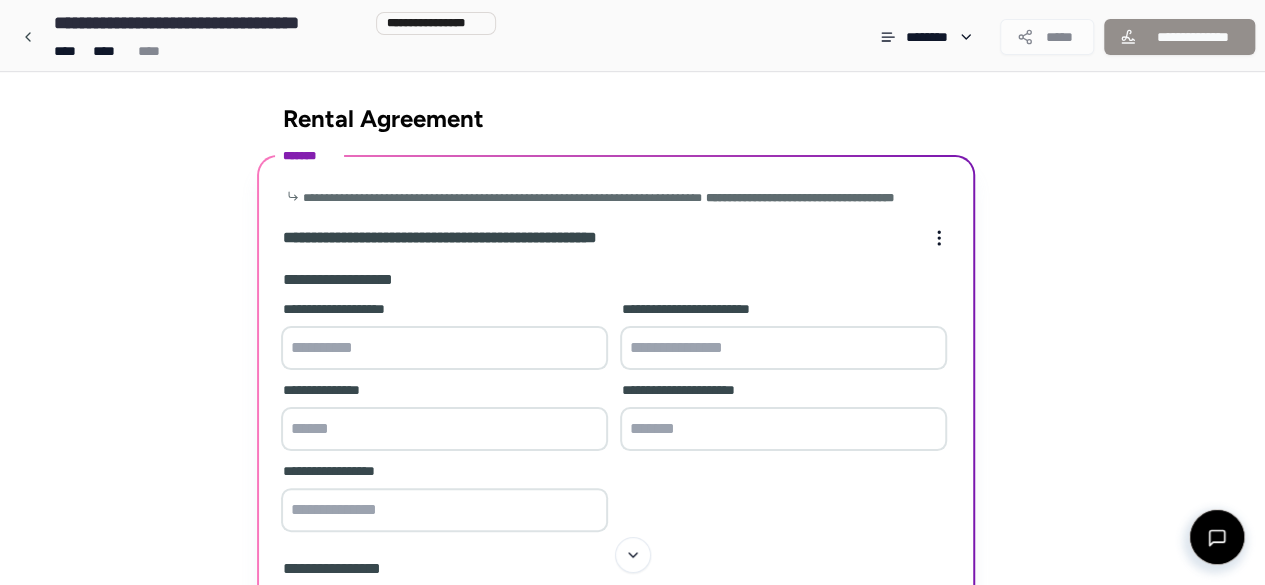 click at bounding box center (444, 348) 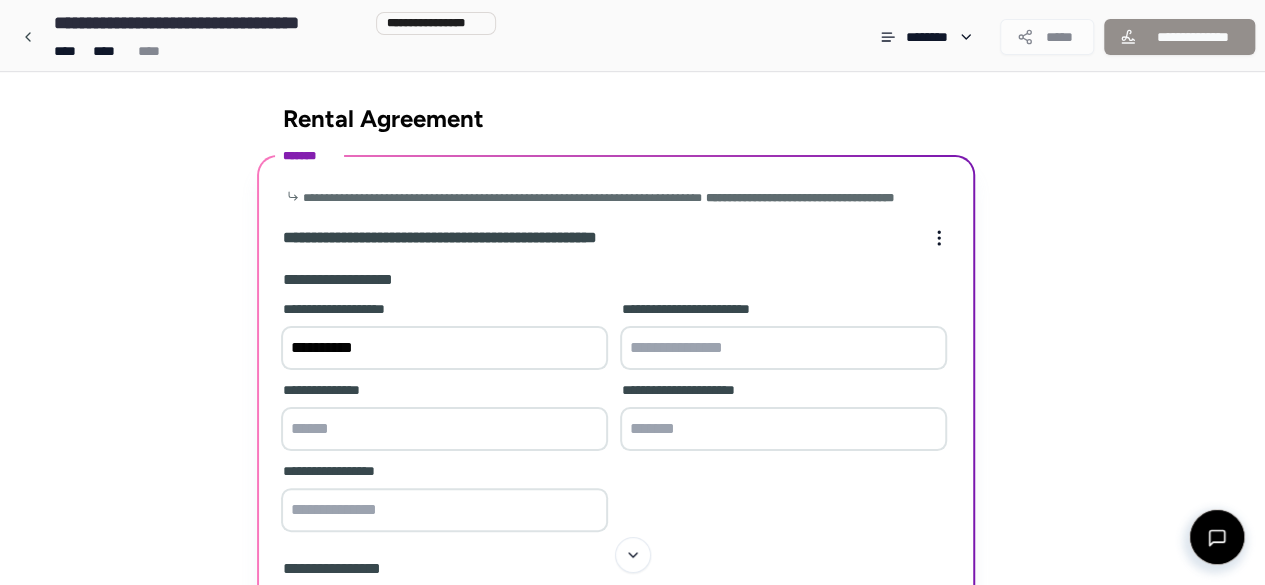 click on "**********" at bounding box center [444, 348] 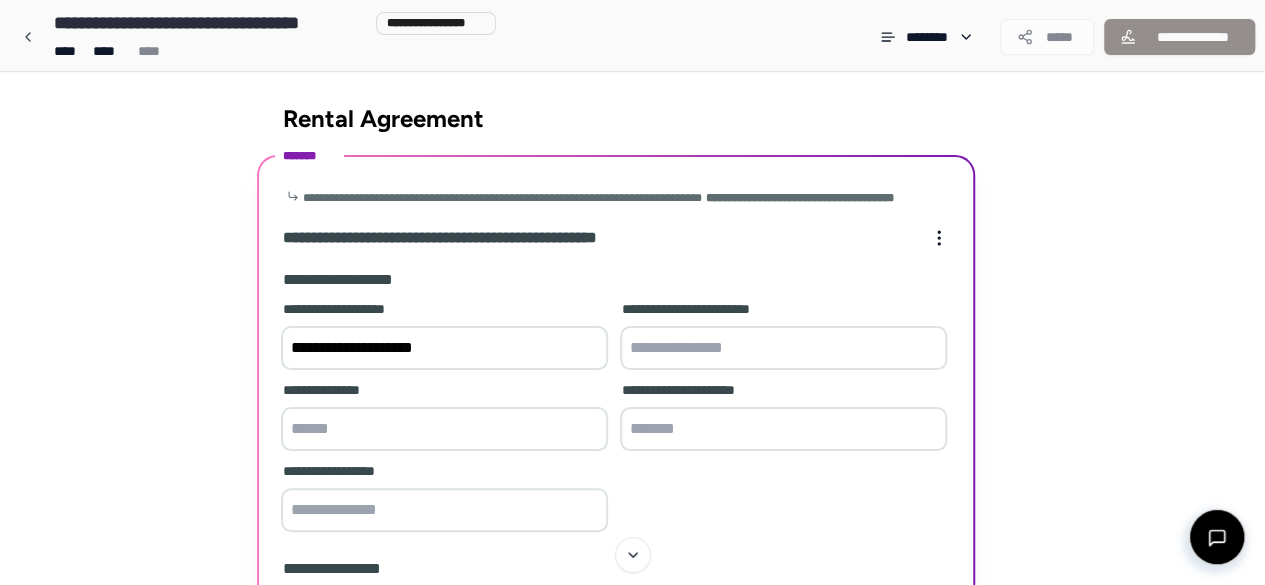 type on "**********" 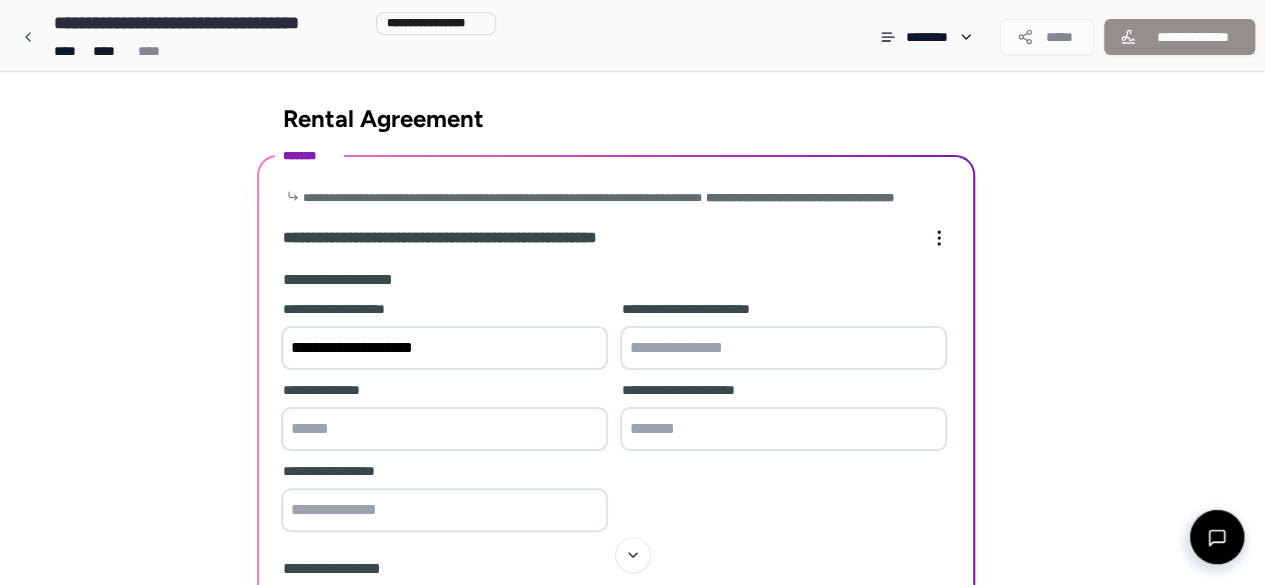 click at bounding box center [783, 348] 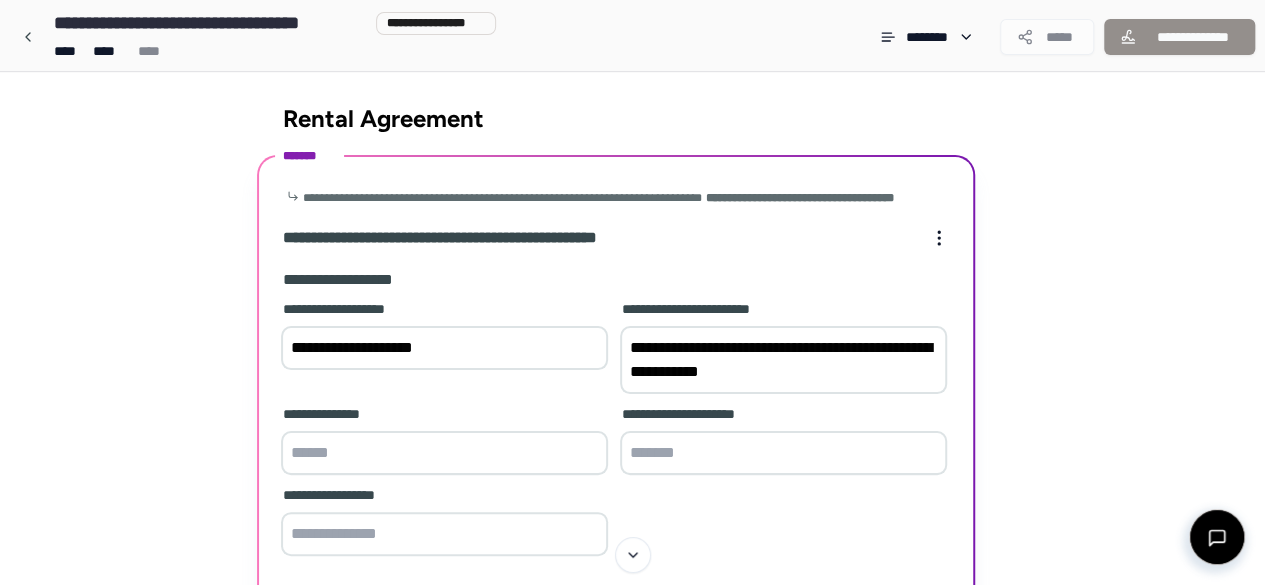 type on "**********" 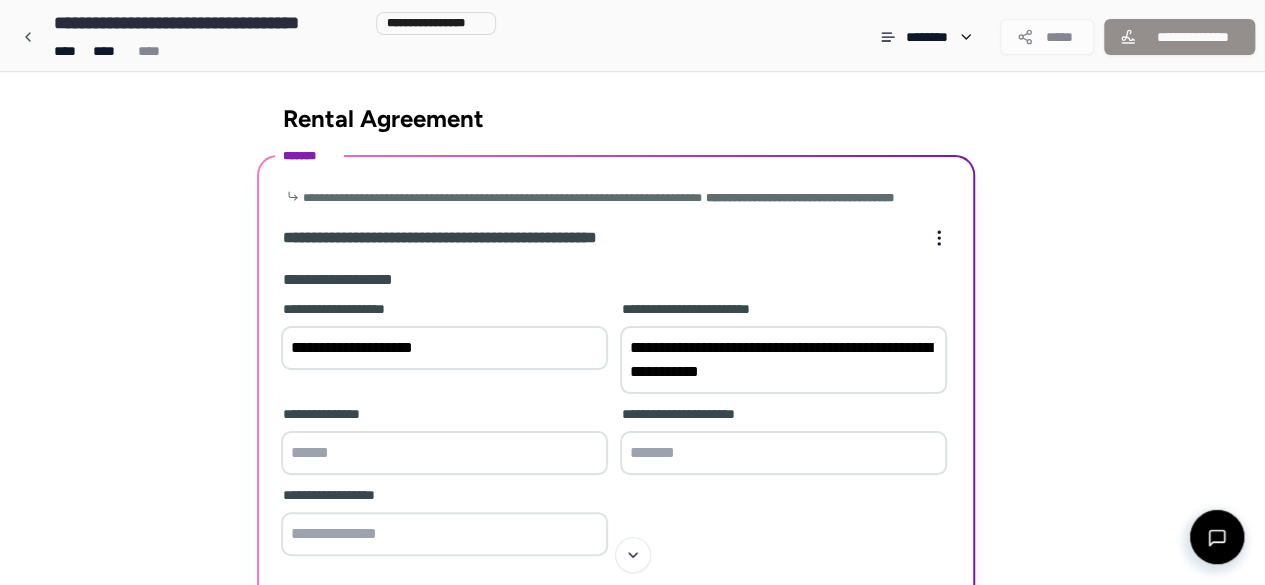 click at bounding box center (444, 453) 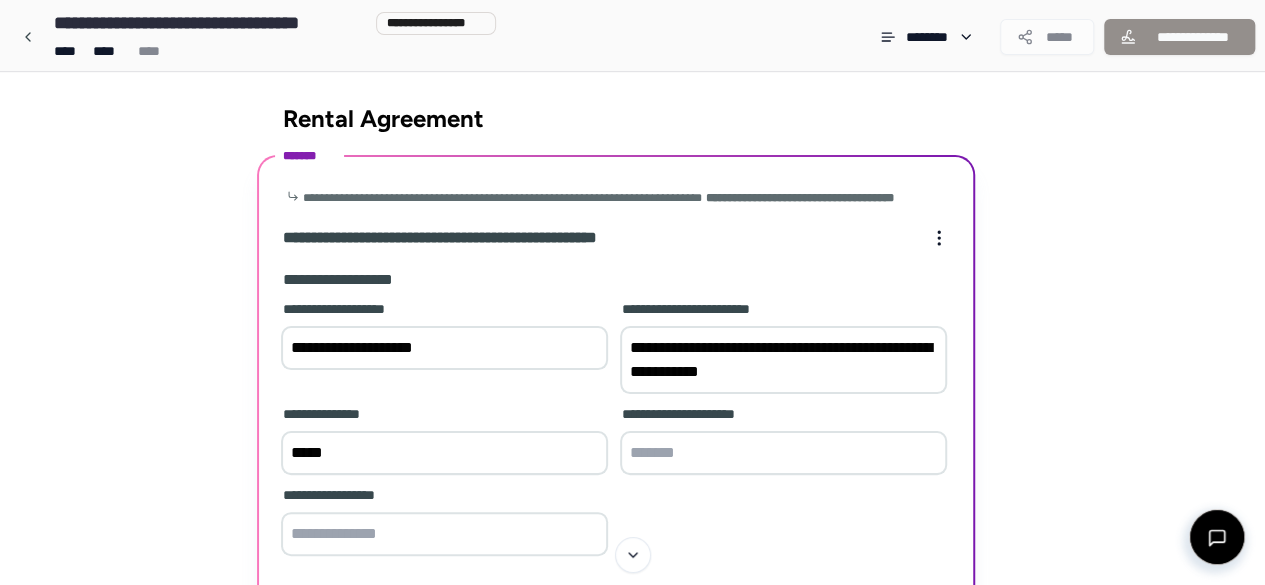 type on "*****" 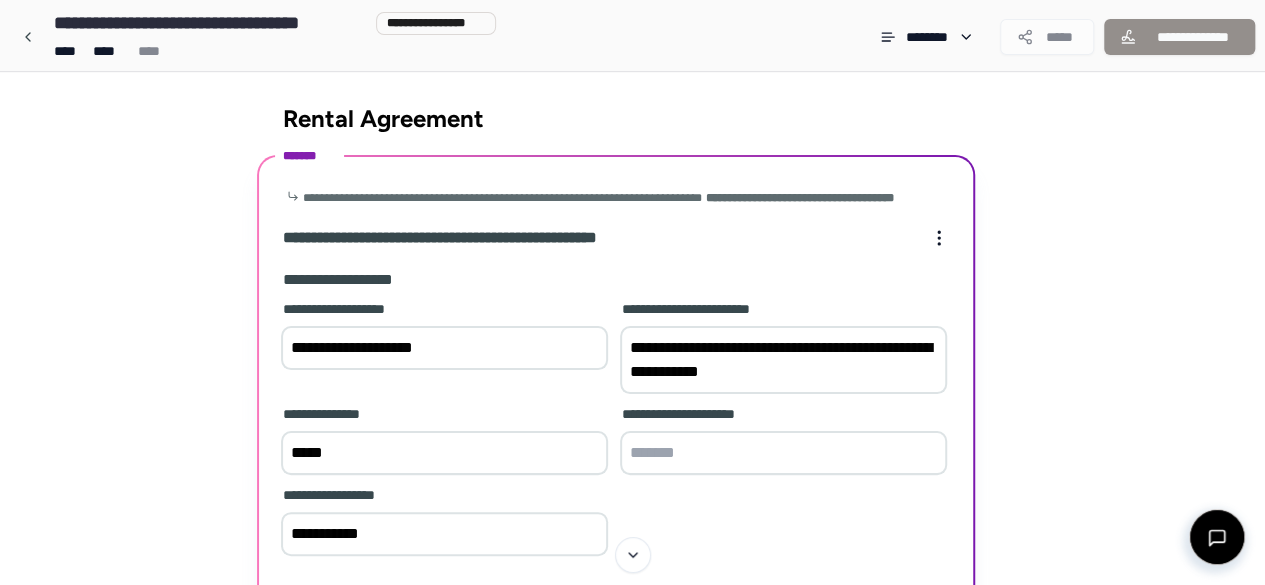 type on "**********" 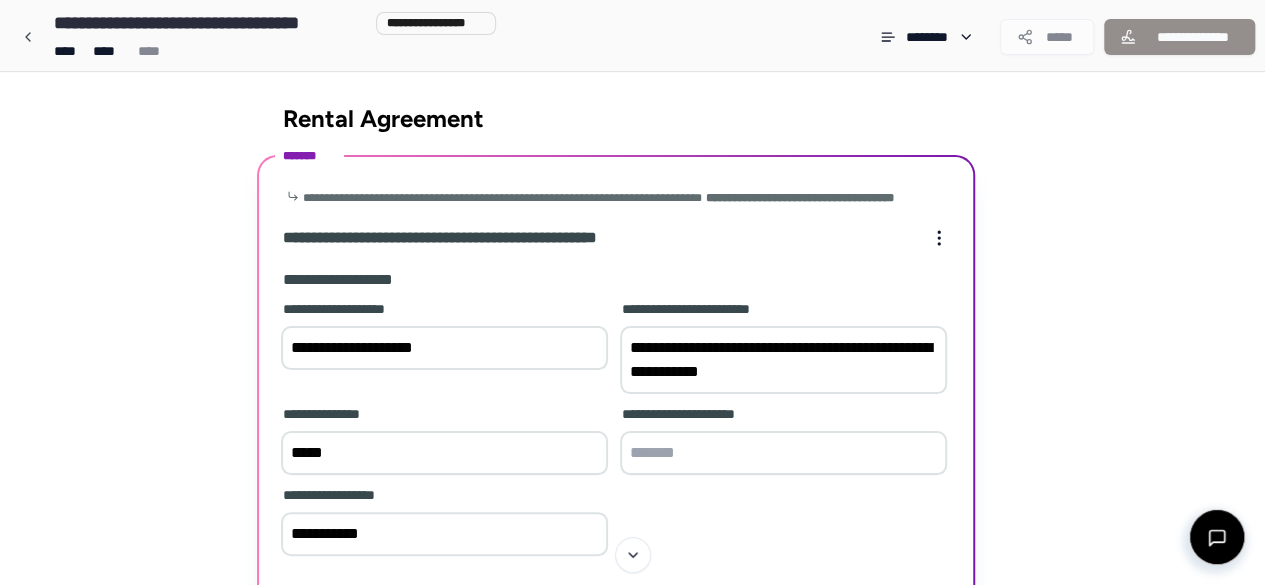click at bounding box center (783, 453) 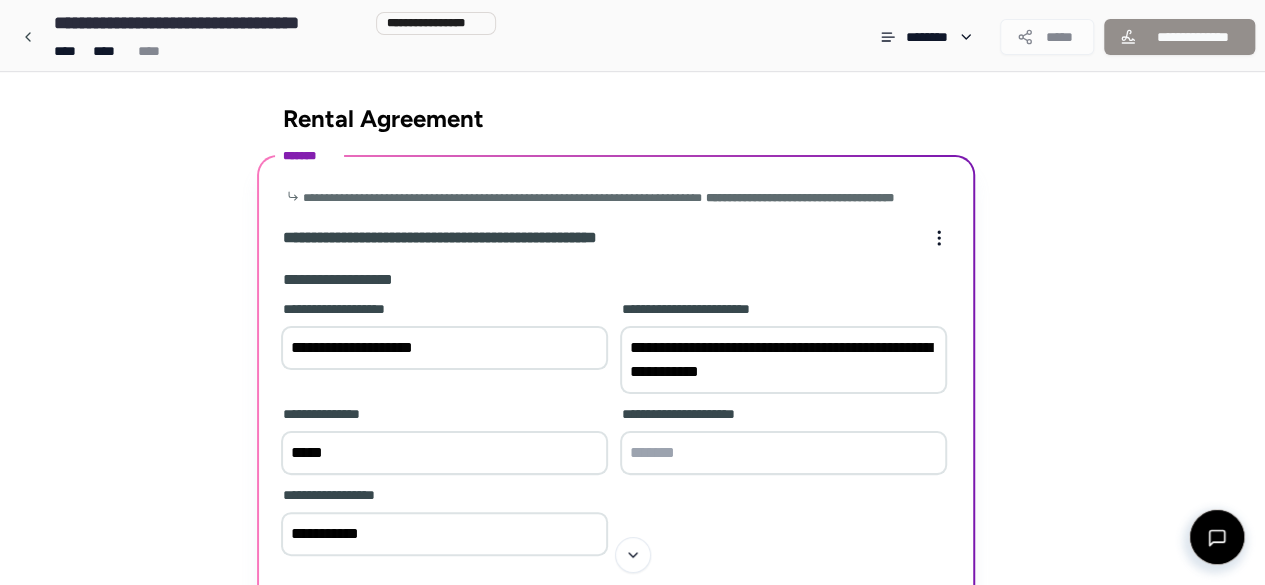 scroll, scrollTop: 45, scrollLeft: 0, axis: vertical 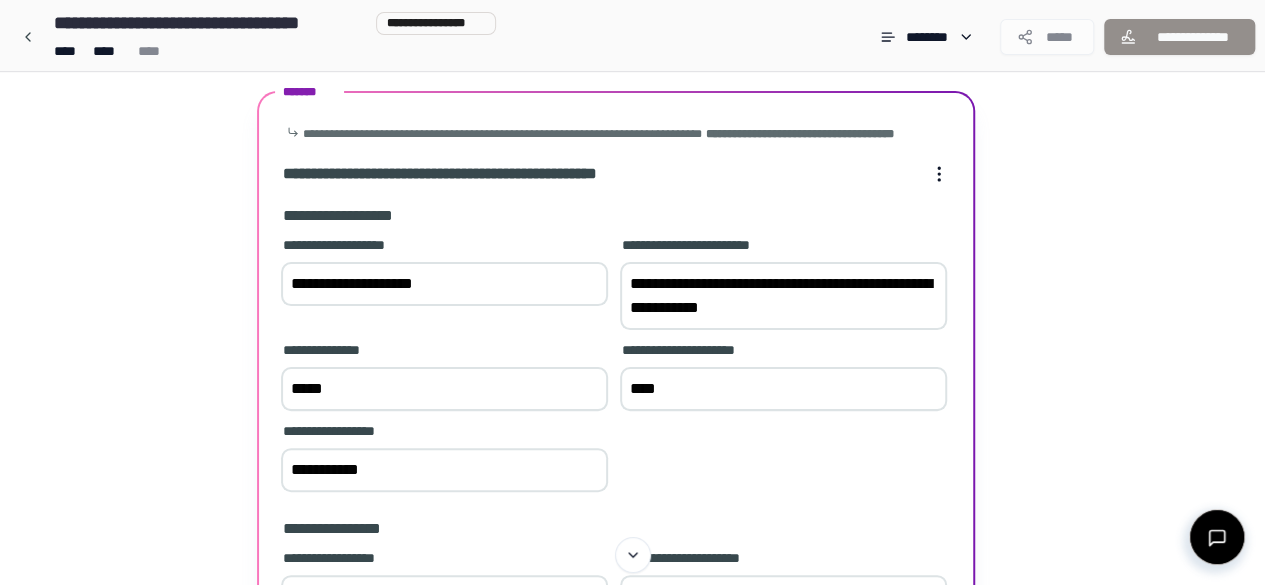 type on "****" 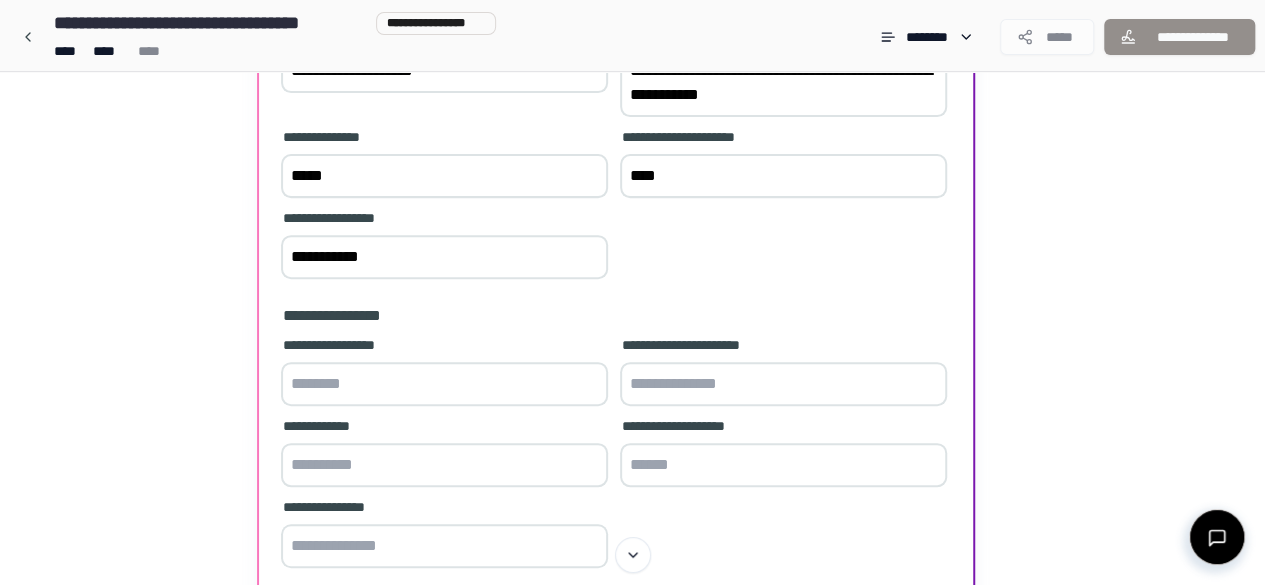scroll, scrollTop: 284, scrollLeft: 0, axis: vertical 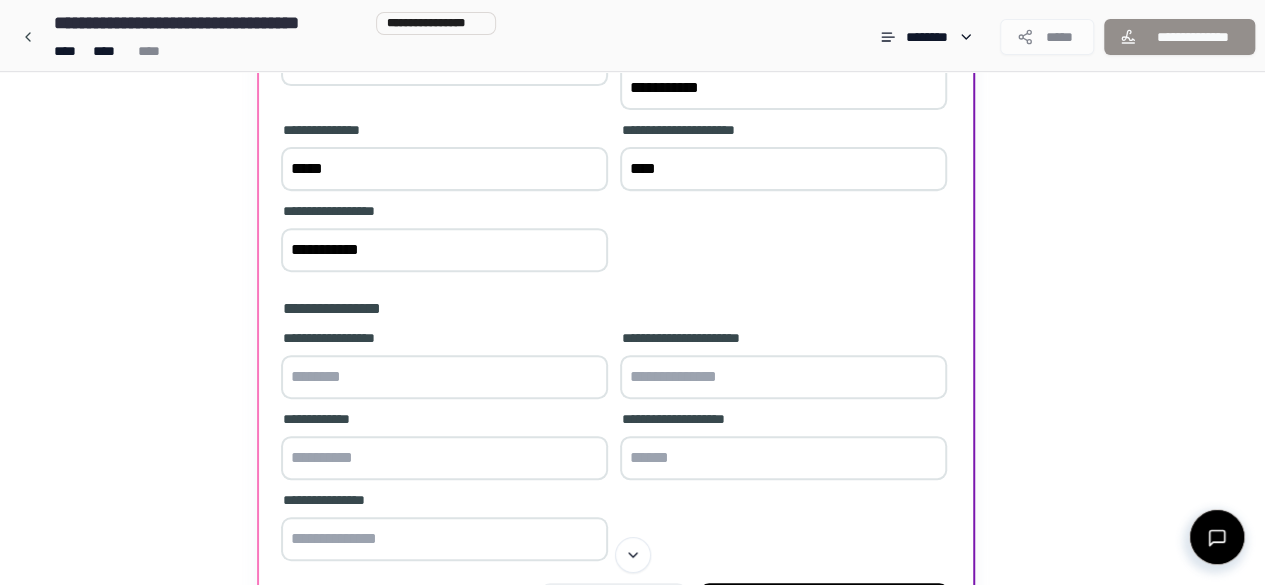 drag, startPoint x: 1227, startPoint y: 357, endPoint x: 1244, endPoint y: 398, distance: 44.38468 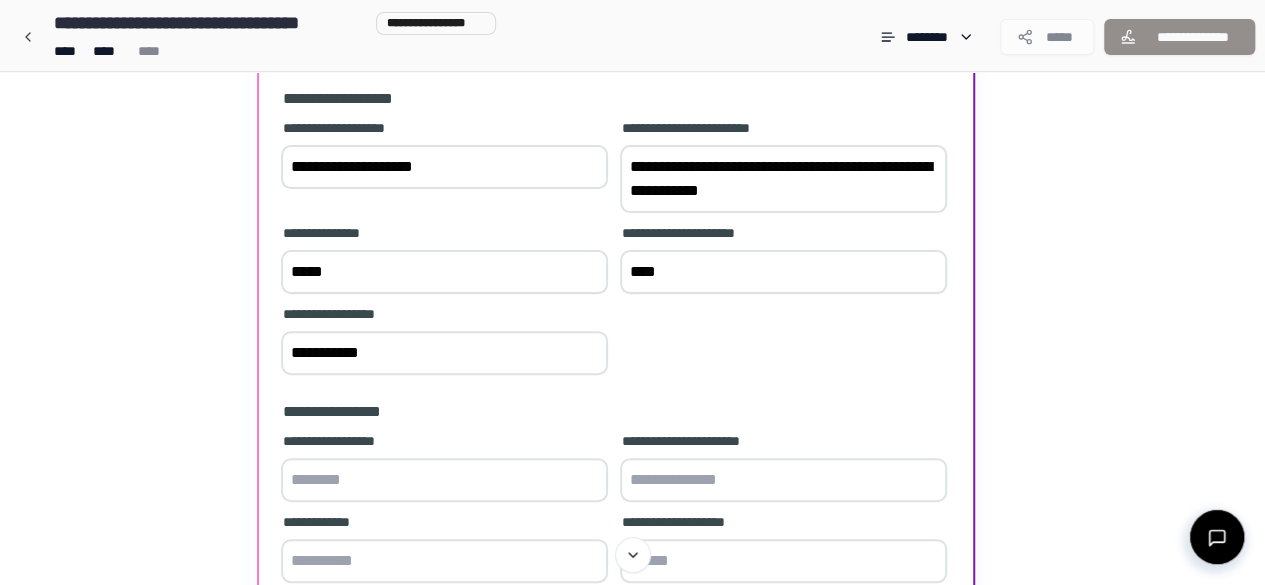 scroll, scrollTop: 198, scrollLeft: 0, axis: vertical 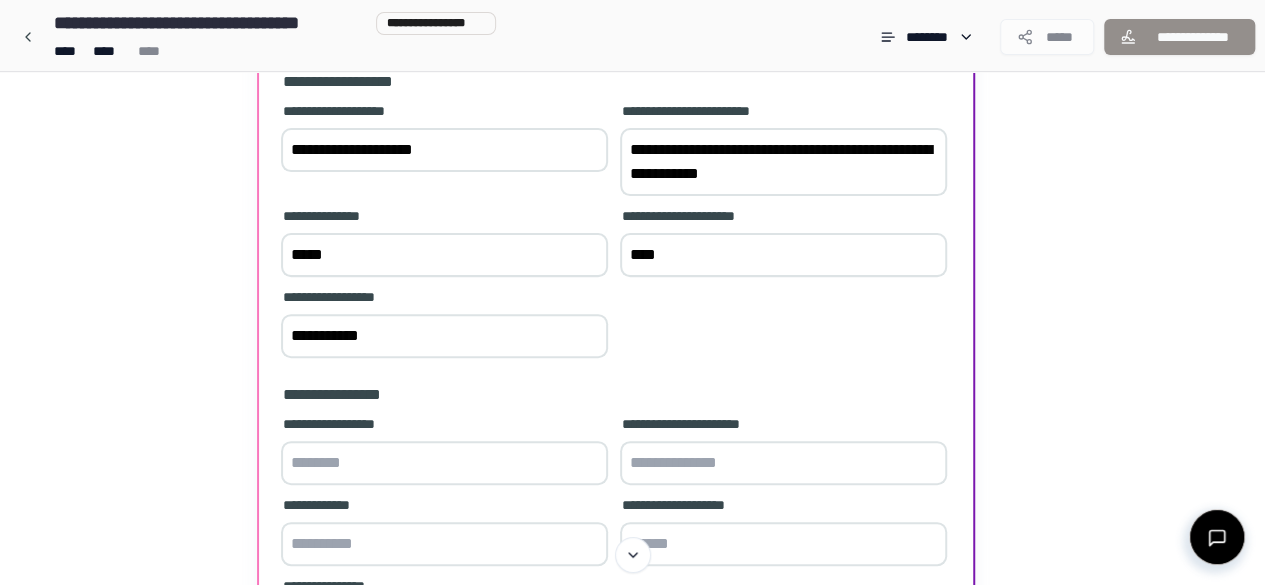 drag, startPoint x: 462, startPoint y: 167, endPoint x: 205, endPoint y: 154, distance: 257.32858 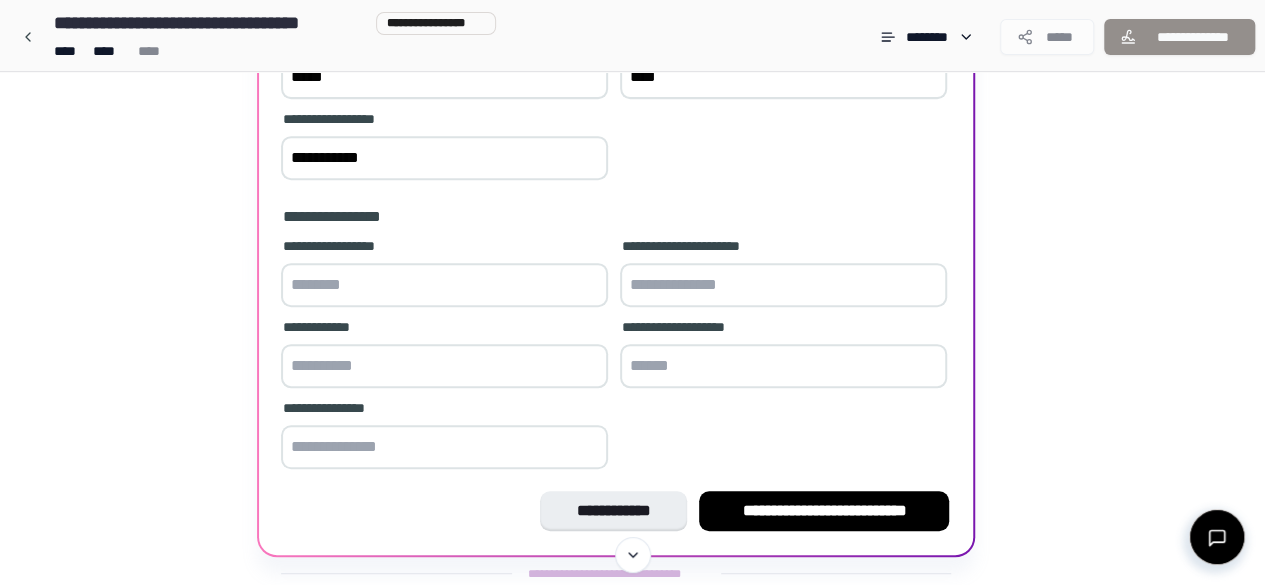 scroll, scrollTop: 402, scrollLeft: 0, axis: vertical 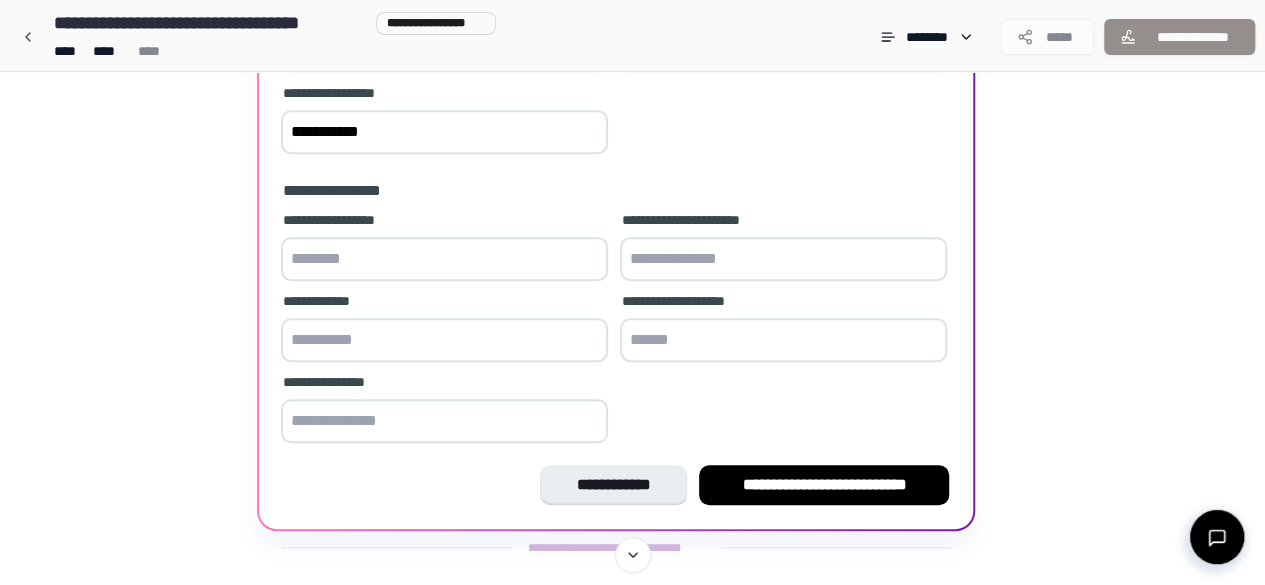type 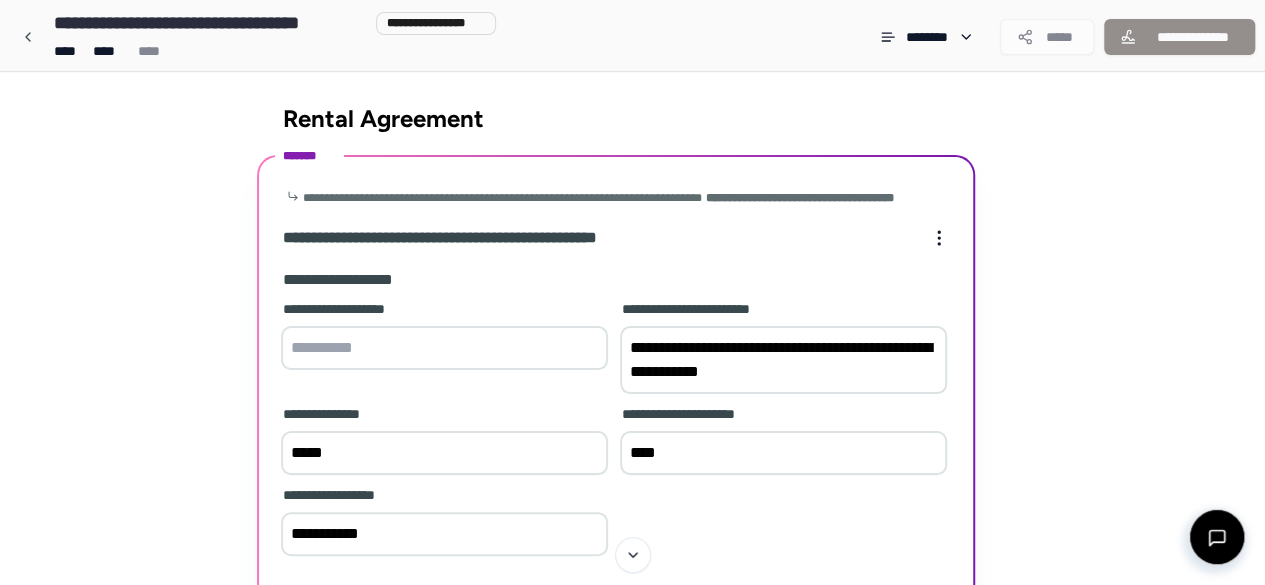 scroll, scrollTop: 23, scrollLeft: 0, axis: vertical 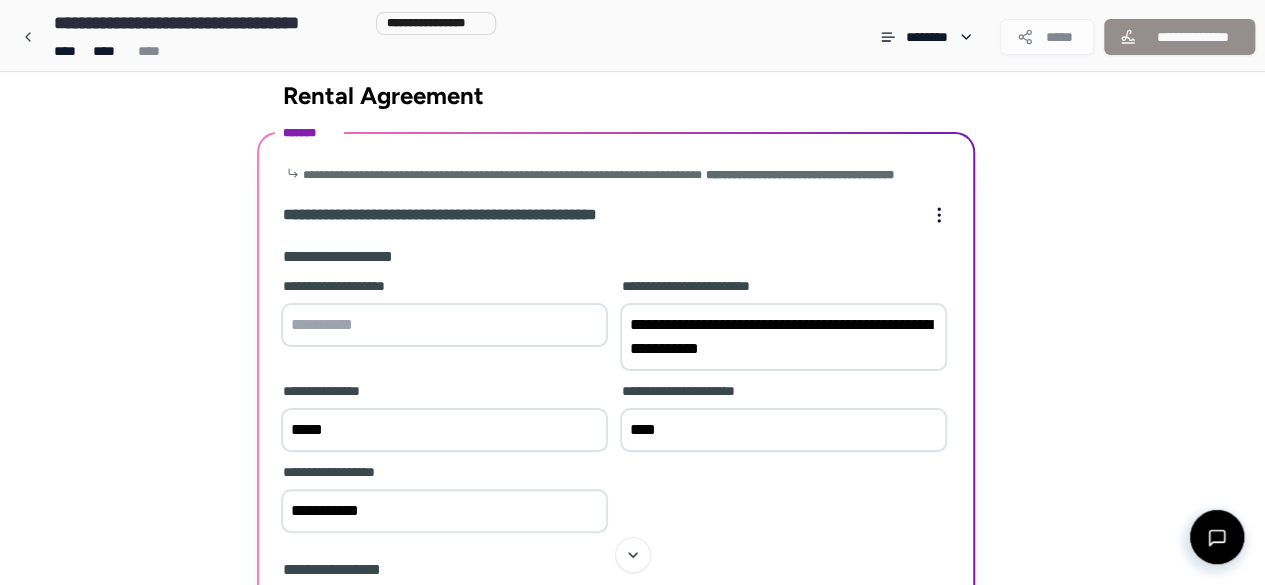 type on "**********" 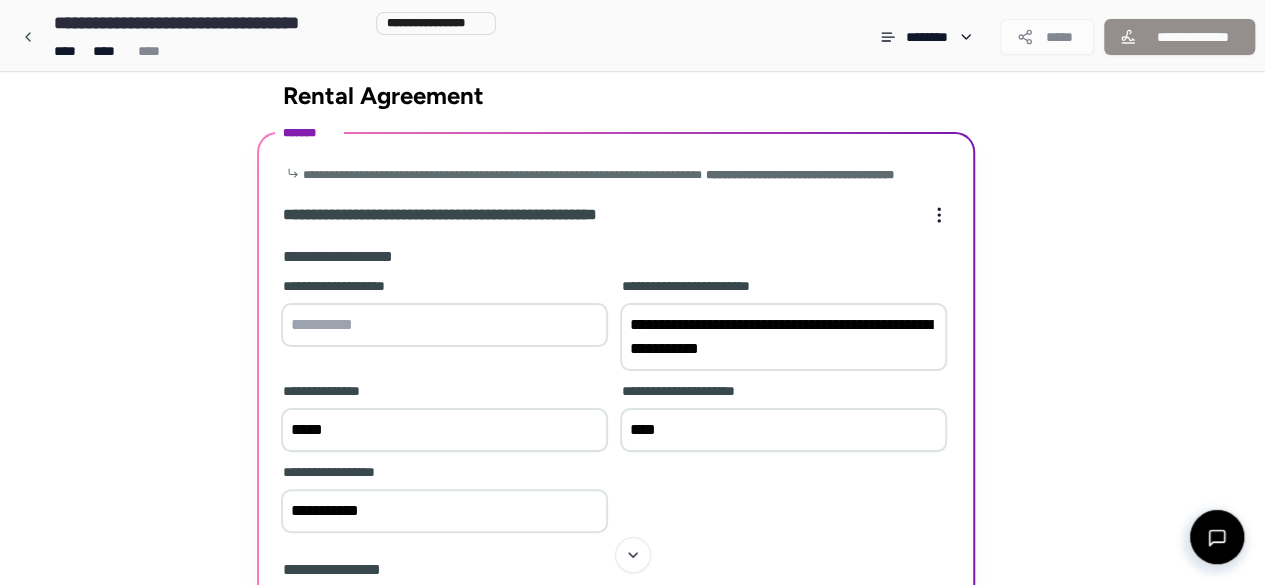 drag, startPoint x: 730, startPoint y: 365, endPoint x: 579, endPoint y: 295, distance: 166.43617 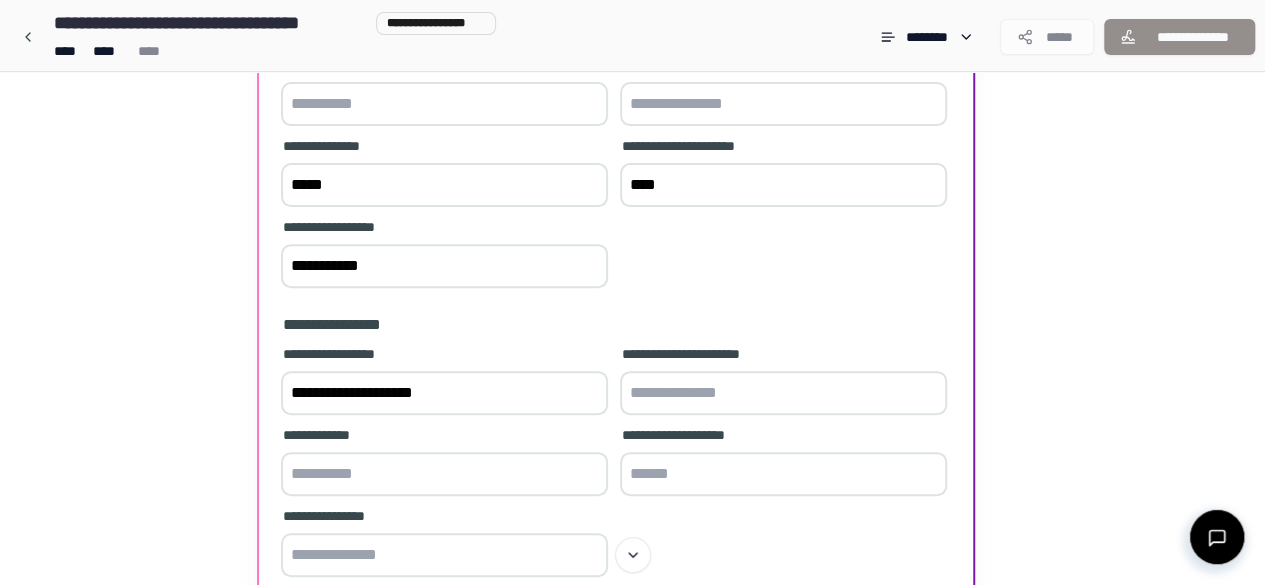 scroll, scrollTop: 277, scrollLeft: 0, axis: vertical 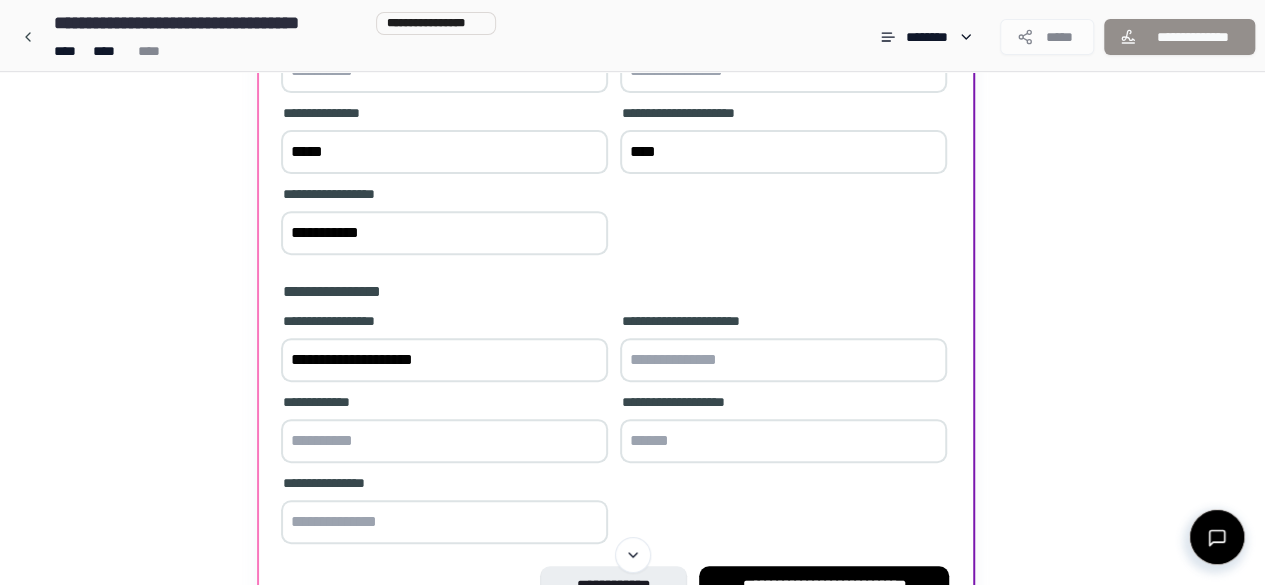 type on "**********" 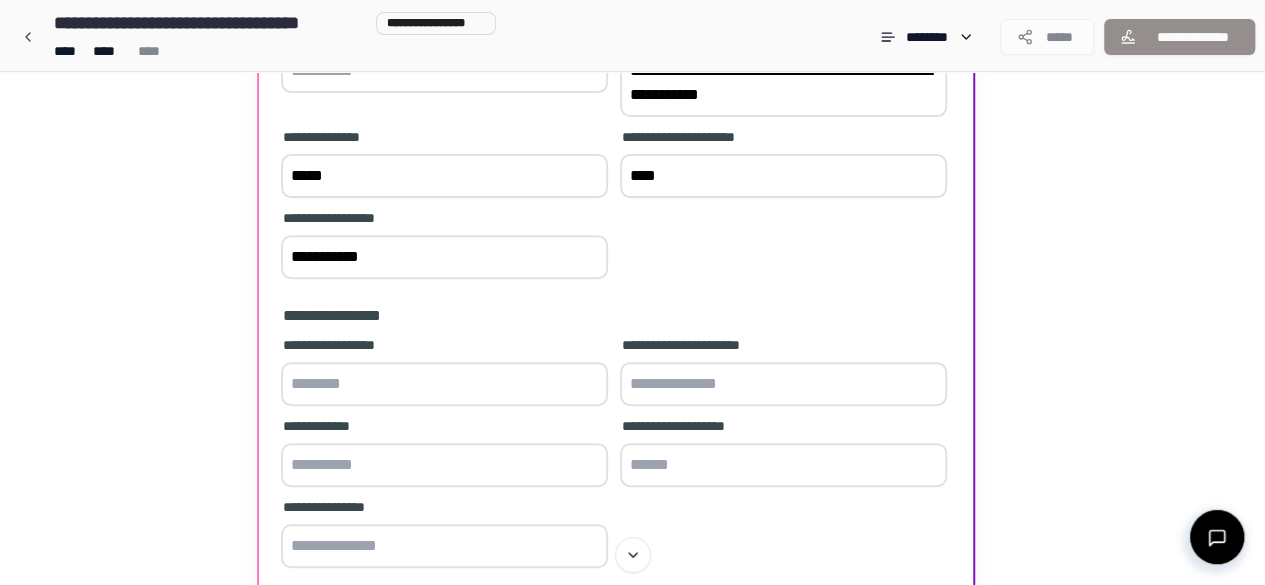 type 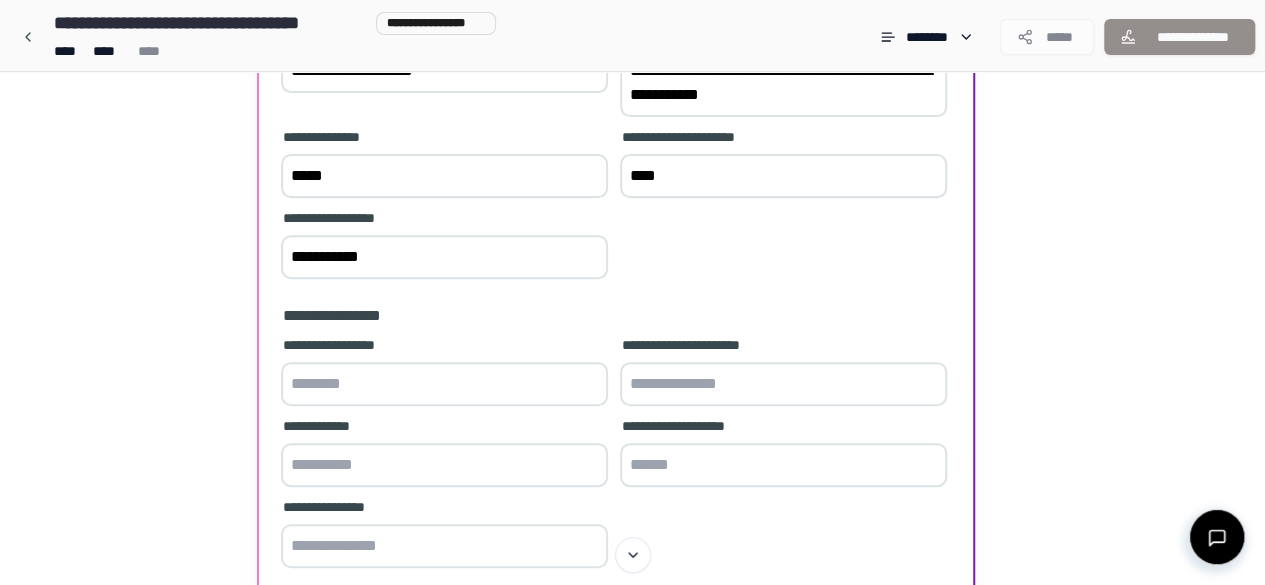 type on "**********" 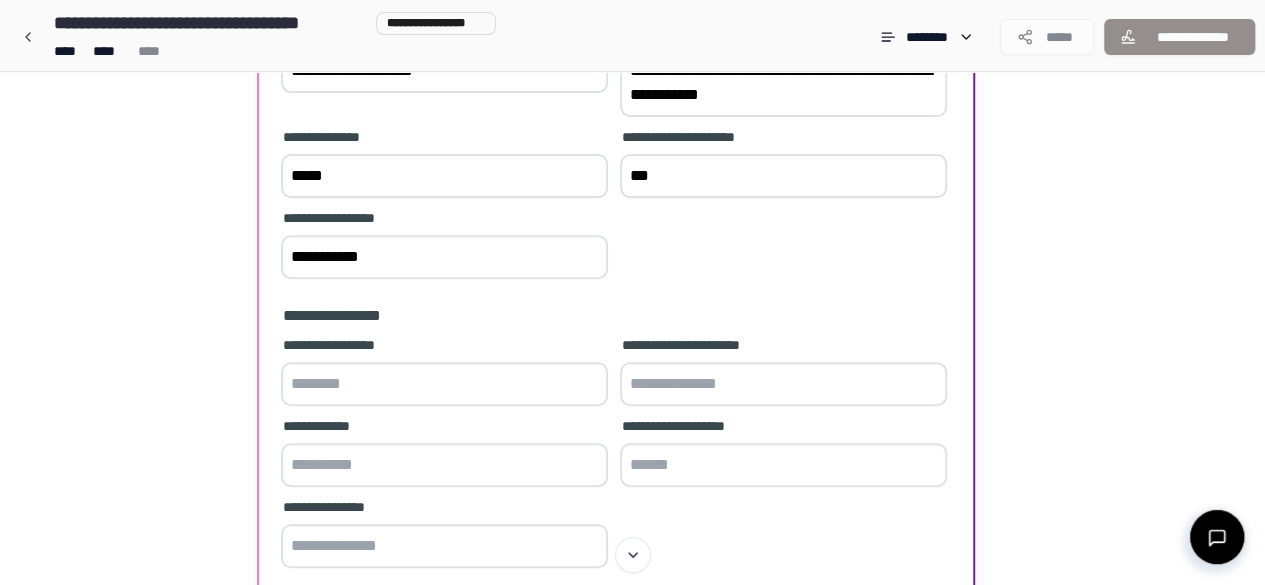 type on "****" 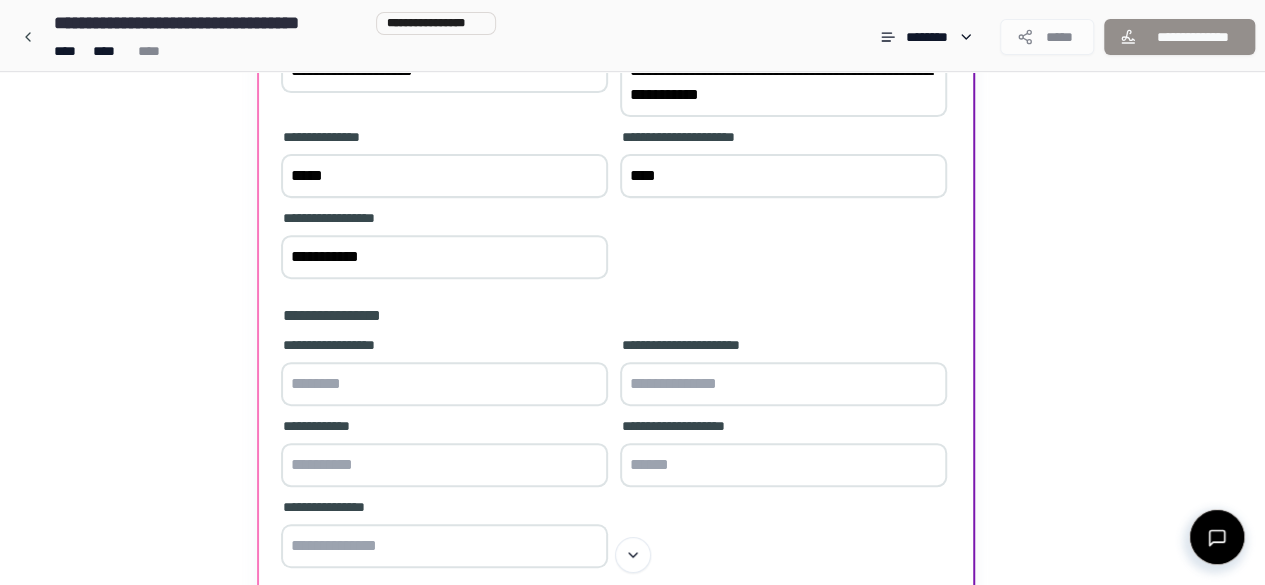 click at bounding box center (444, 384) 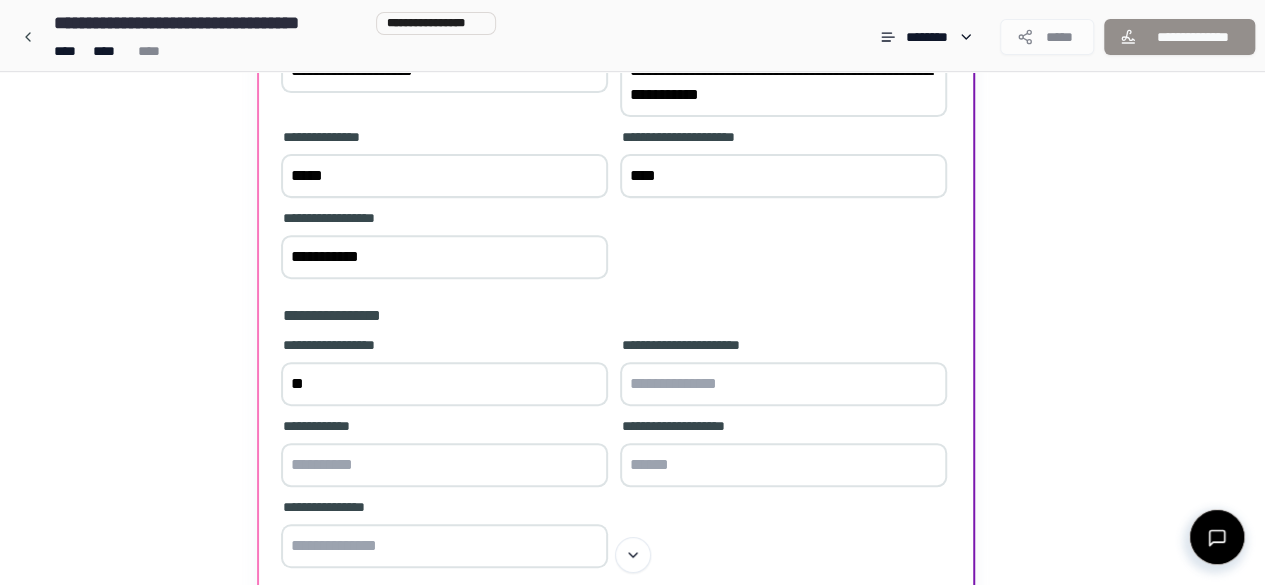 type on "*" 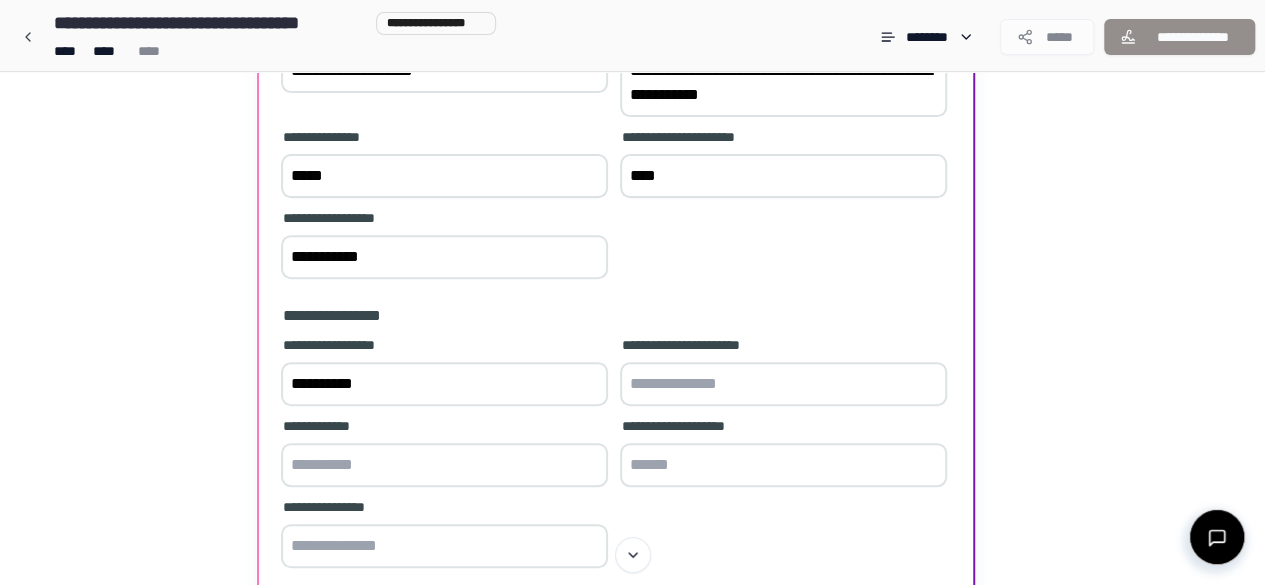 type on "**********" 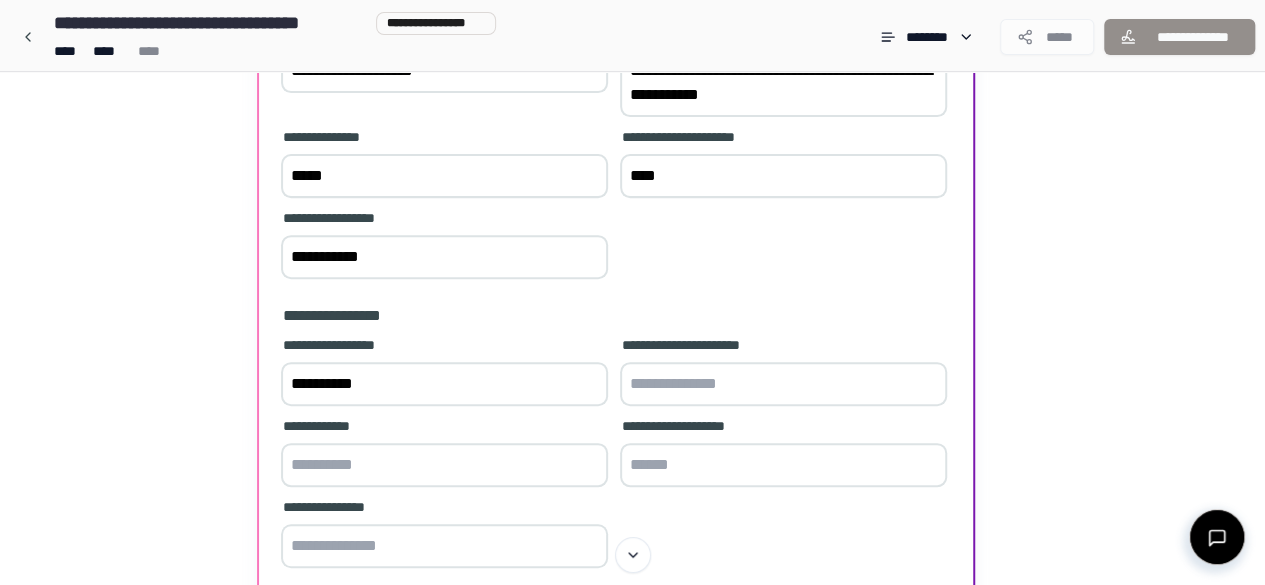 click at bounding box center (783, 384) 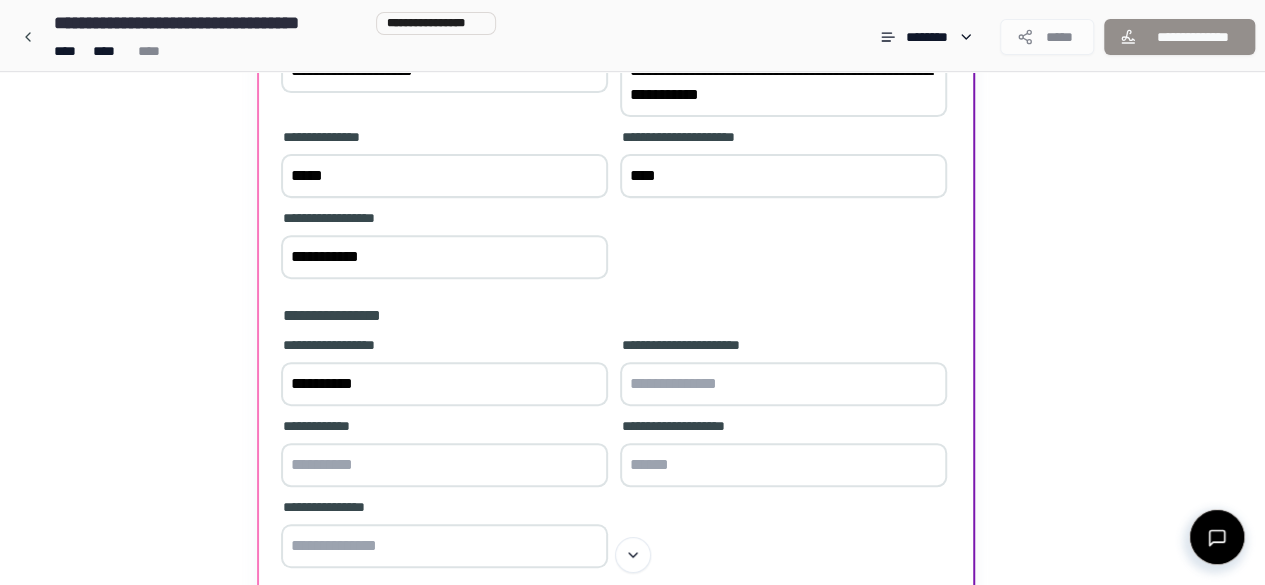 paste on "**********" 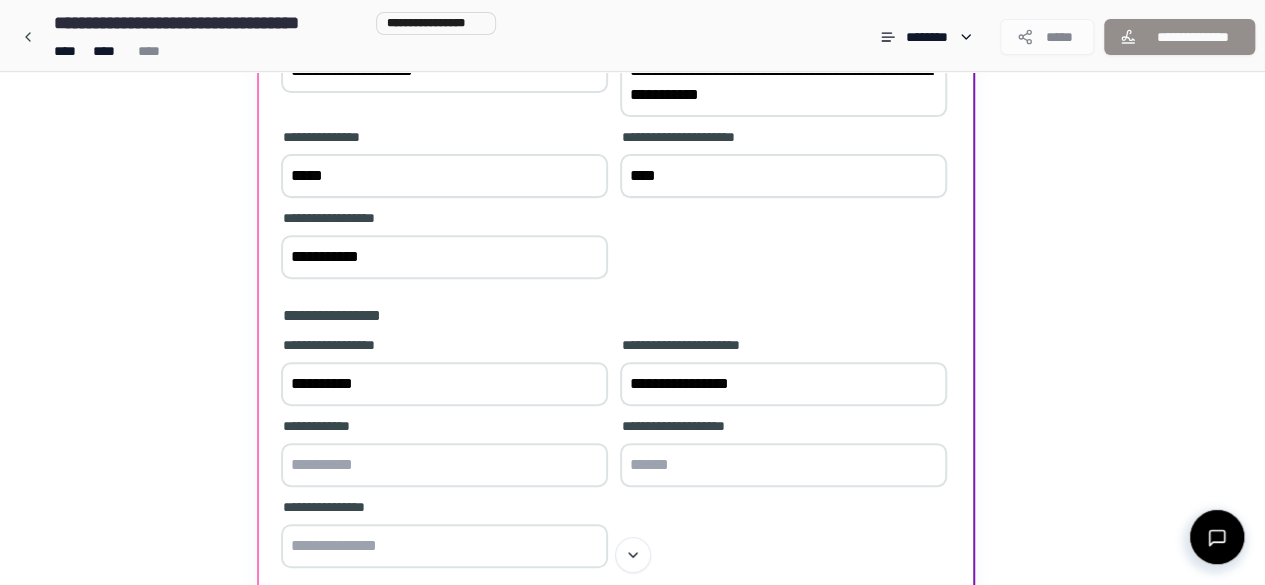 type on "**********" 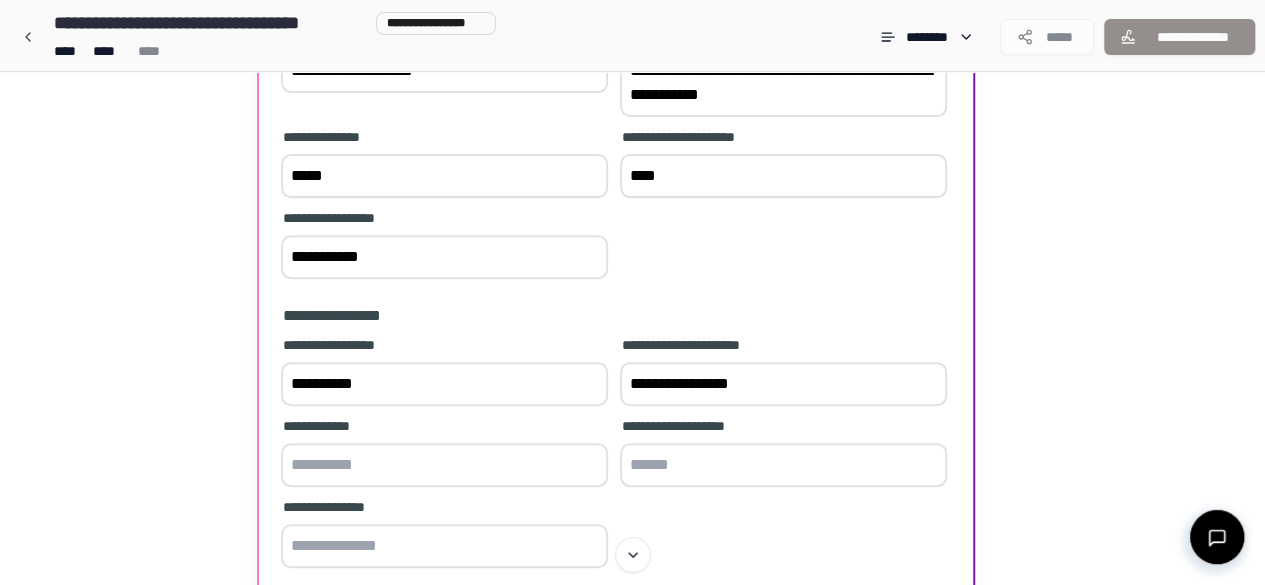 drag, startPoint x: 756, startPoint y: 111, endPoint x: 606, endPoint y: 111, distance: 150 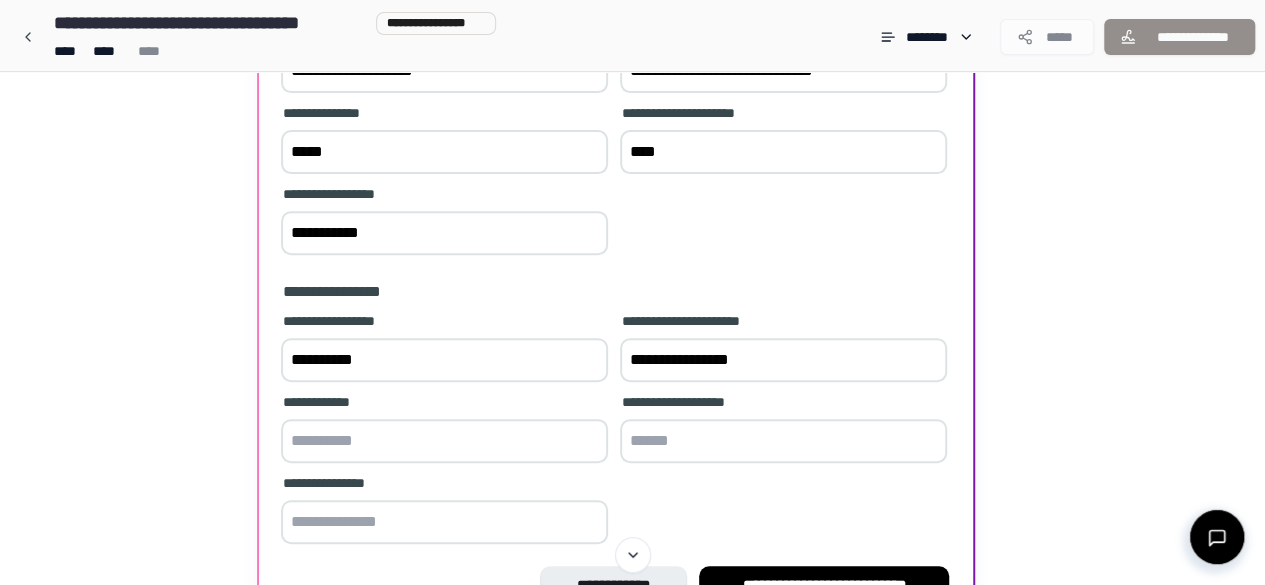 type on "**********" 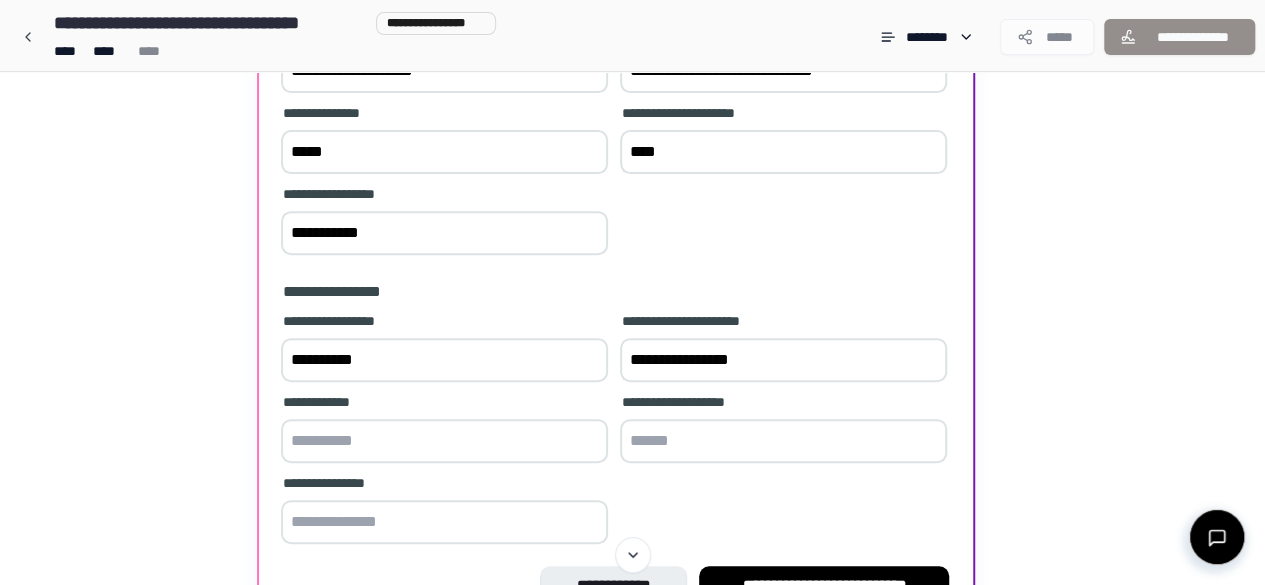 click on "**********" at bounding box center (783, 360) 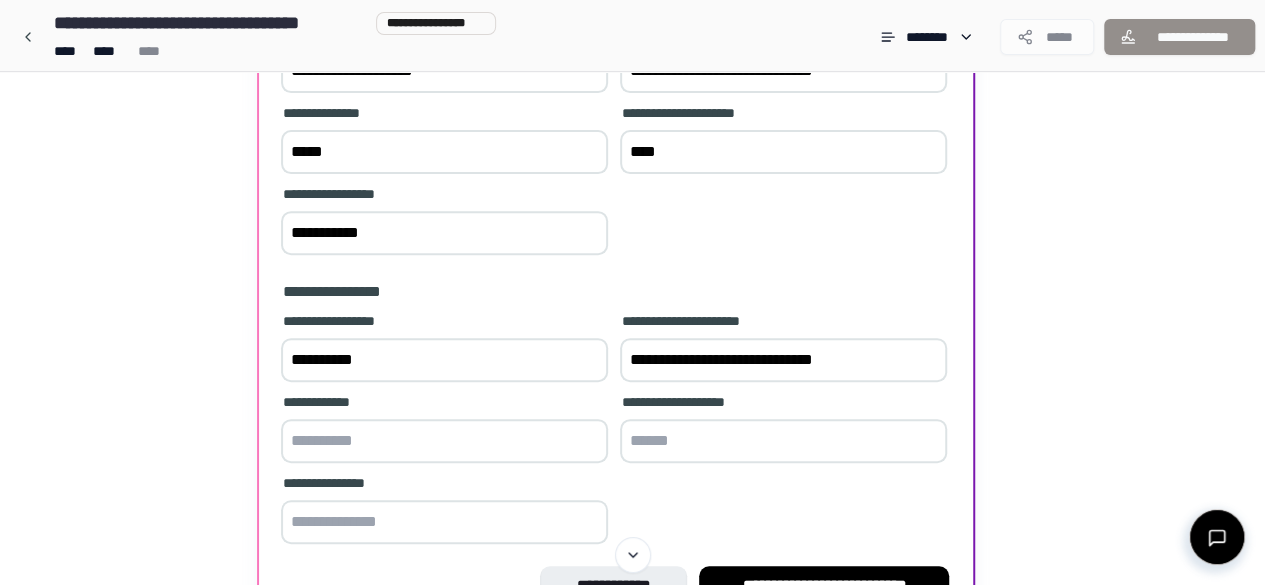 type on "**********" 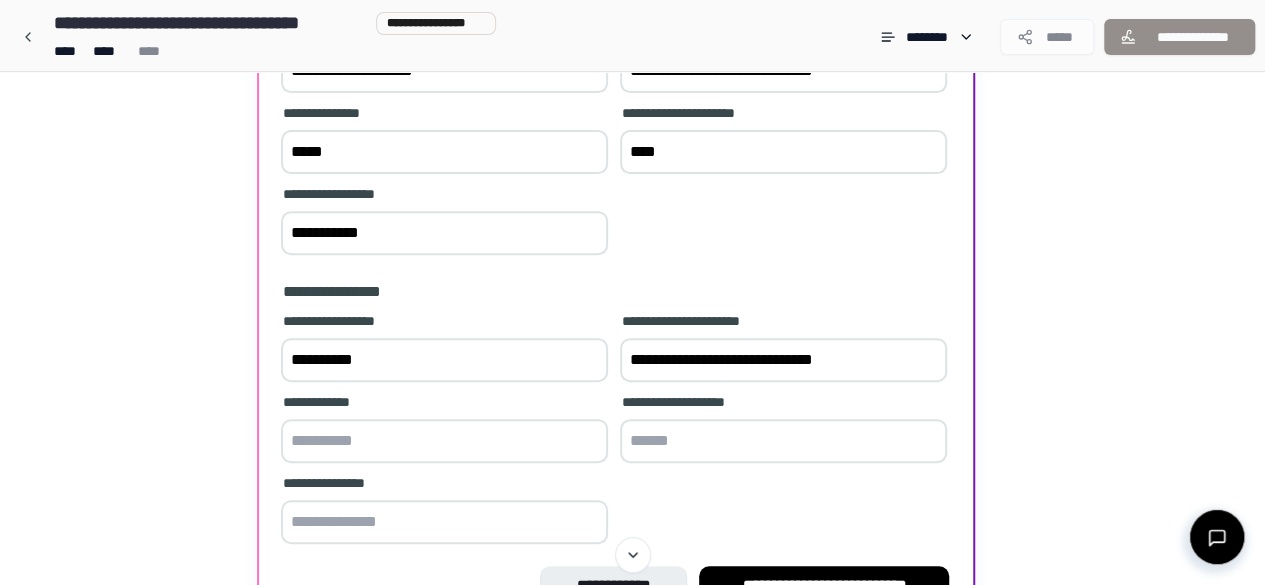 click at bounding box center (444, 441) 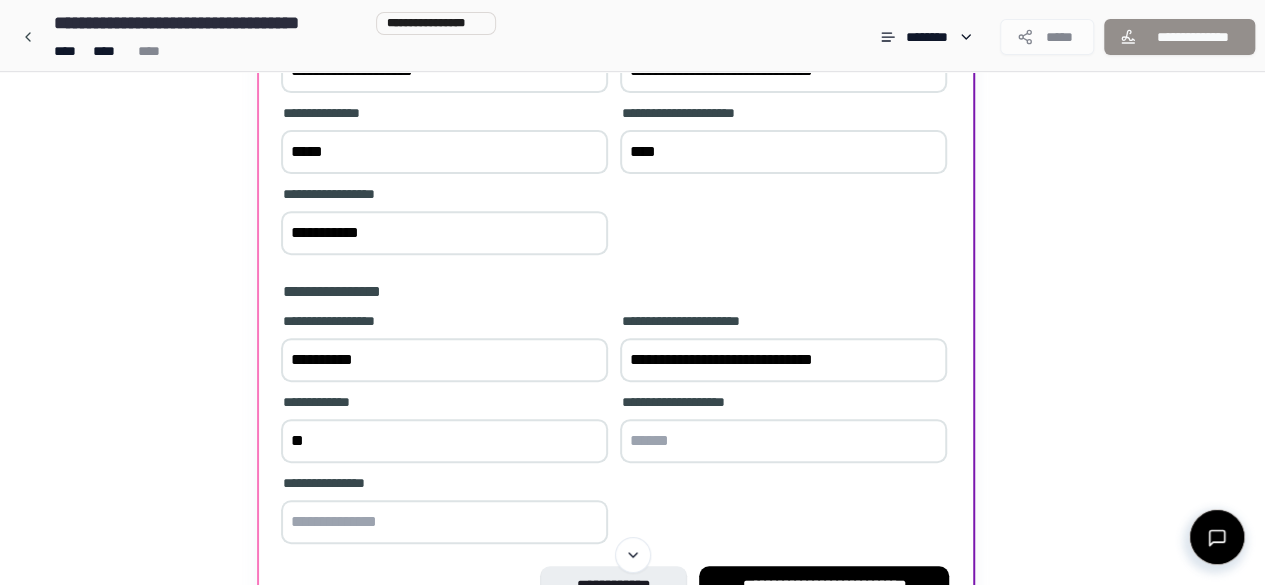 type on "*" 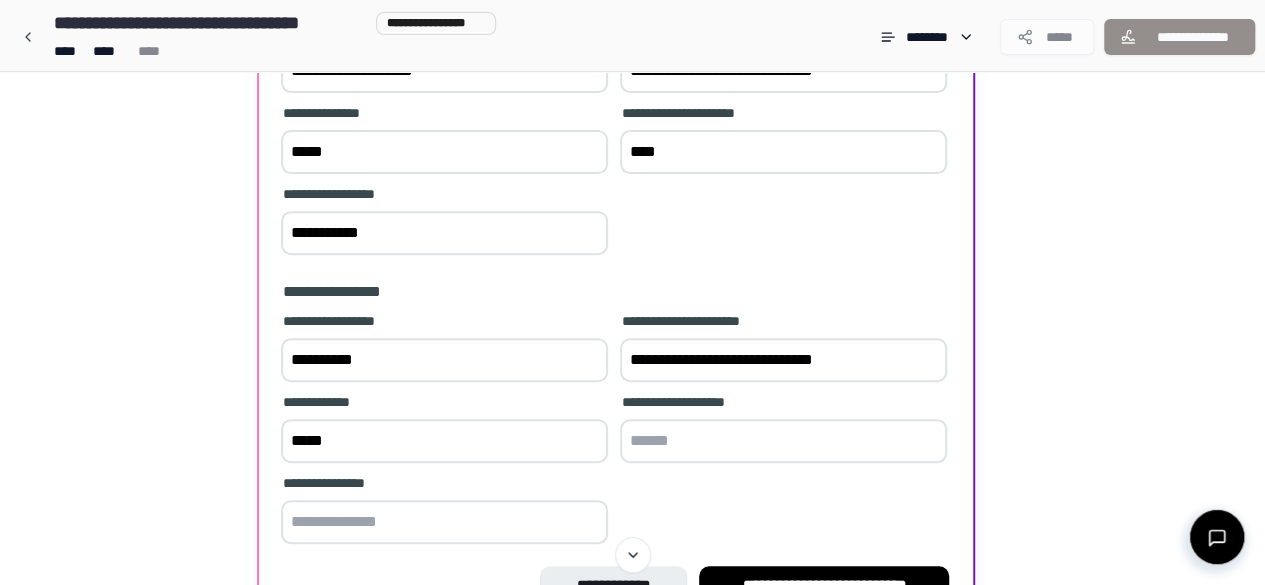 type on "*****" 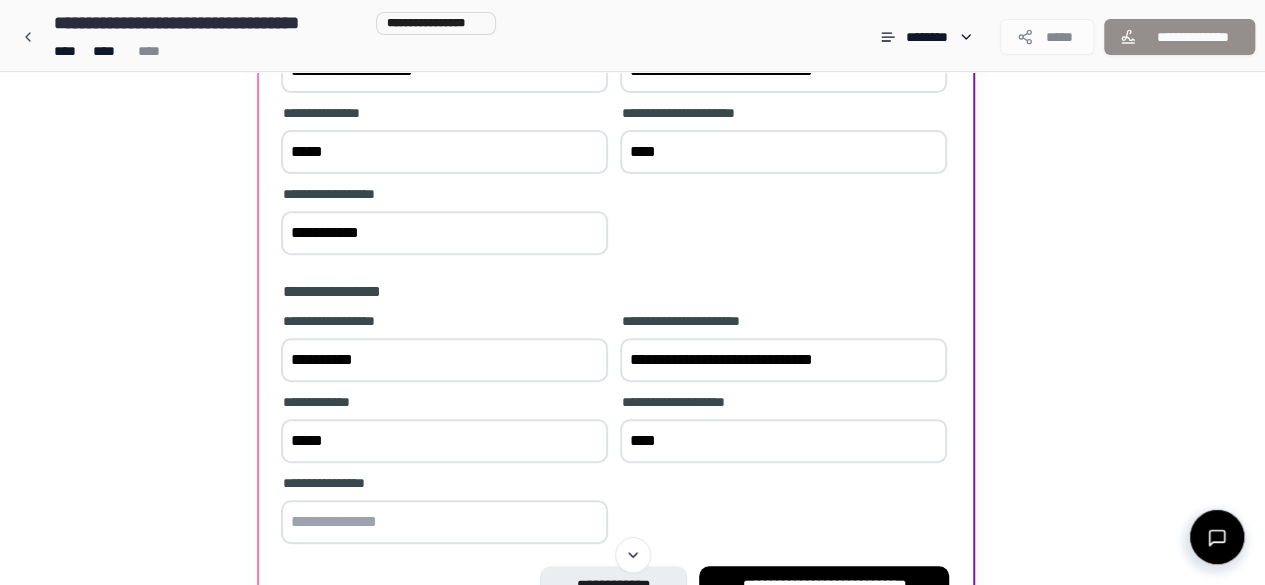 type on "****" 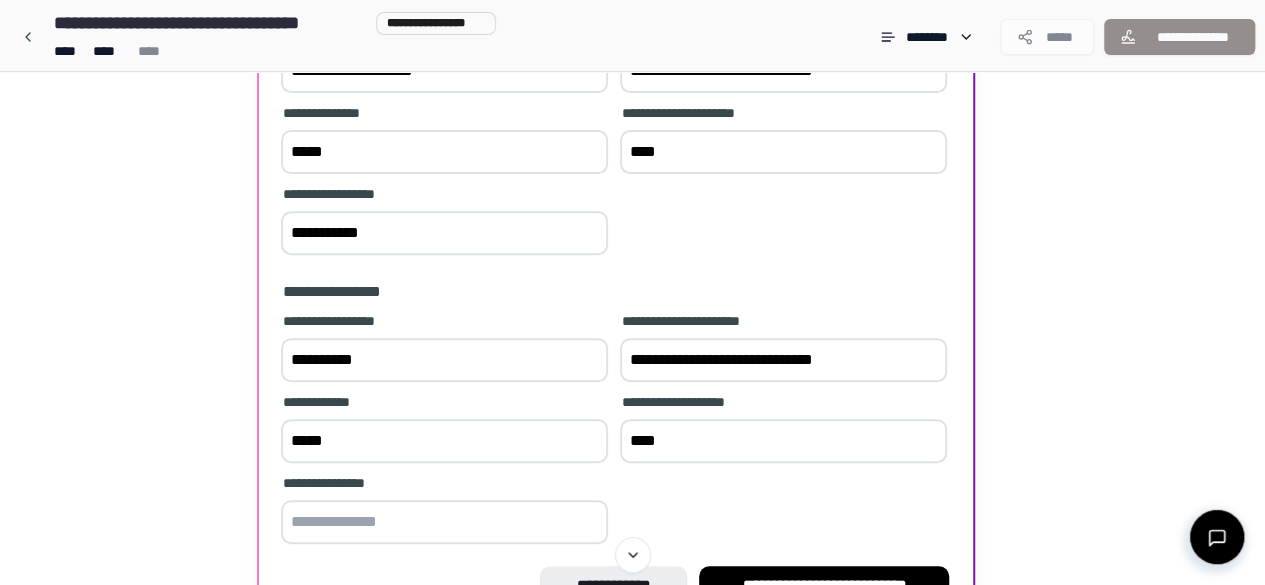 click at bounding box center (444, 522) 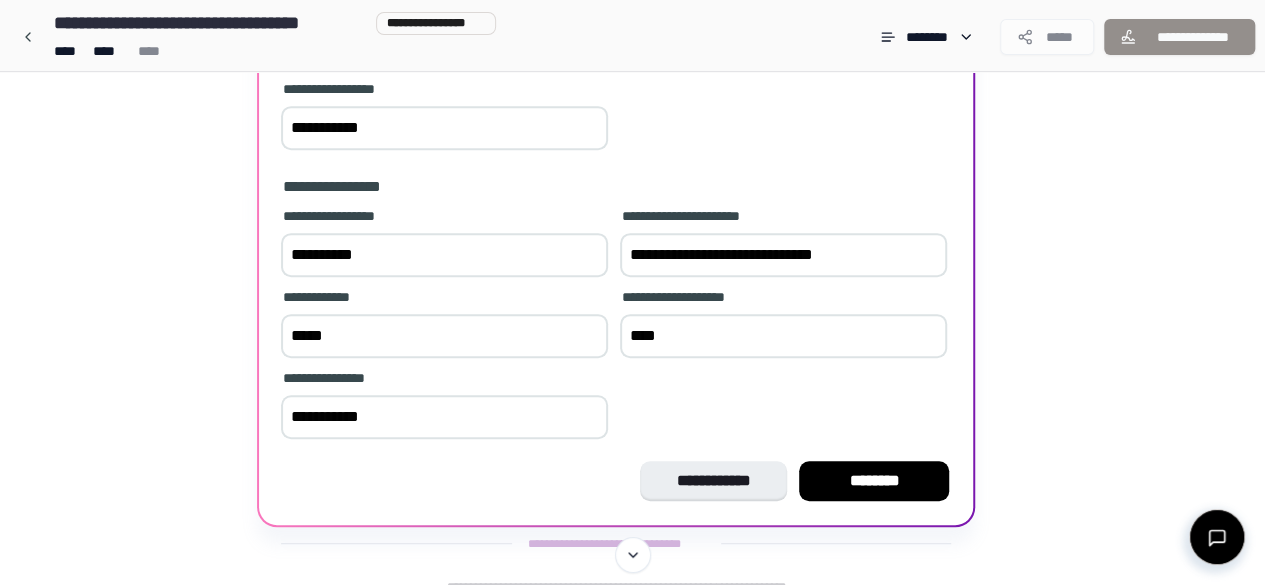 scroll, scrollTop: 418, scrollLeft: 0, axis: vertical 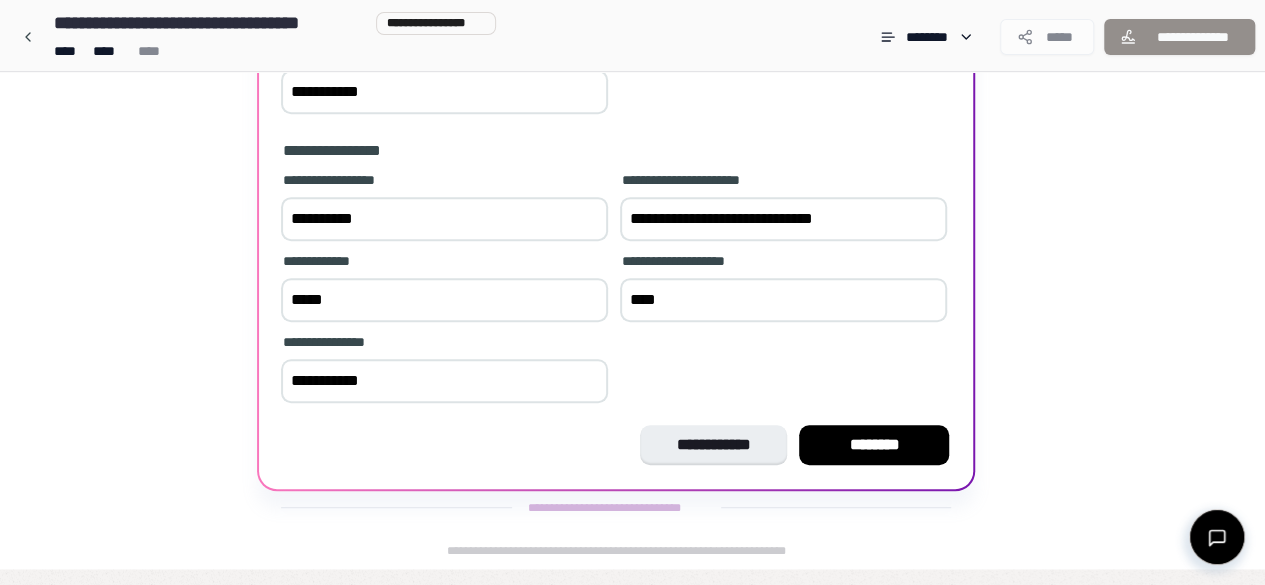 type on "**********" 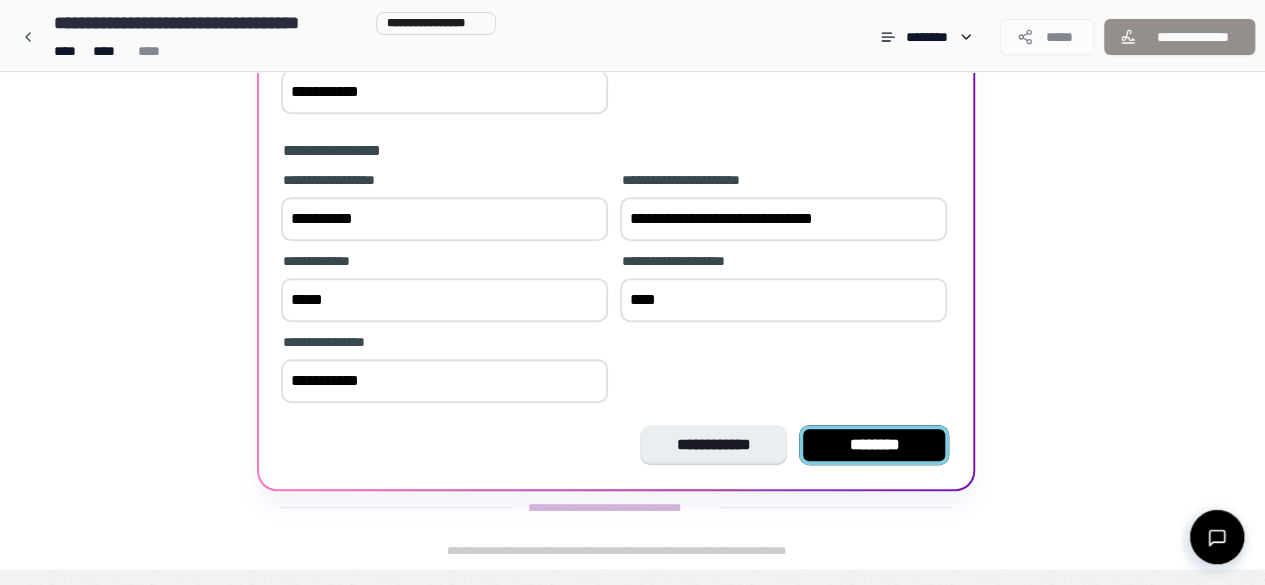 click on "********" at bounding box center (874, 445) 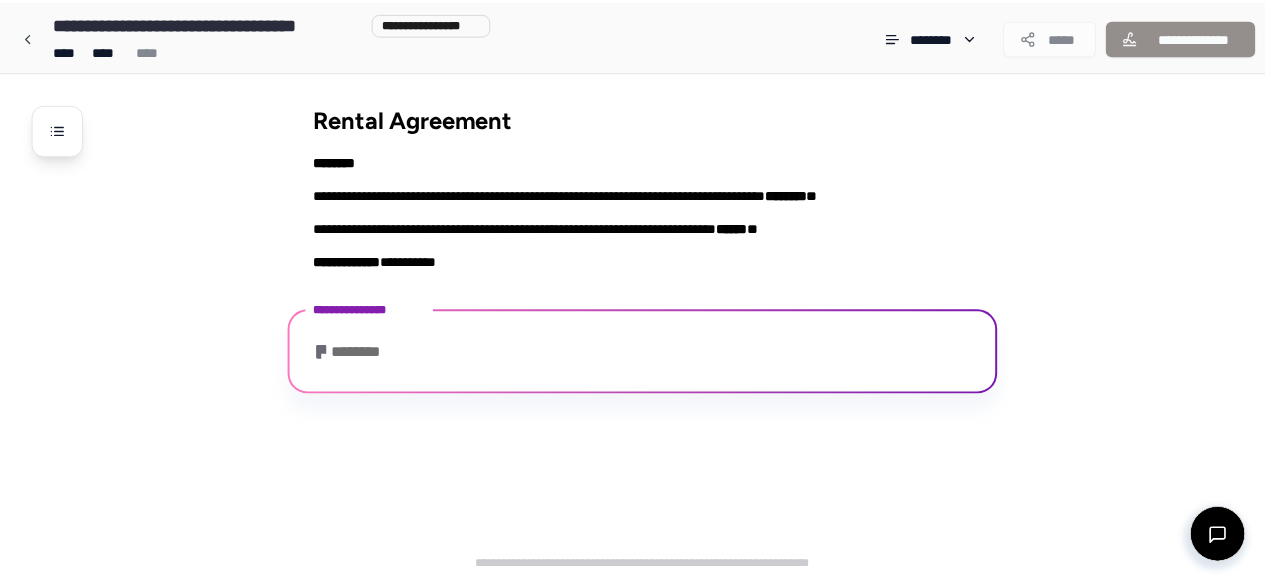 scroll, scrollTop: 104, scrollLeft: 0, axis: vertical 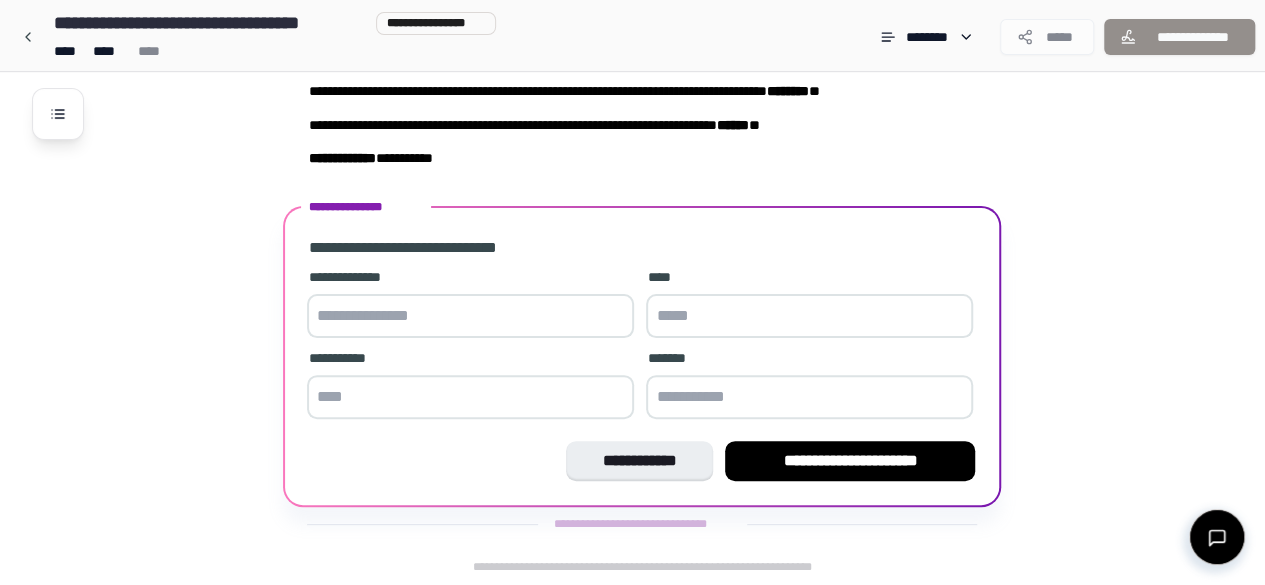 click at bounding box center (809, 397) 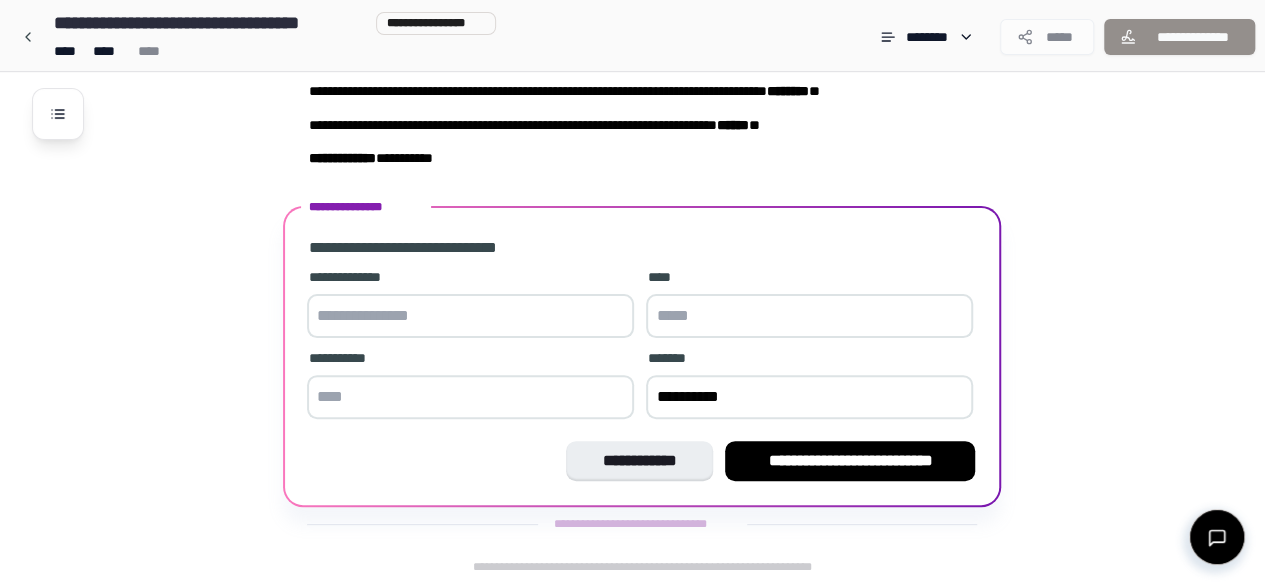 type on "**********" 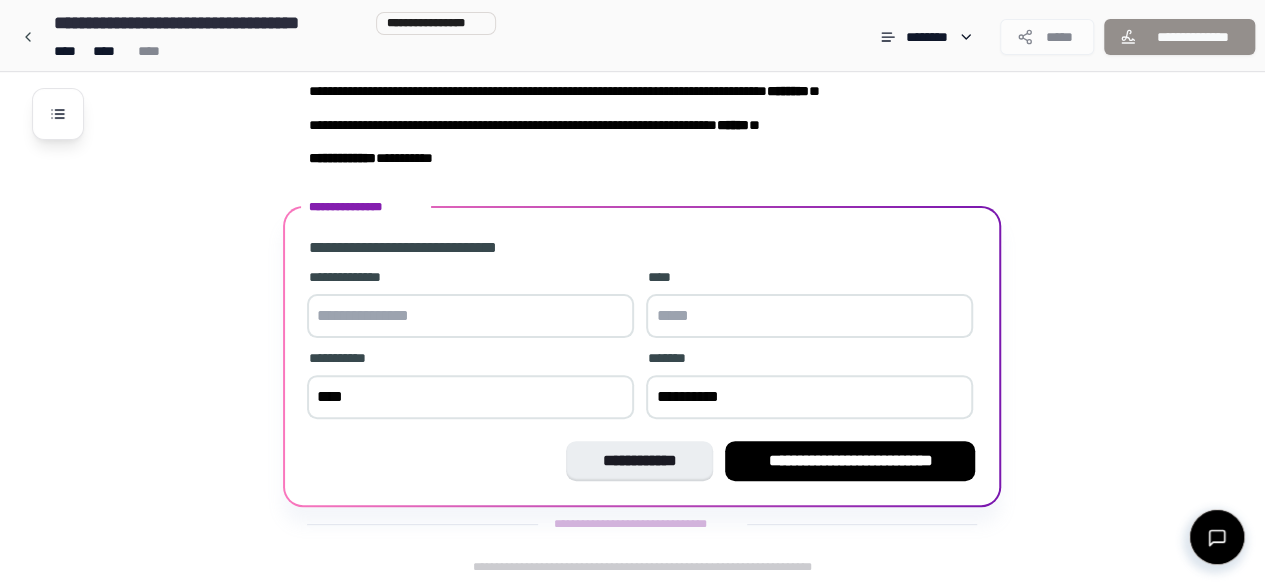 type on "****" 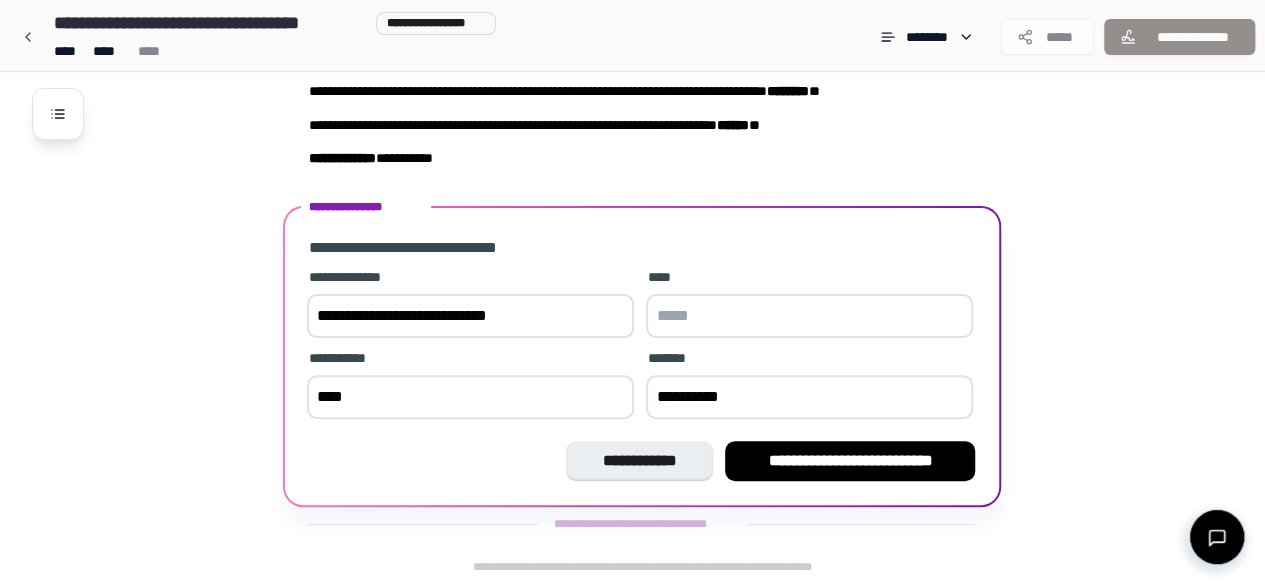 type on "**********" 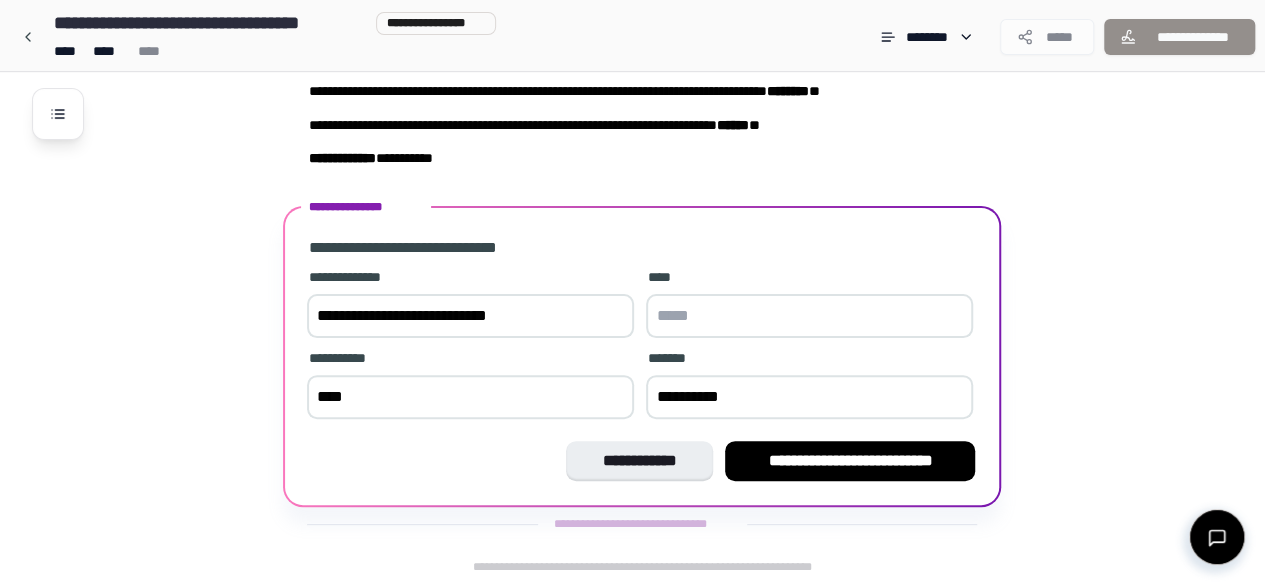 click at bounding box center [809, 316] 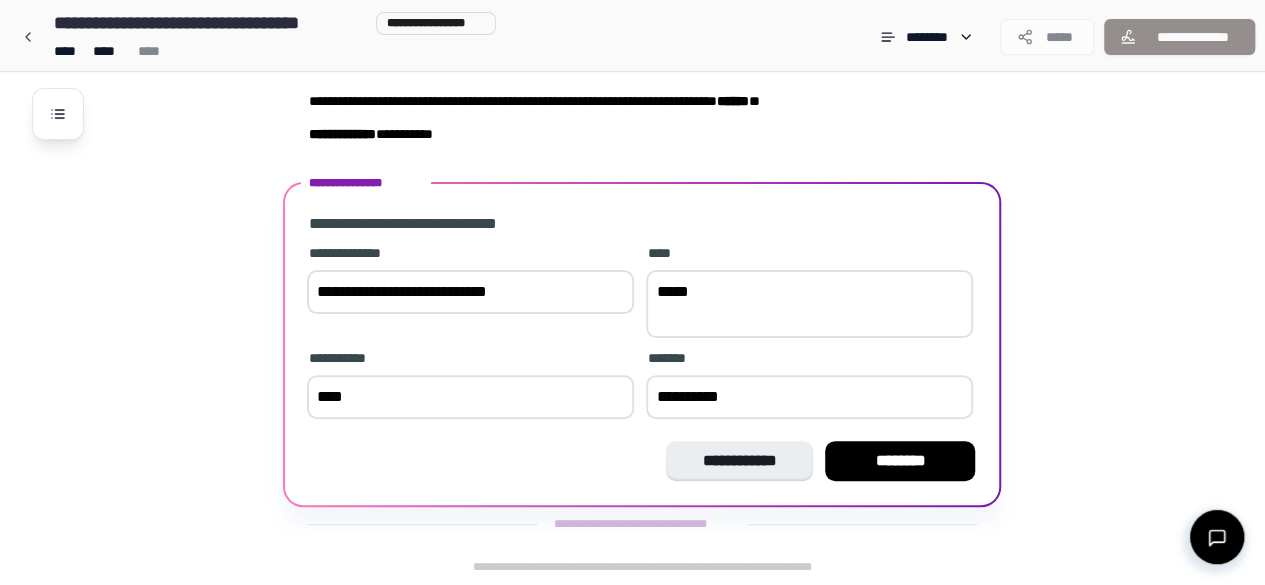 scroll, scrollTop: 104, scrollLeft: 0, axis: vertical 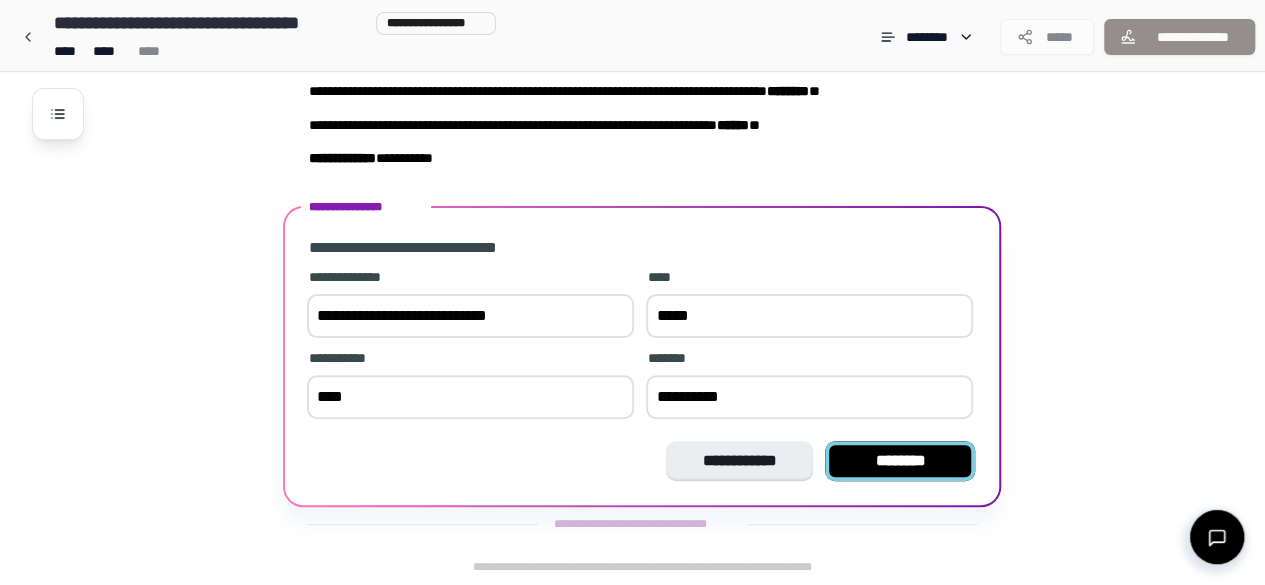 type on "*****" 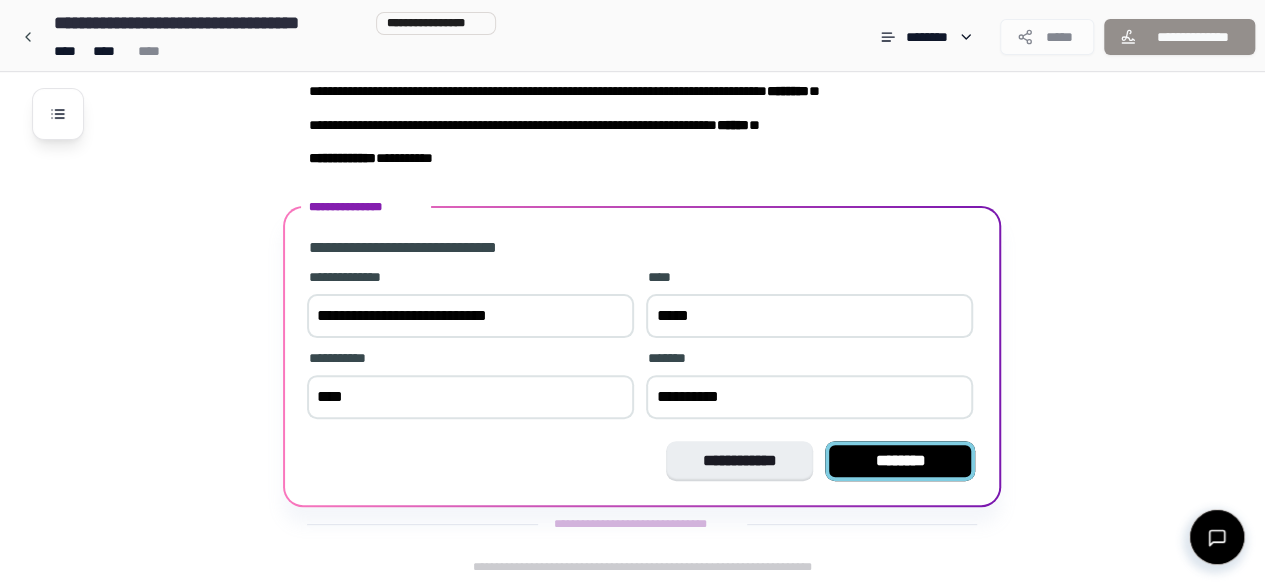 click on "********" at bounding box center (900, 461) 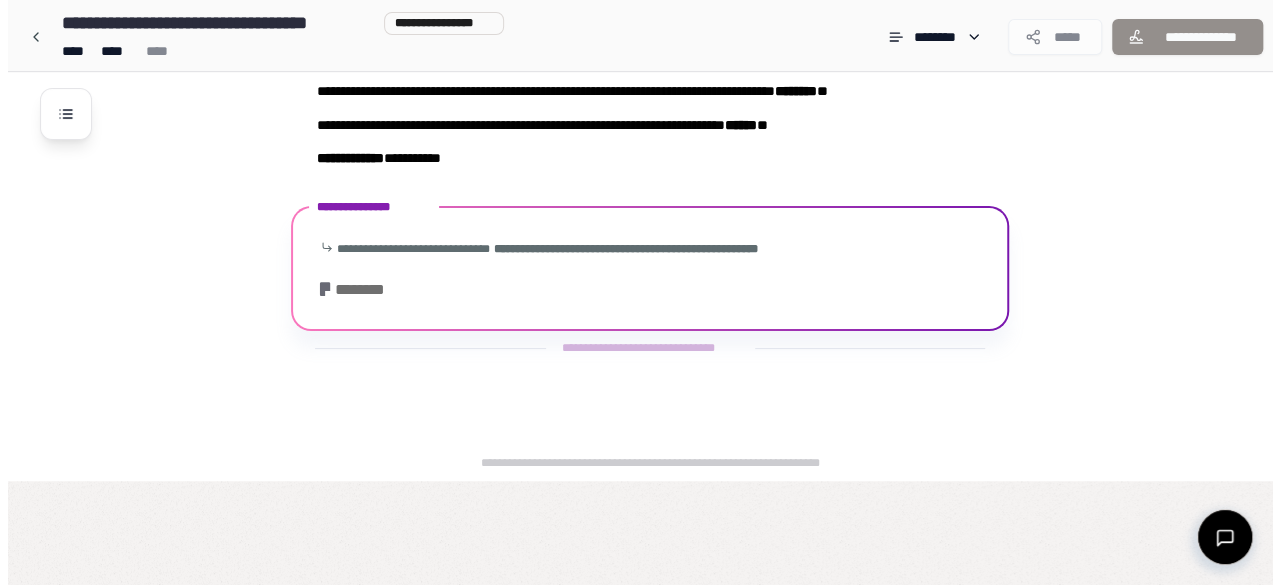 scroll, scrollTop: 0, scrollLeft: 0, axis: both 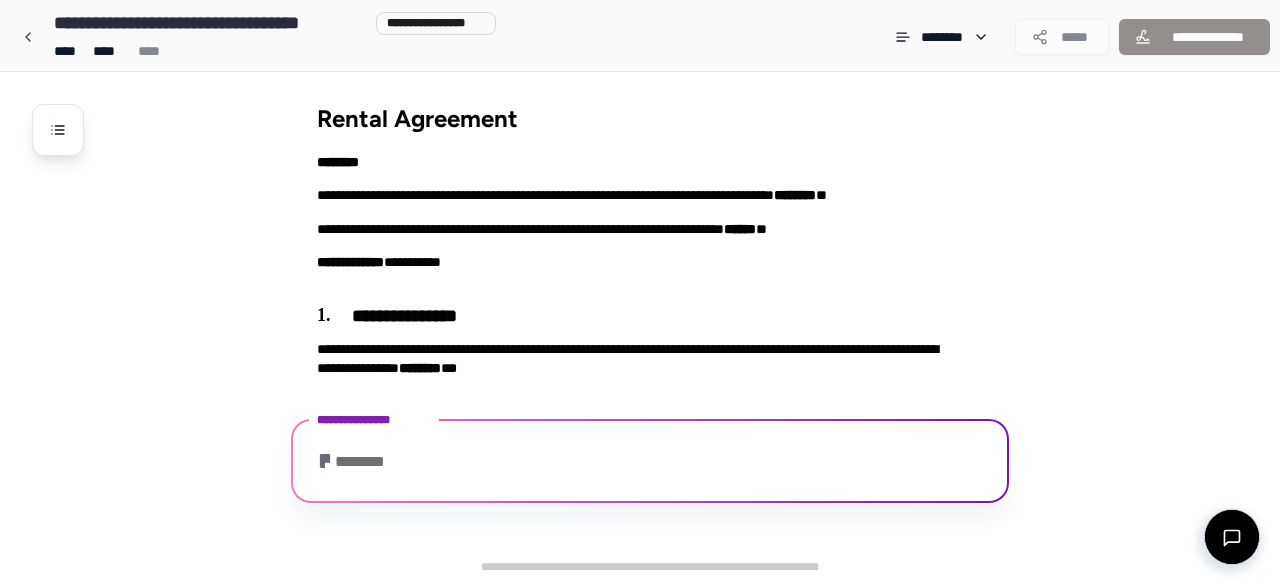 click on "**********" at bounding box center [666, 313] 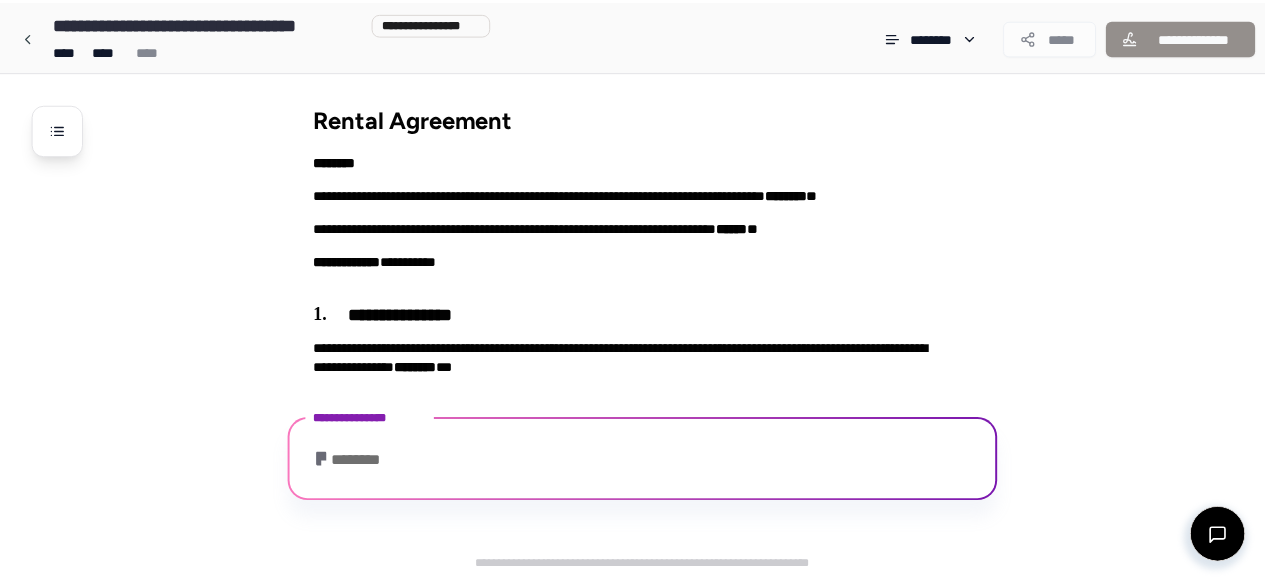 scroll, scrollTop: 38, scrollLeft: 0, axis: vertical 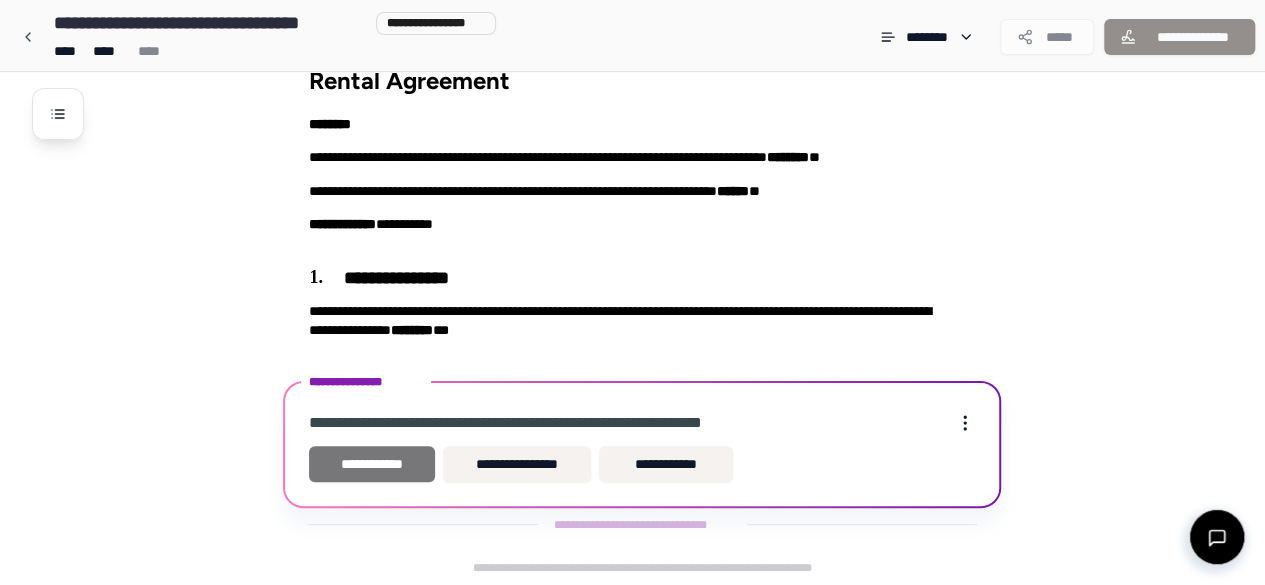 click on "**********" at bounding box center (372, 464) 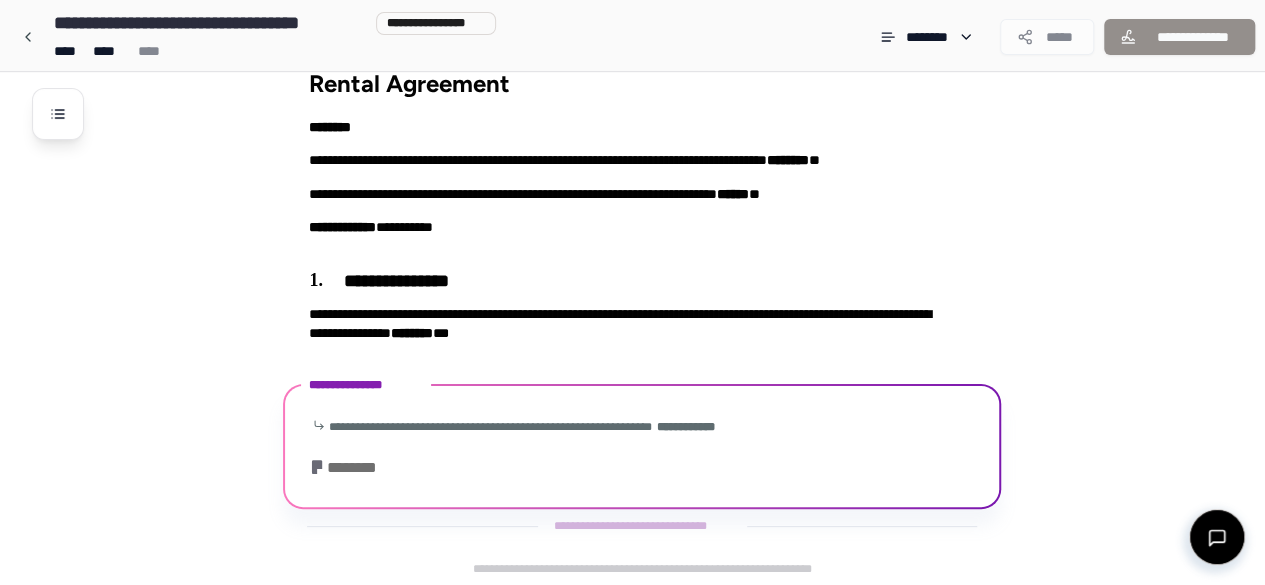 scroll, scrollTop: 174, scrollLeft: 0, axis: vertical 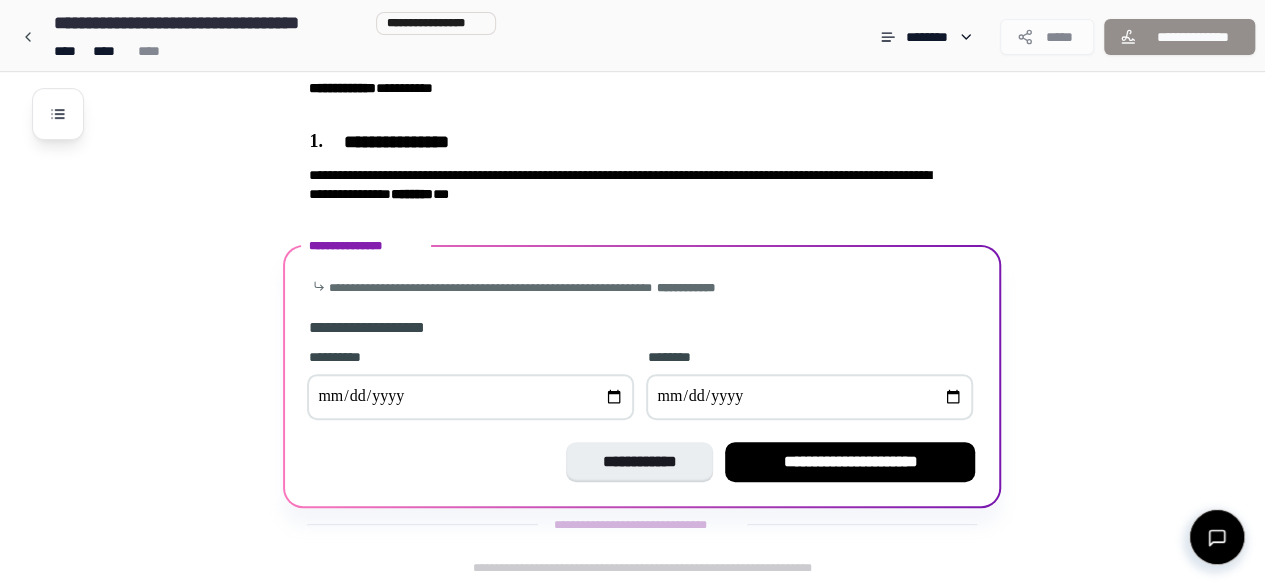 click at bounding box center (470, 397) 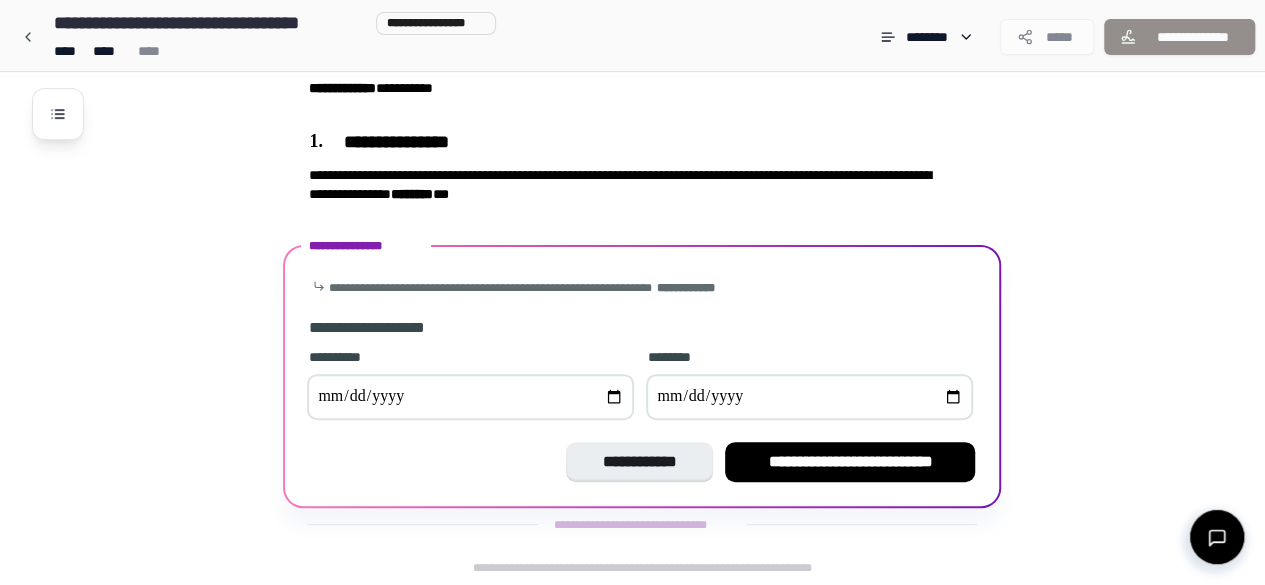 type on "**********" 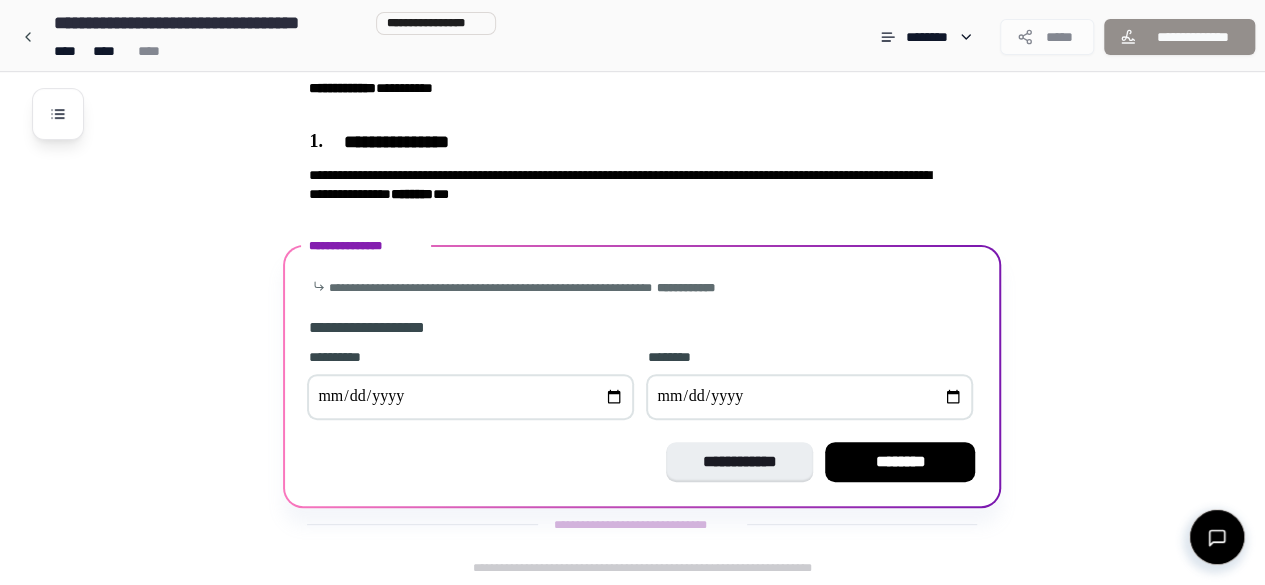 type on "**********" 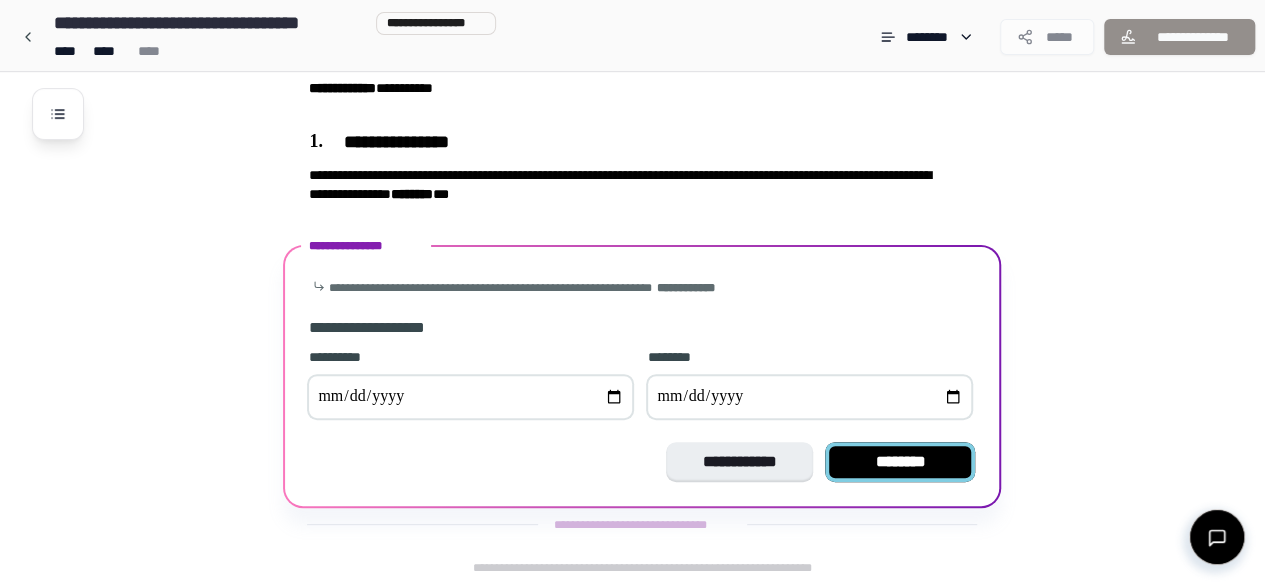 click on "********" at bounding box center [900, 462] 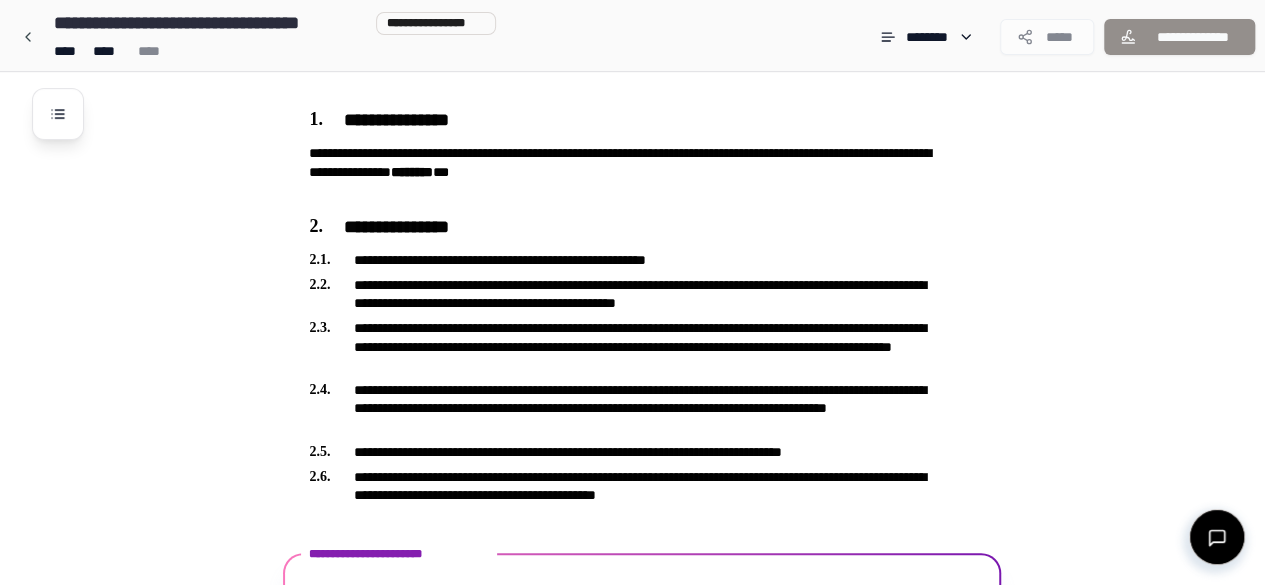 scroll, scrollTop: 299, scrollLeft: 0, axis: vertical 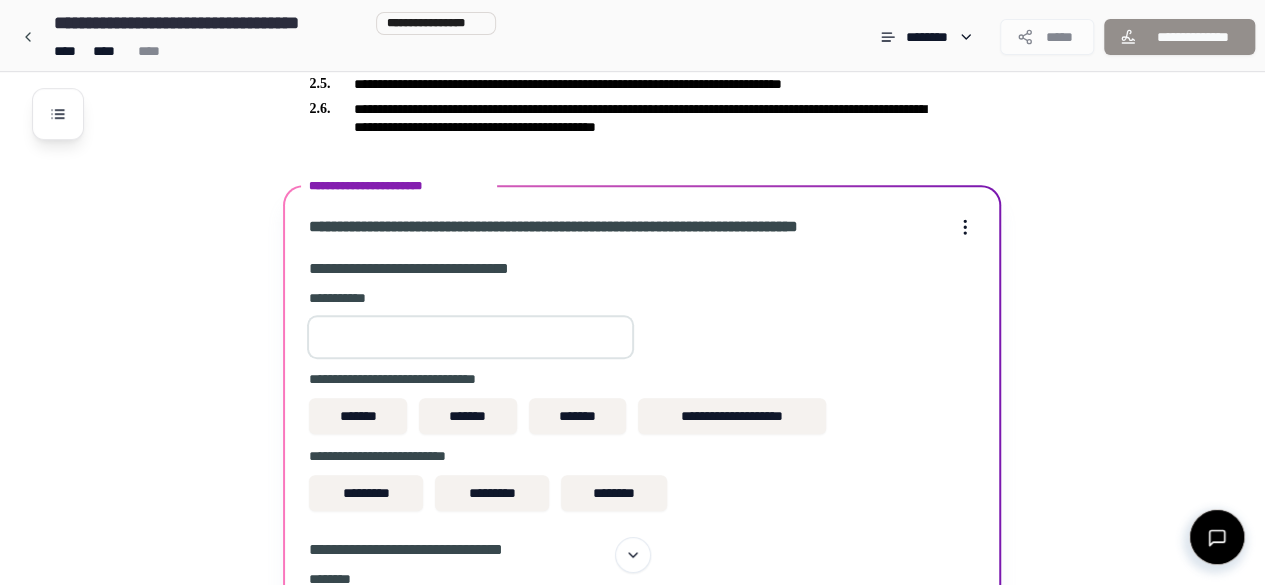 click at bounding box center (470, 337) 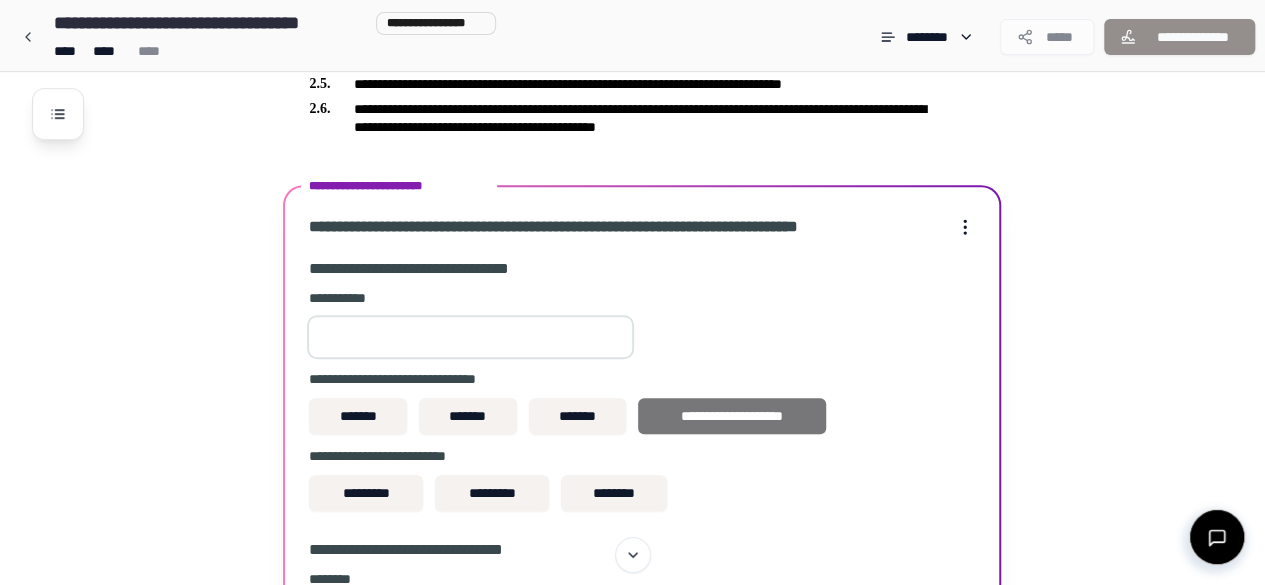 click on "**********" at bounding box center (732, 416) 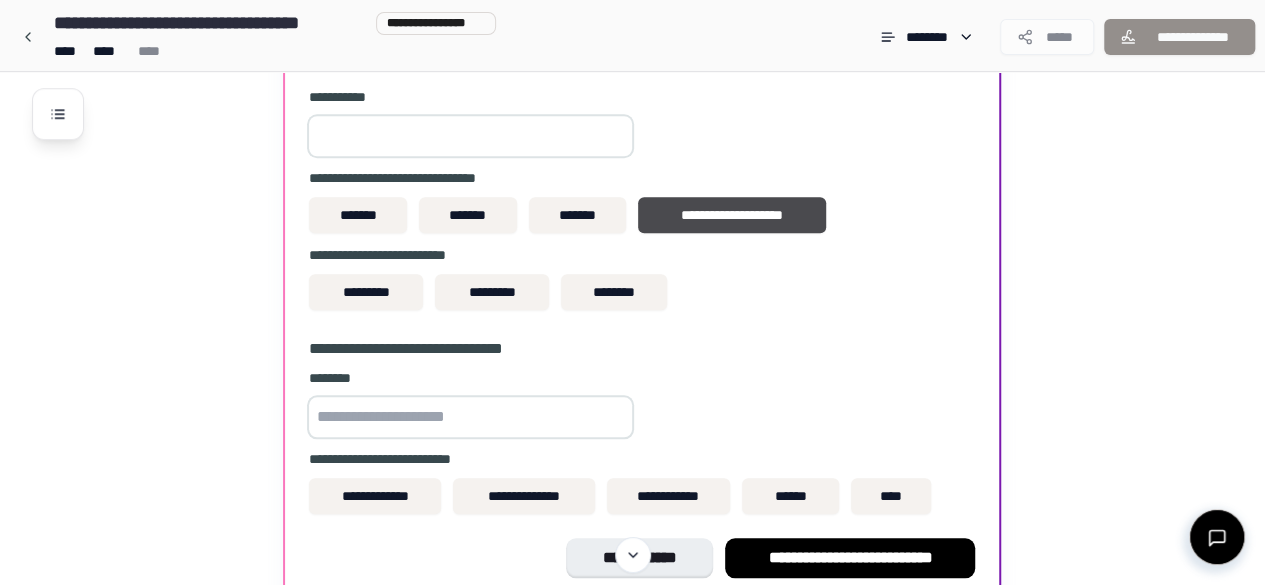 scroll, scrollTop: 764, scrollLeft: 0, axis: vertical 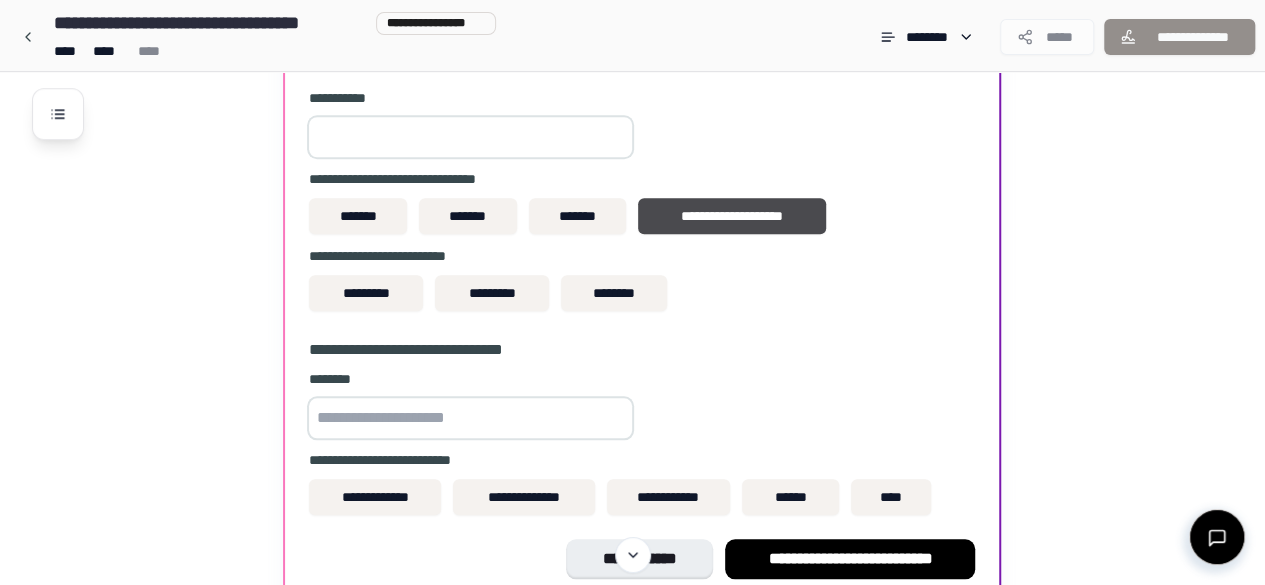 drag, startPoint x: 376, startPoint y: 140, endPoint x: 148, endPoint y: 123, distance: 228.63289 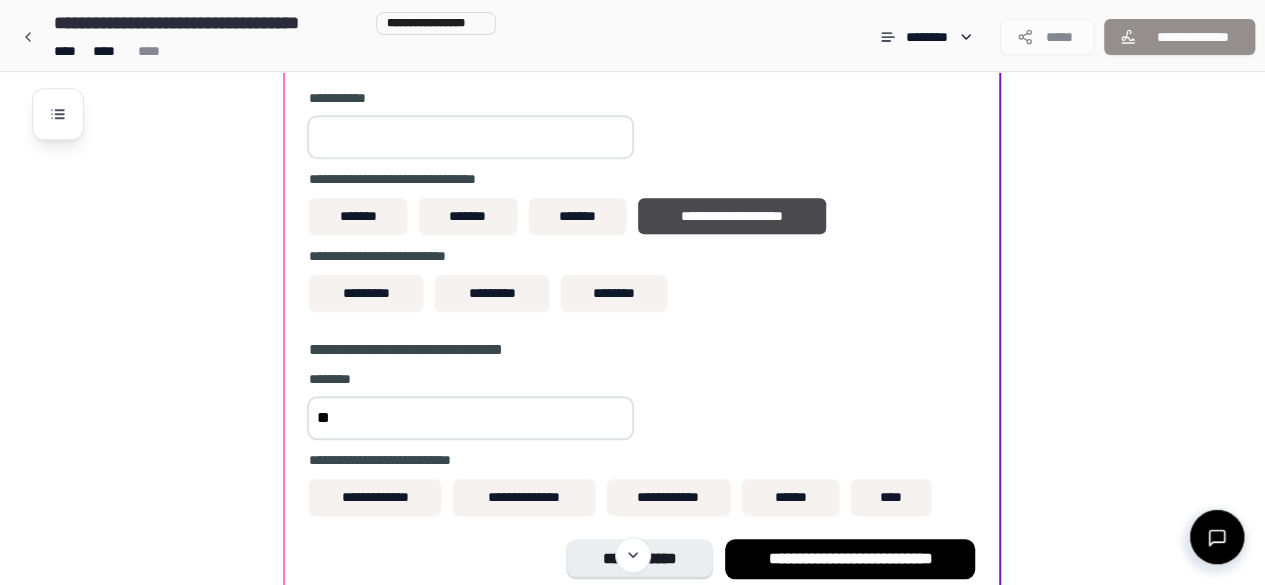 type on "*" 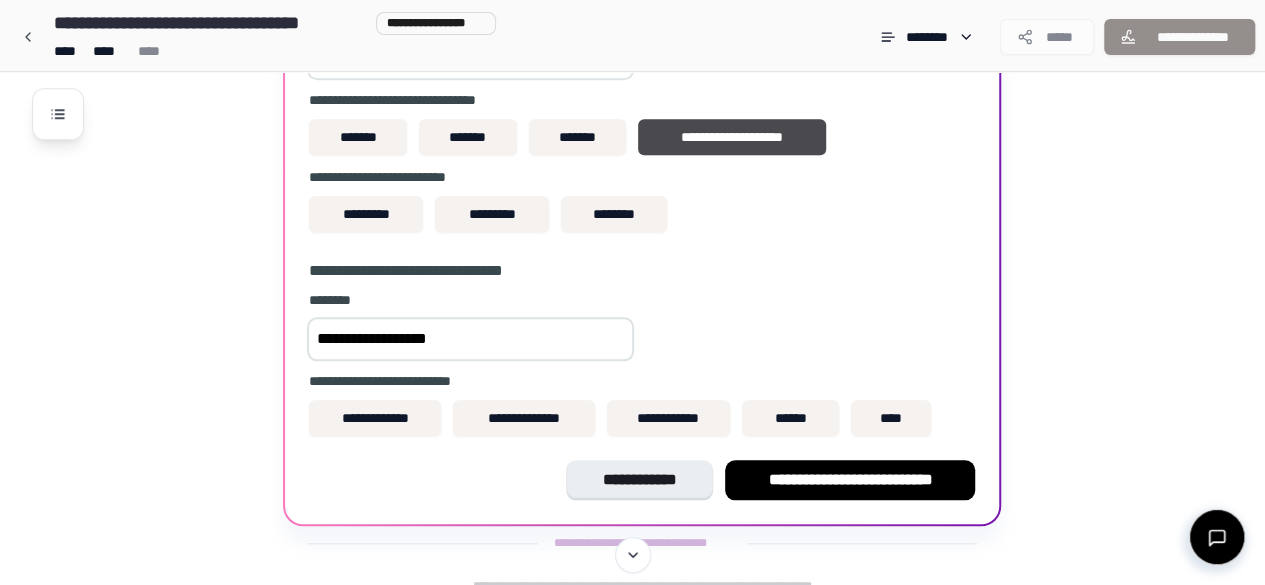 scroll, scrollTop: 852, scrollLeft: 0, axis: vertical 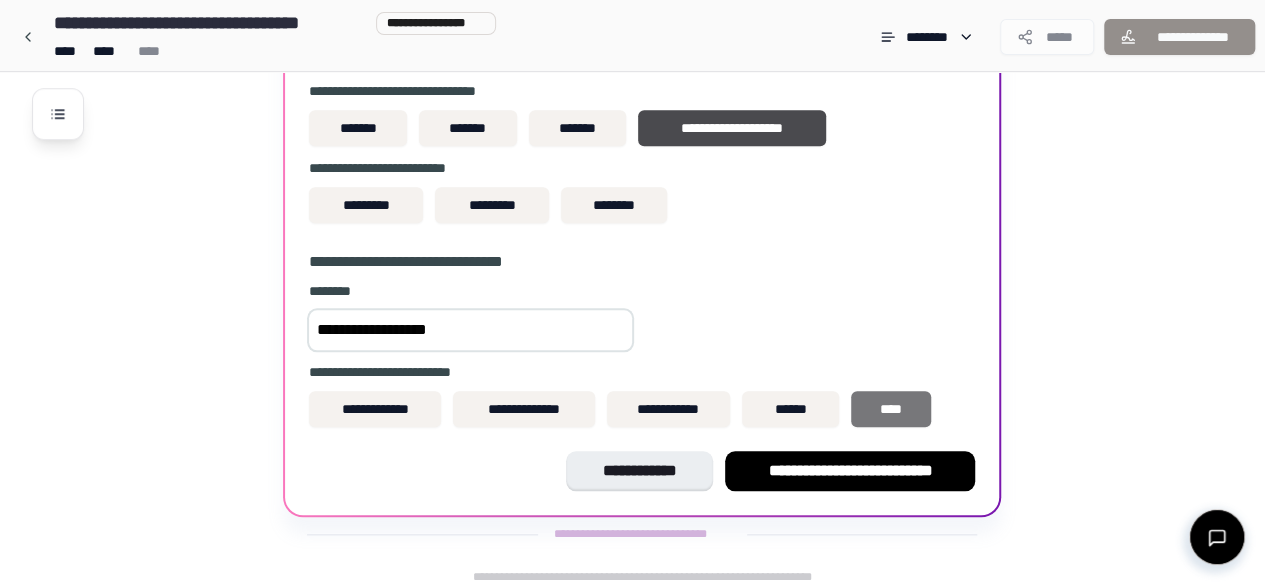 type on "**********" 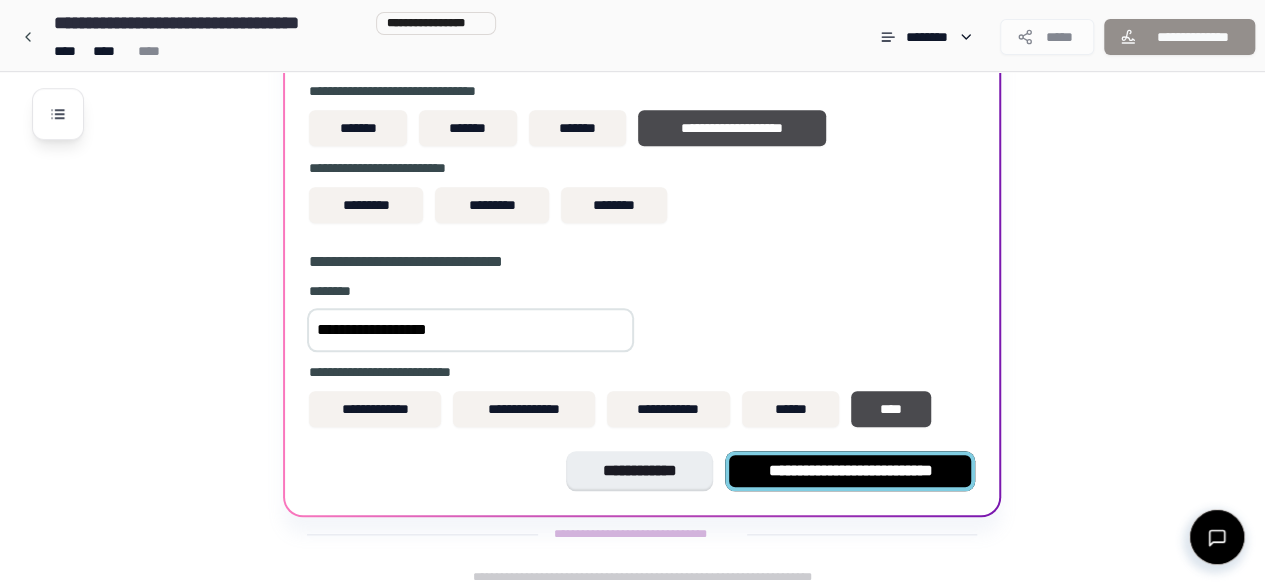 click on "**********" at bounding box center (850, 471) 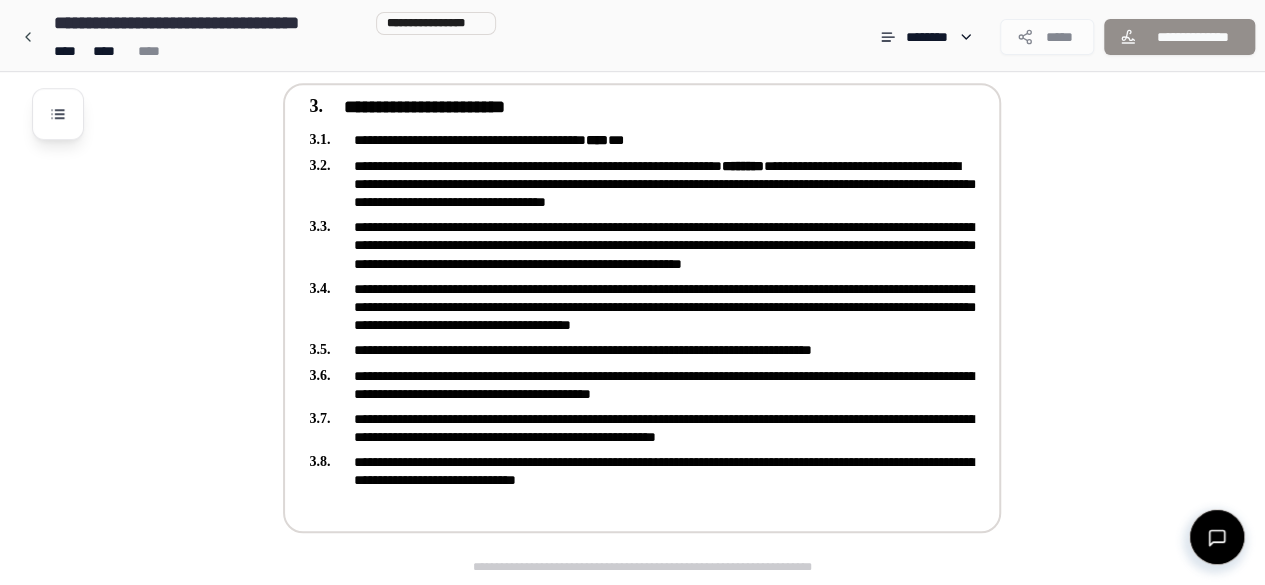 scroll, scrollTop: 807, scrollLeft: 0, axis: vertical 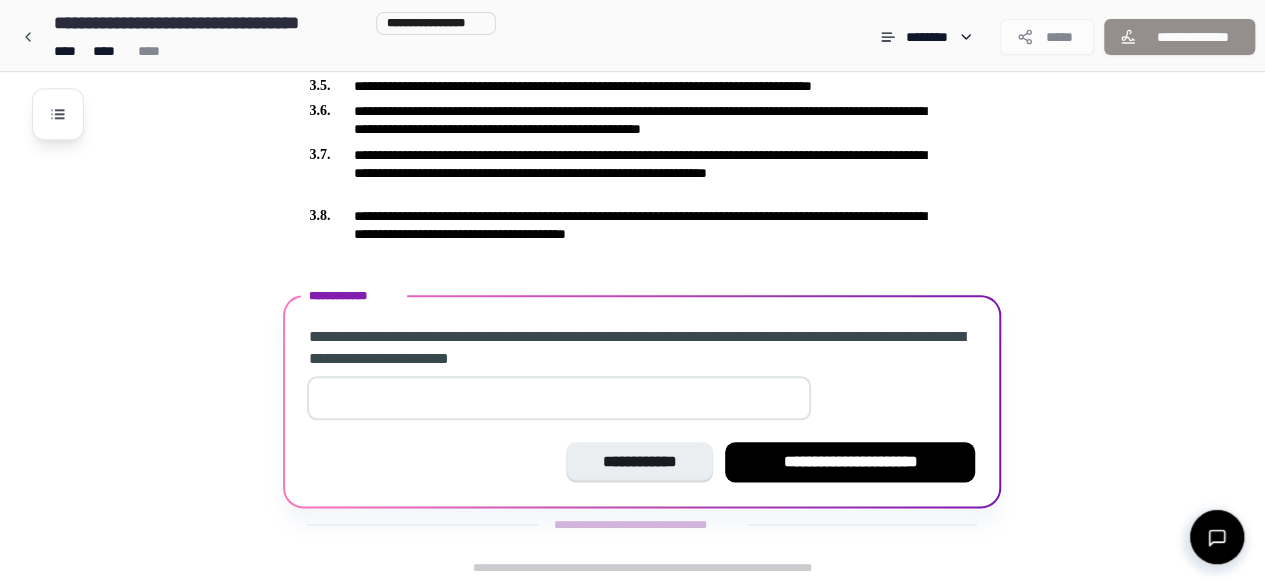 click at bounding box center [559, 398] 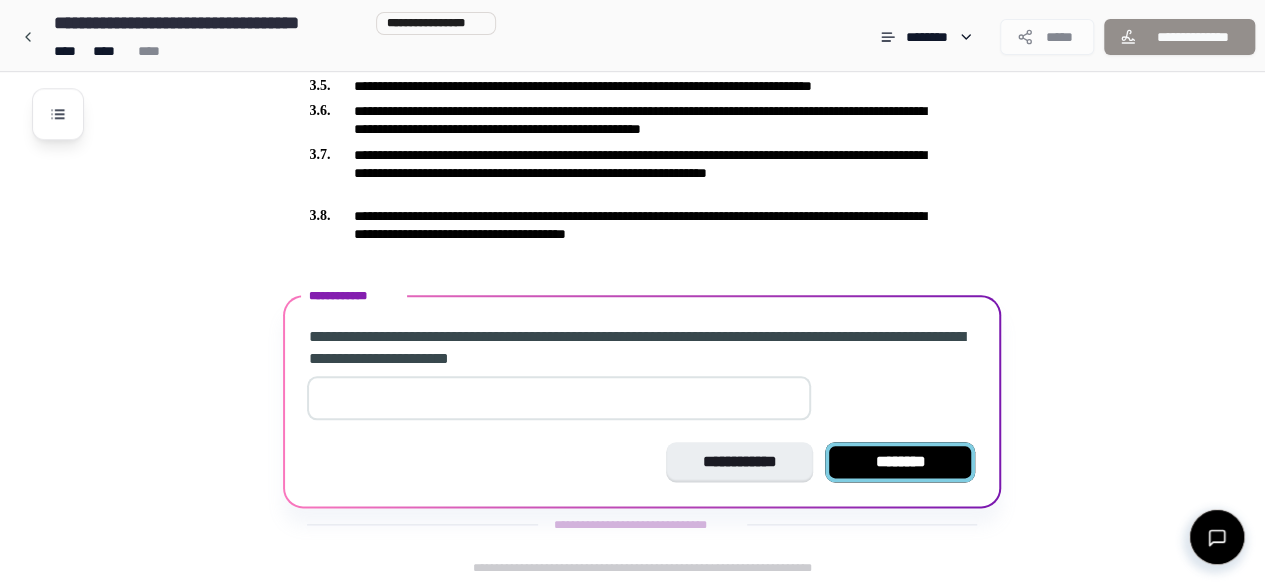 type on "*" 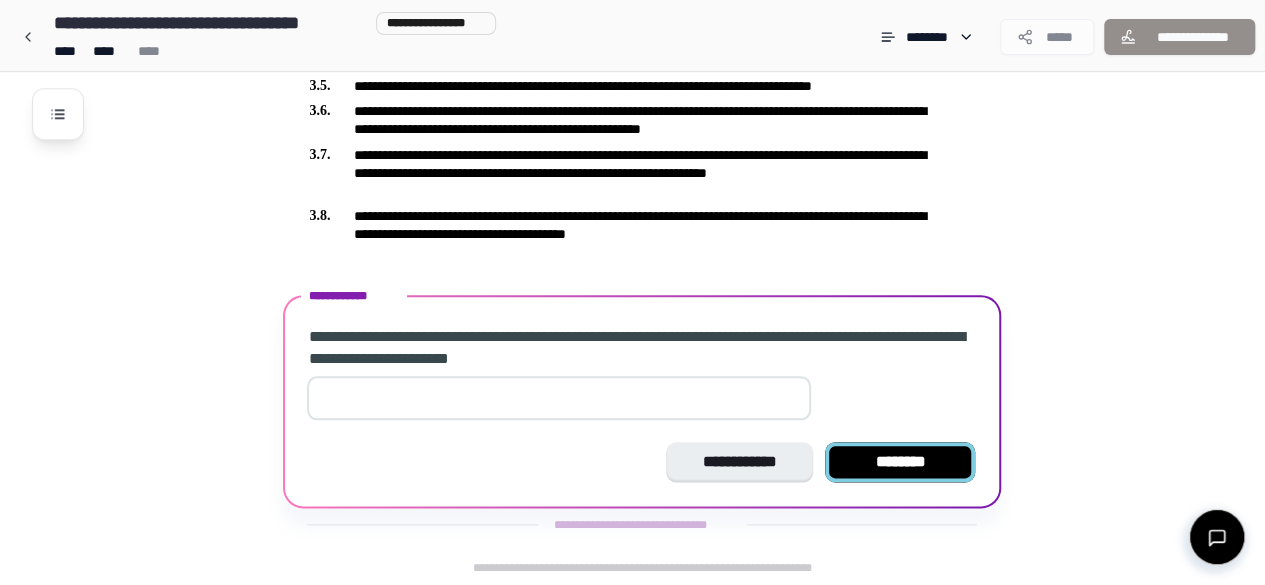 click on "********" at bounding box center [900, 462] 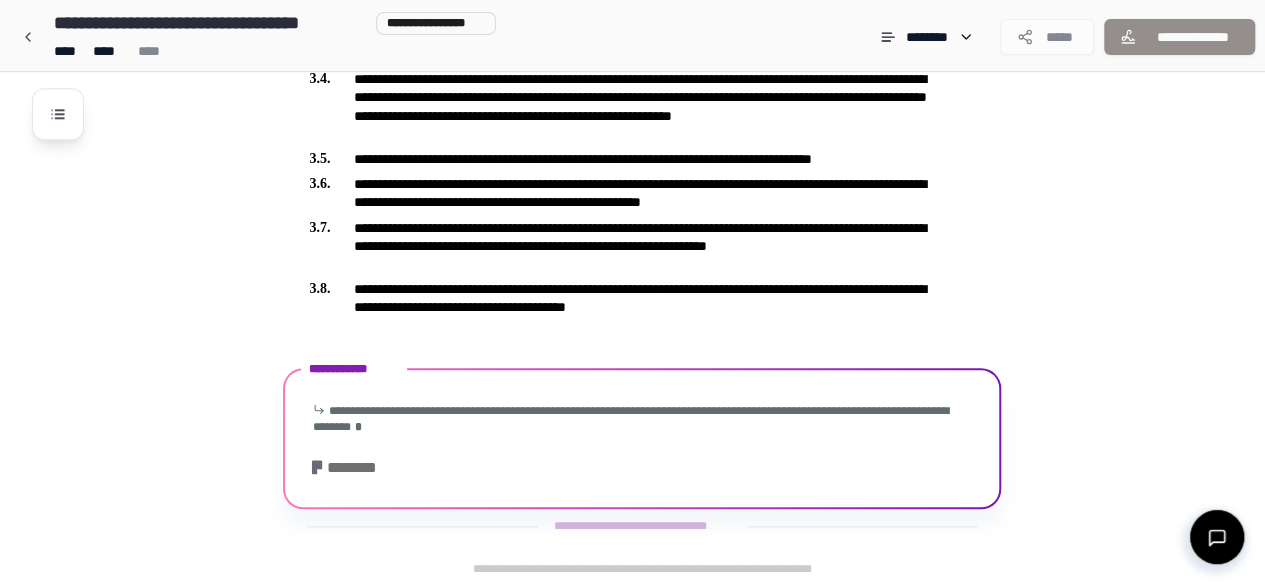scroll, scrollTop: 1020, scrollLeft: 0, axis: vertical 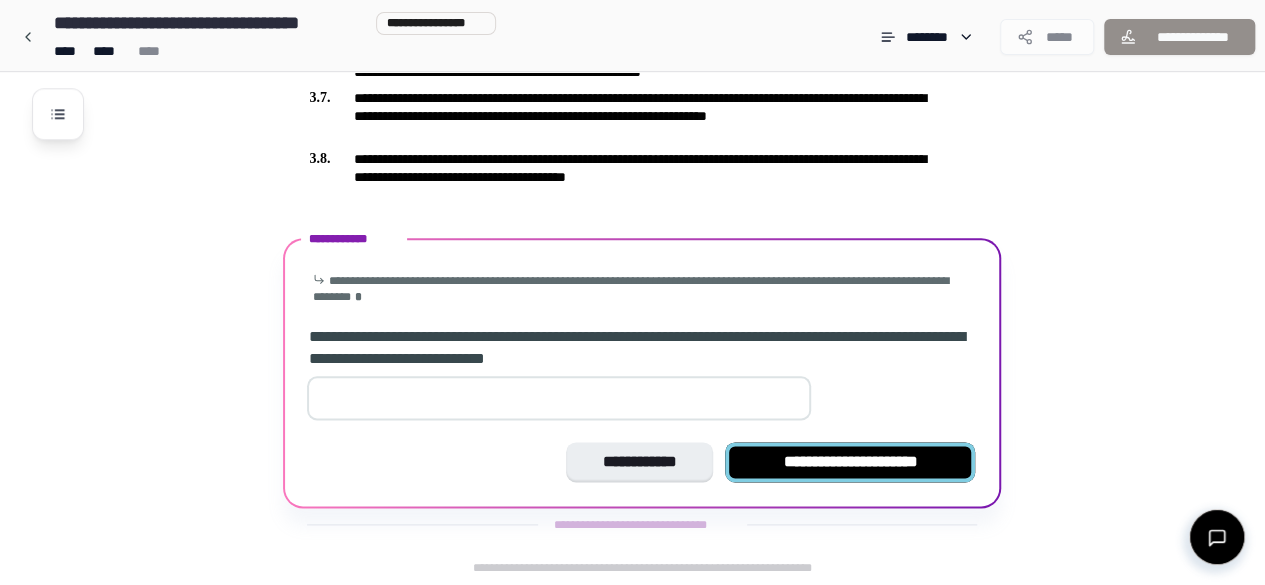 click on "**********" at bounding box center (850, 462) 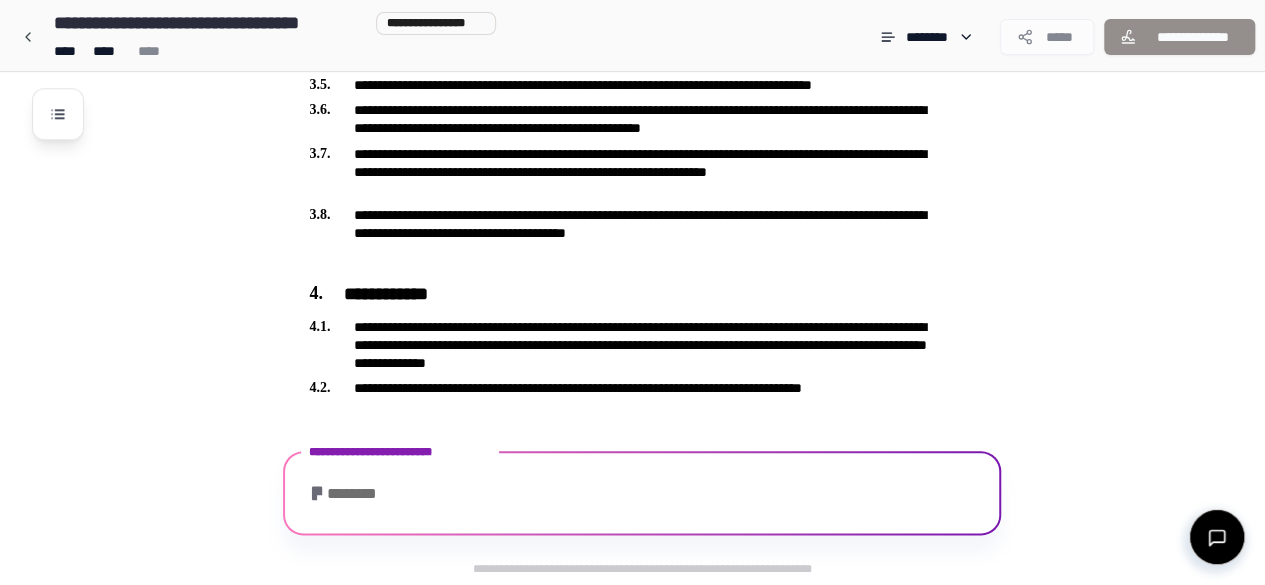 scroll, scrollTop: 1056, scrollLeft: 0, axis: vertical 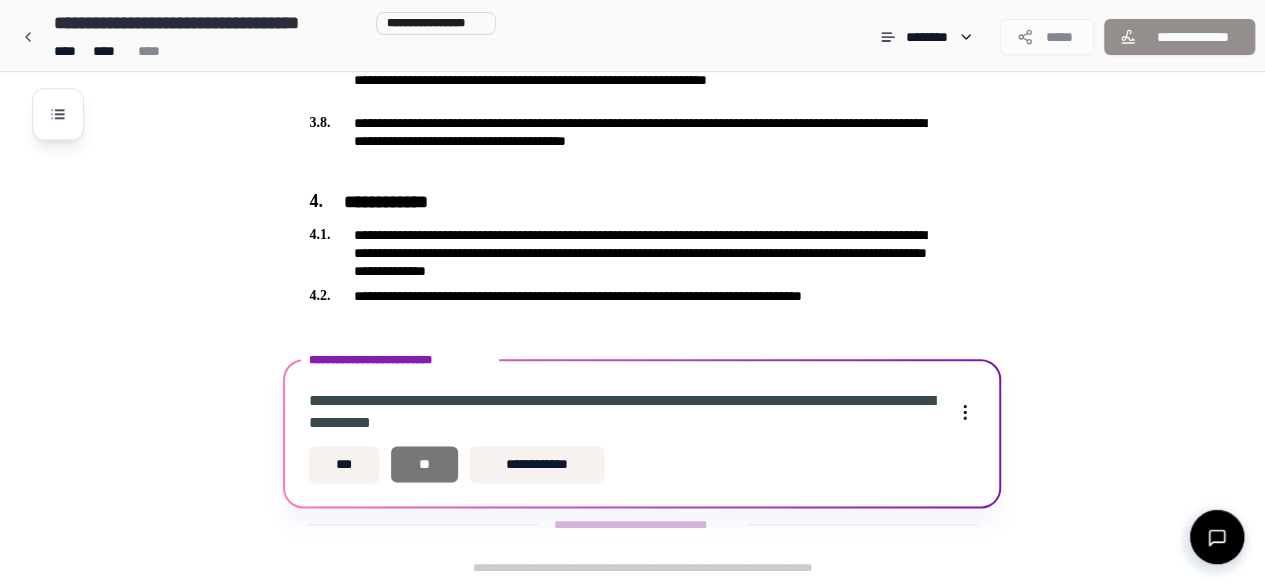 click on "**" at bounding box center (424, 464) 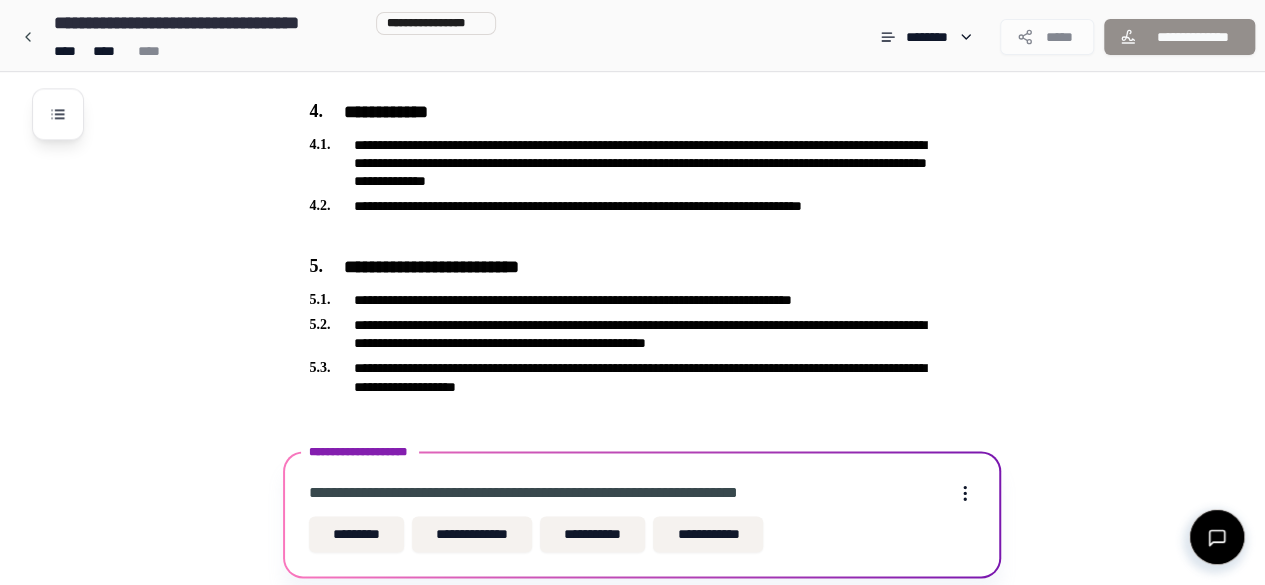scroll, scrollTop: 1216, scrollLeft: 0, axis: vertical 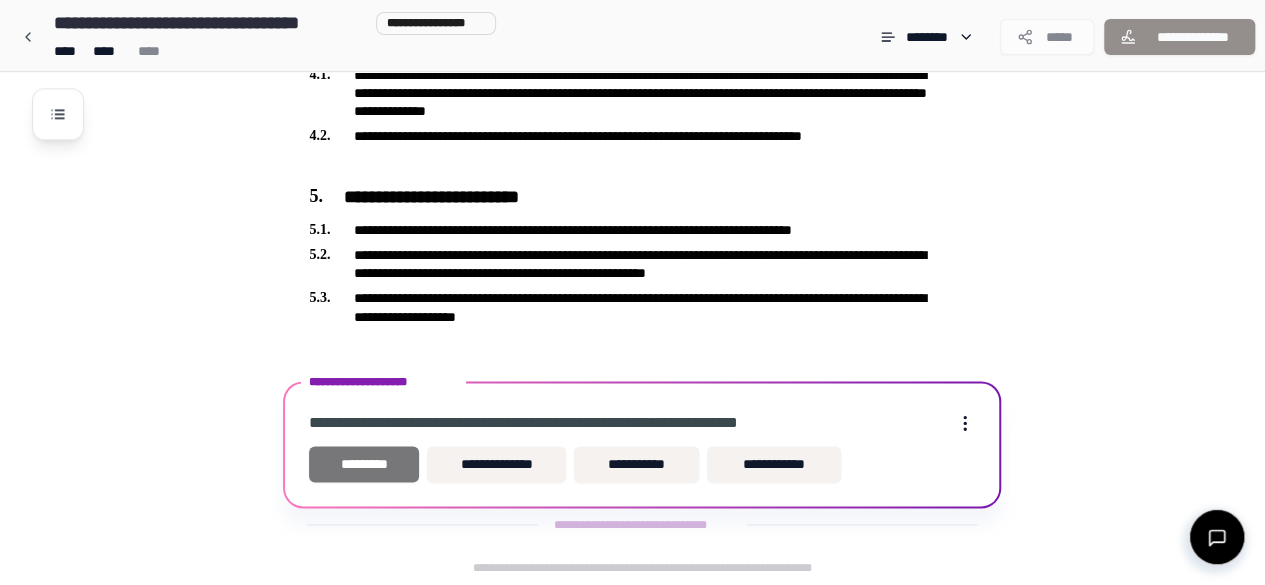 click on "*********" at bounding box center (364, 464) 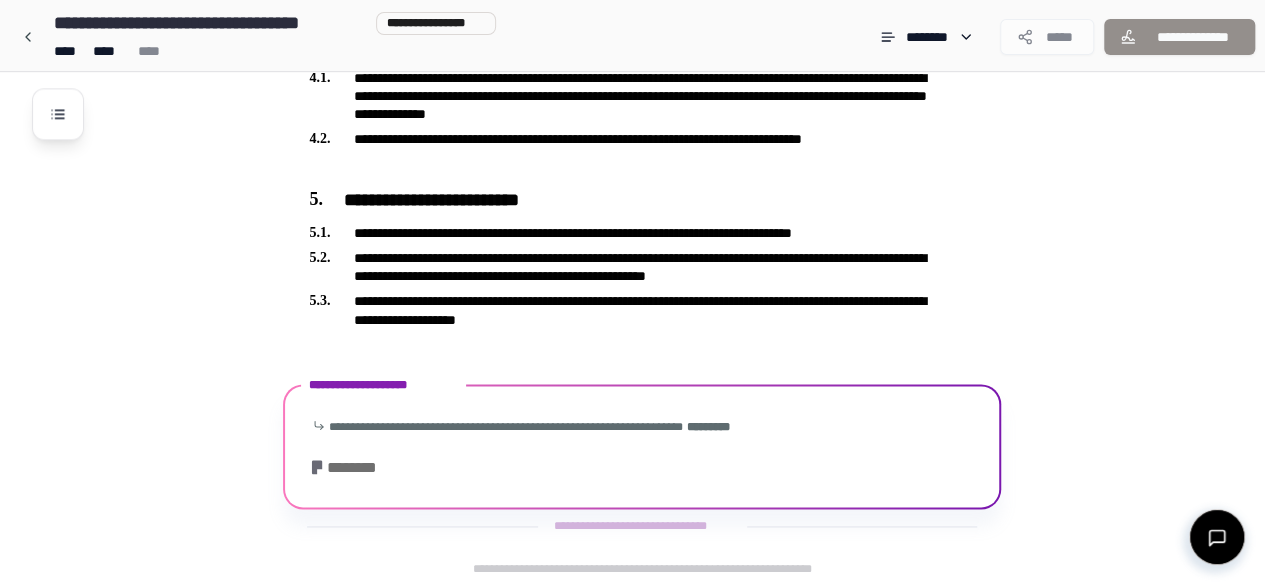 scroll, scrollTop: 1279, scrollLeft: 0, axis: vertical 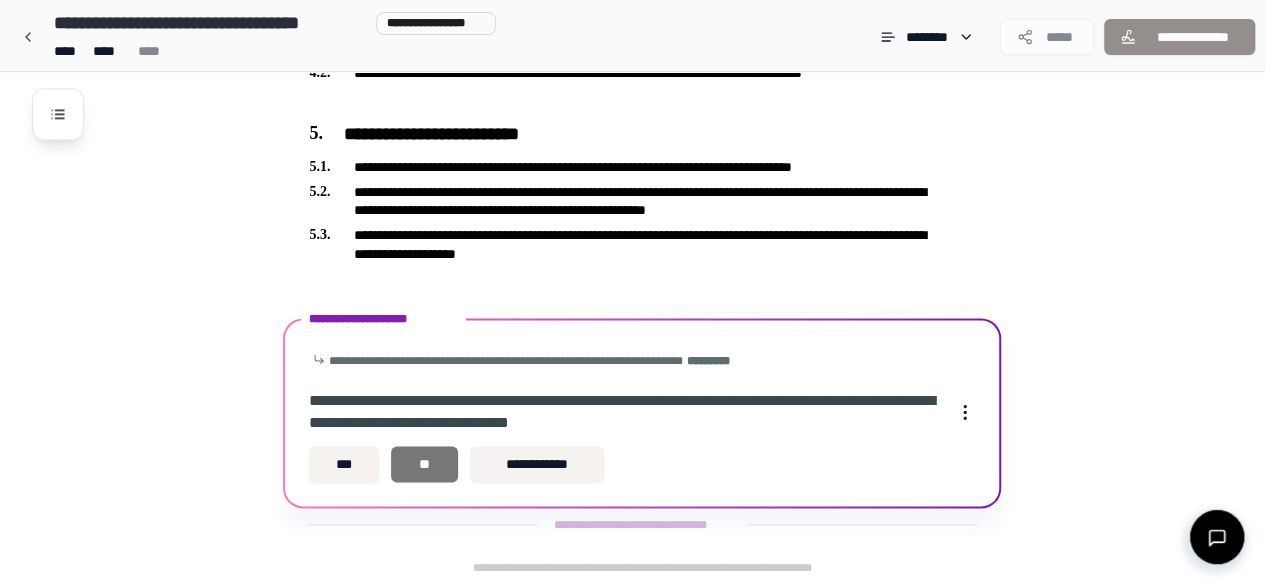 click on "**" at bounding box center (424, 464) 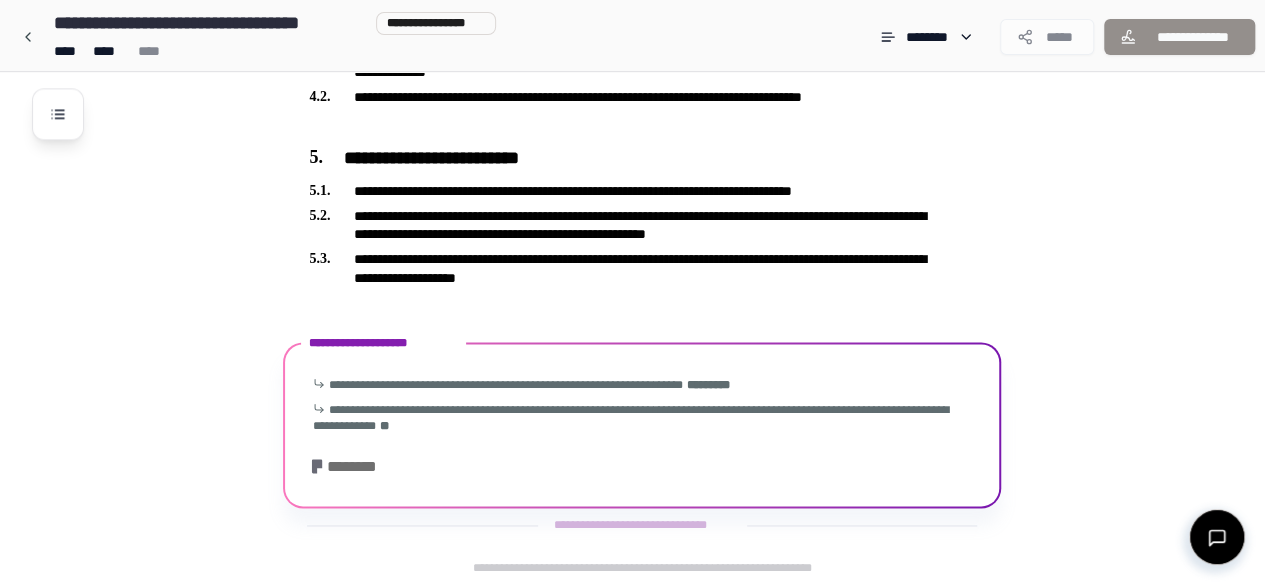click on "**********" at bounding box center [642, 428] 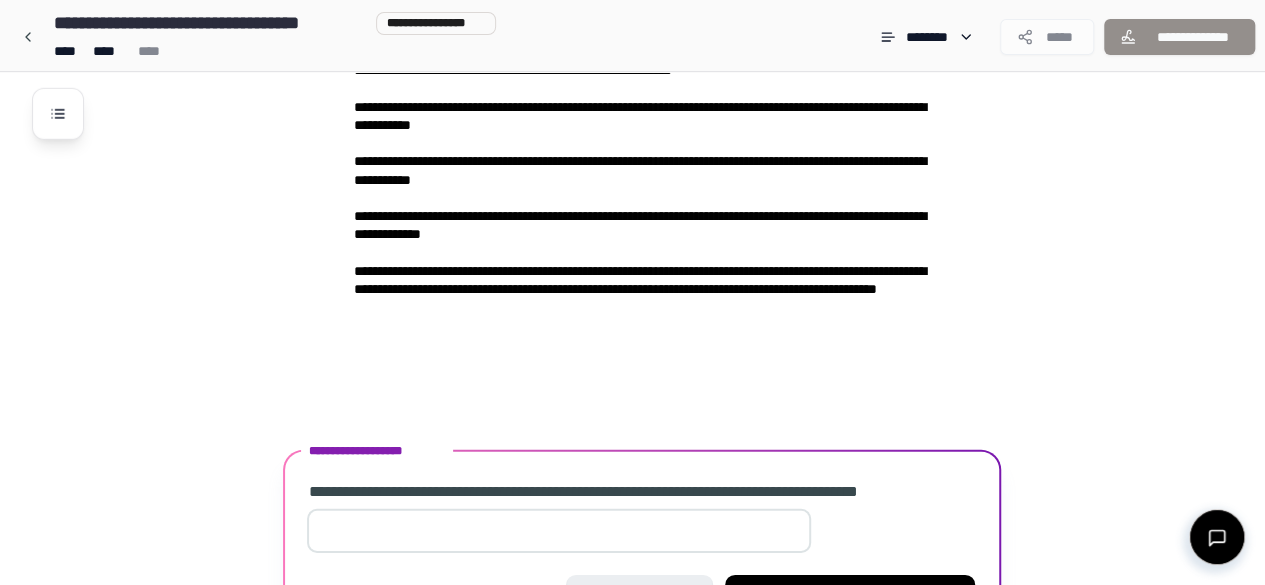scroll, scrollTop: 2923, scrollLeft: 0, axis: vertical 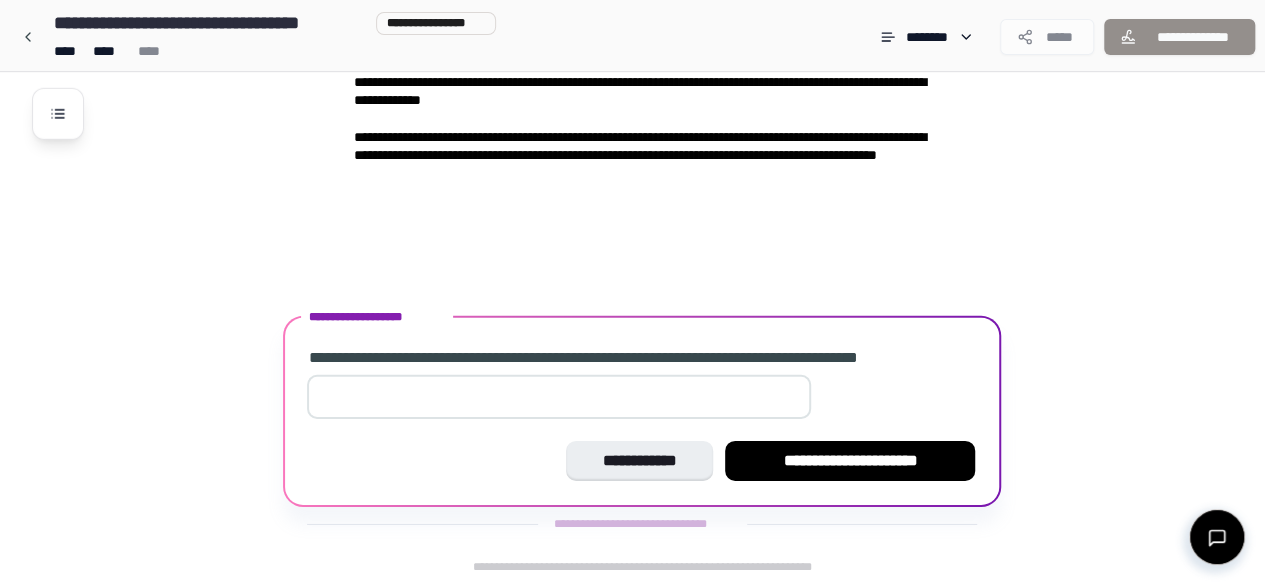 click at bounding box center (559, 397) 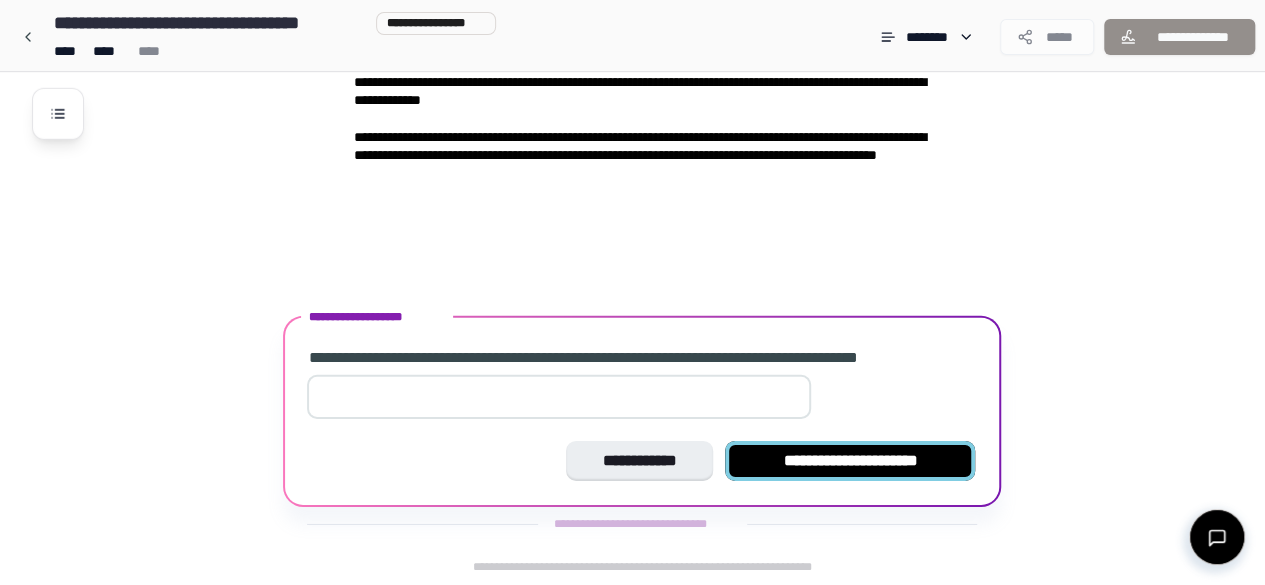 click on "**********" at bounding box center [850, 461] 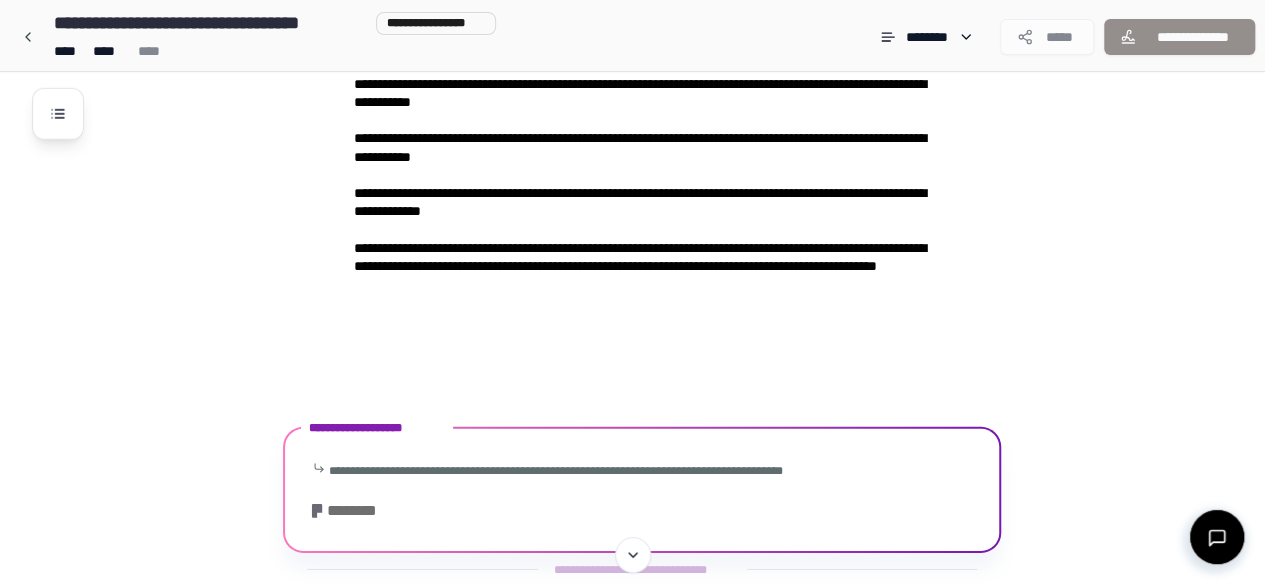 scroll, scrollTop: 2820, scrollLeft: 0, axis: vertical 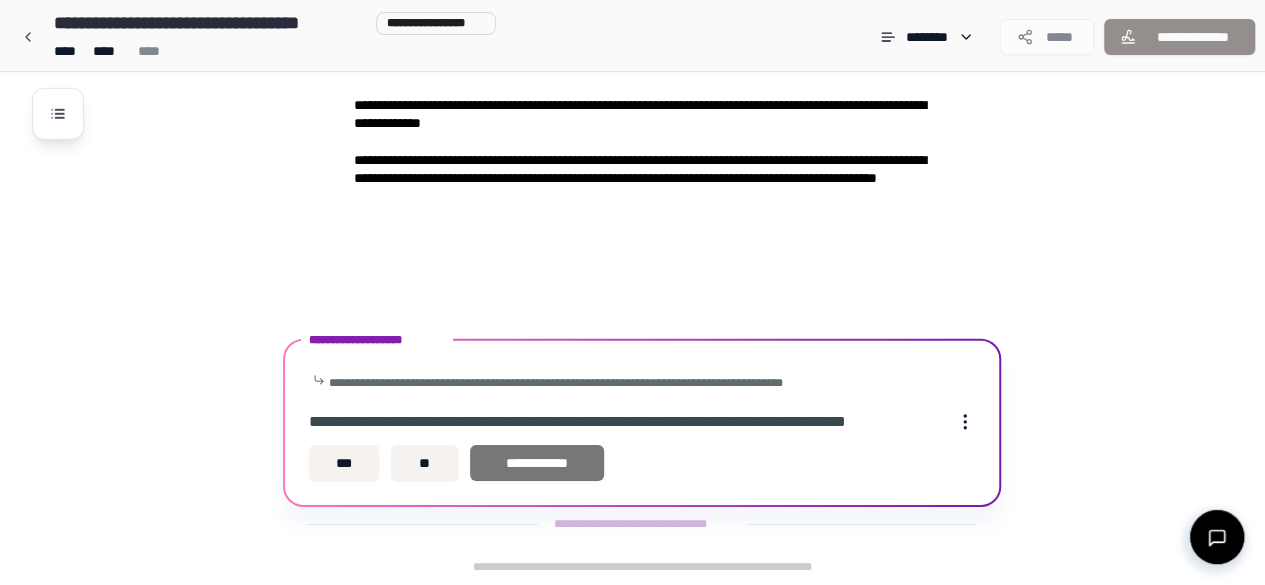 click on "**********" at bounding box center [537, 463] 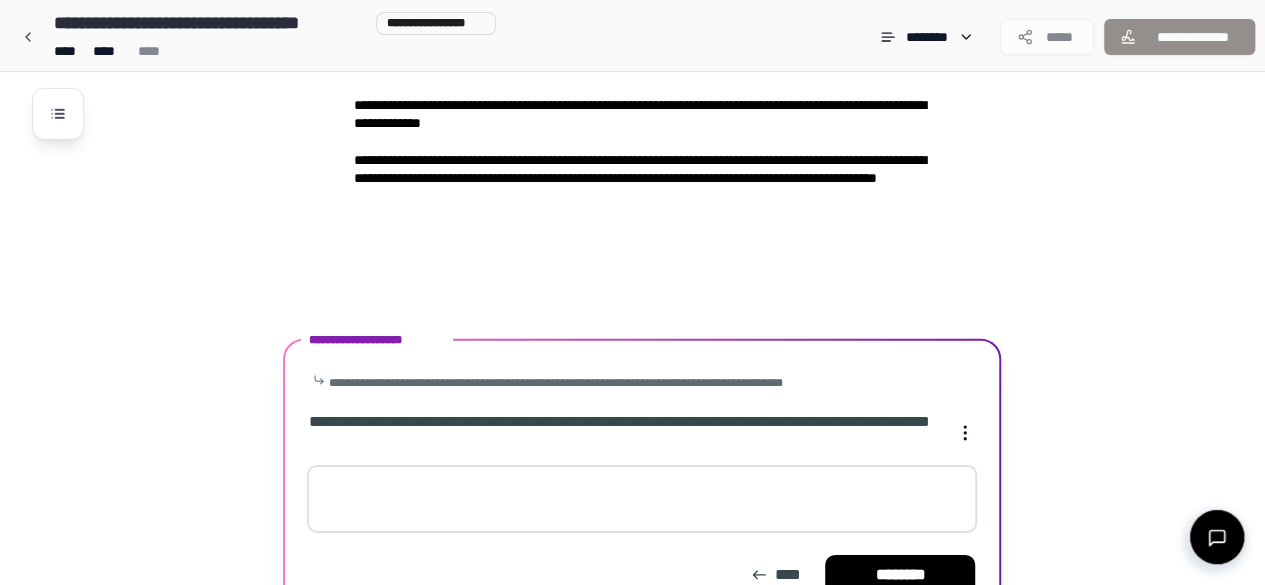 scroll, scrollTop: 3014, scrollLeft: 0, axis: vertical 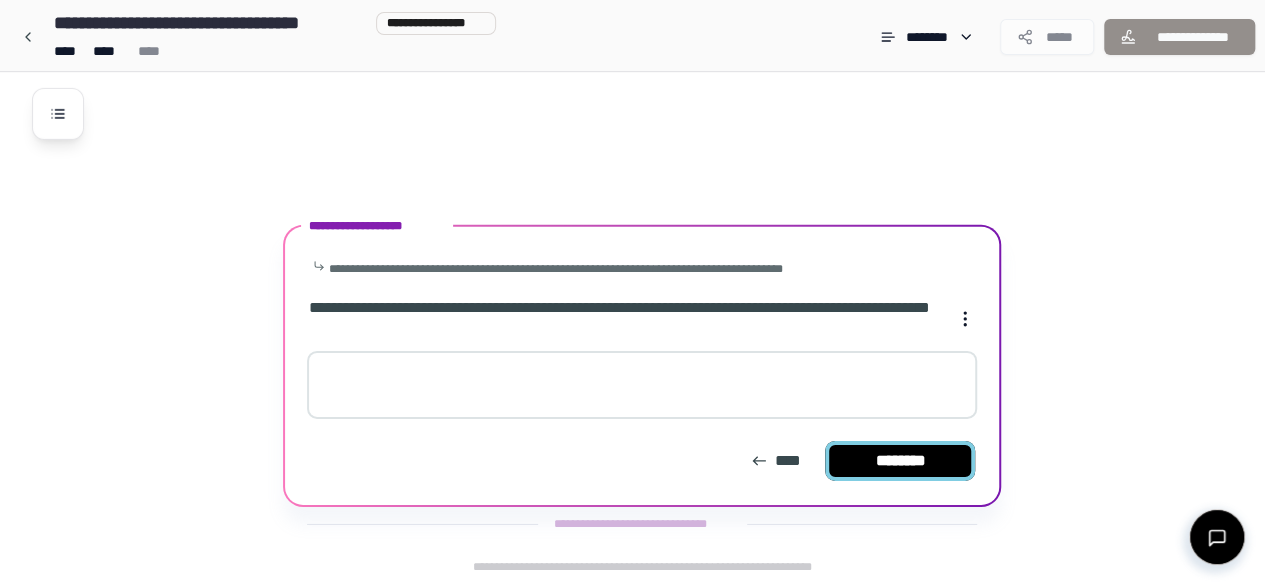 click on "********" at bounding box center (900, 461) 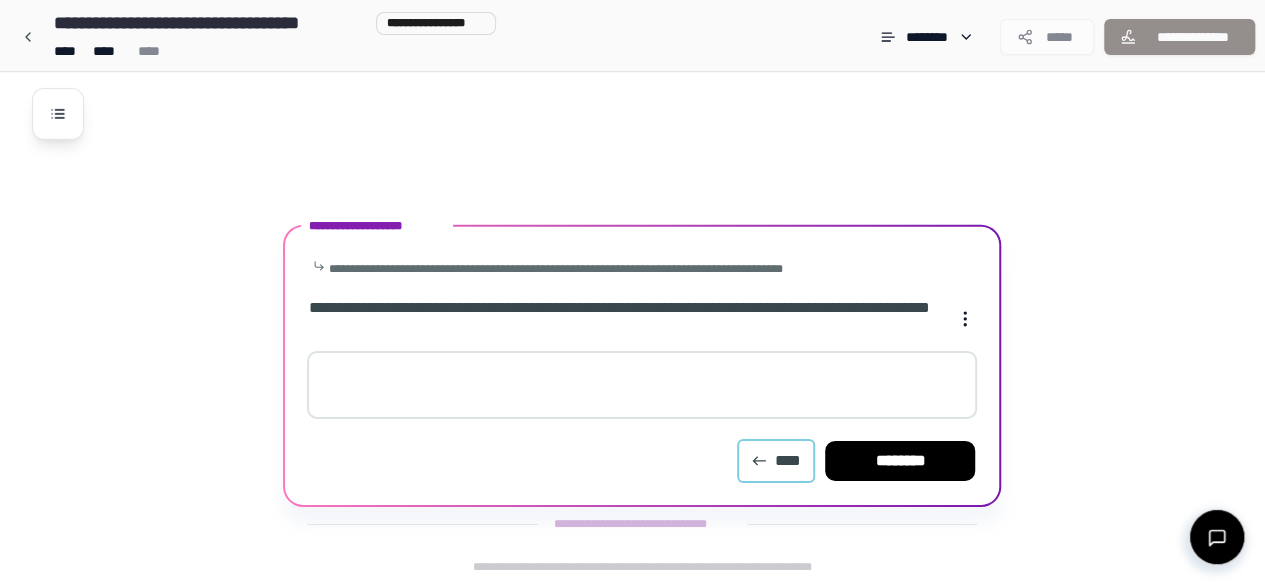 click on "****" at bounding box center [776, 461] 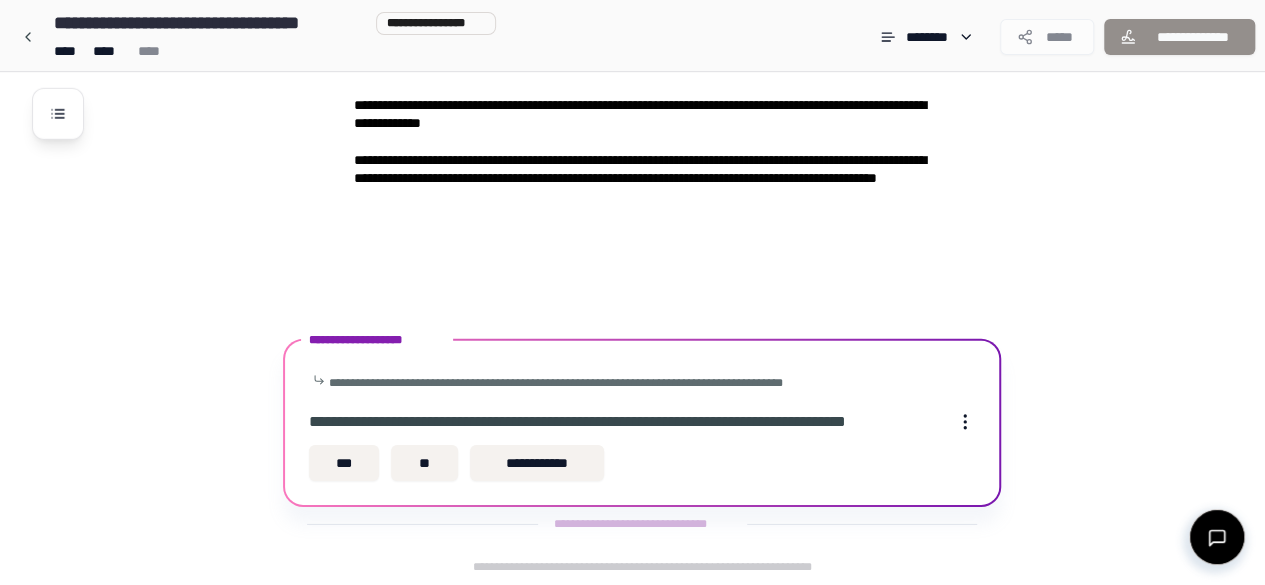 scroll, scrollTop: 2900, scrollLeft: 0, axis: vertical 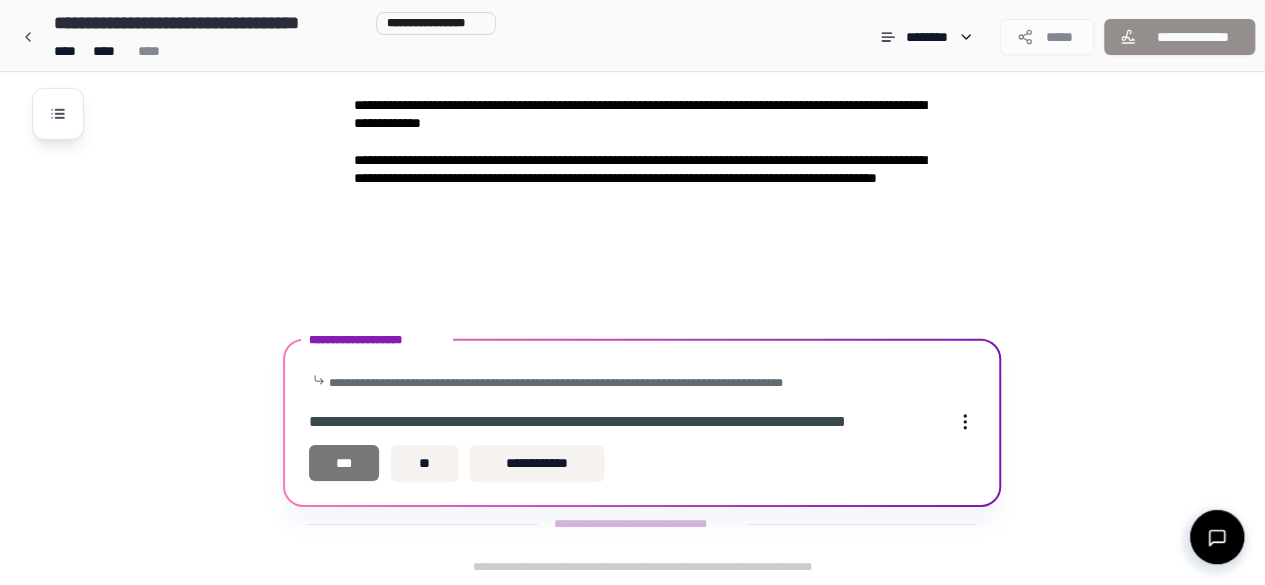 click on "***" at bounding box center (344, 463) 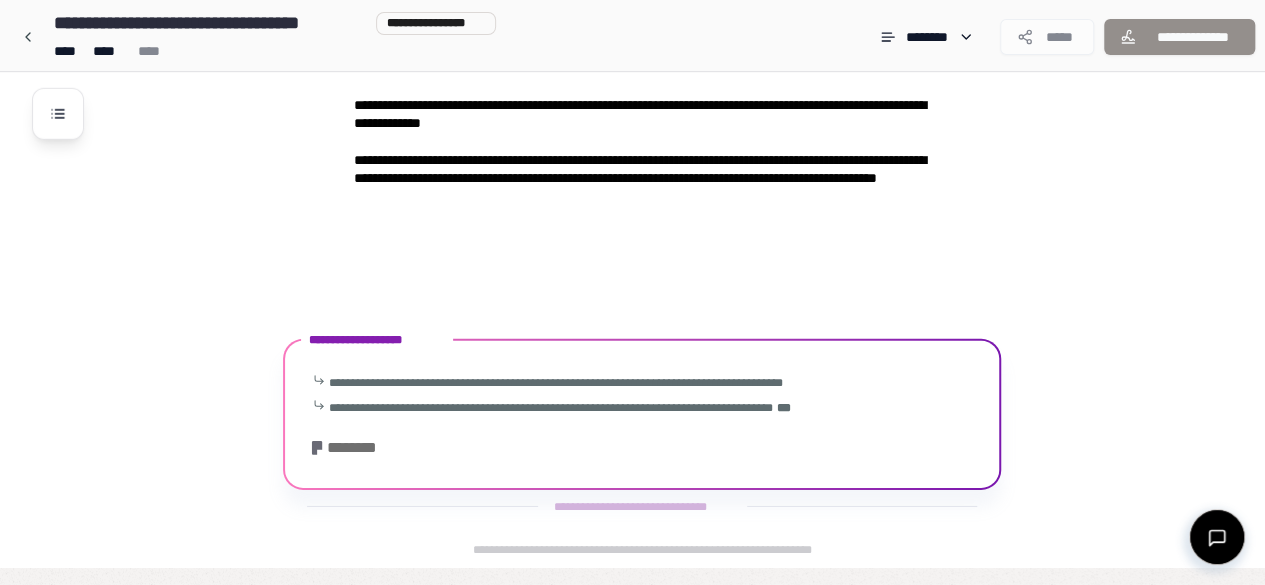 scroll, scrollTop: 2881, scrollLeft: 0, axis: vertical 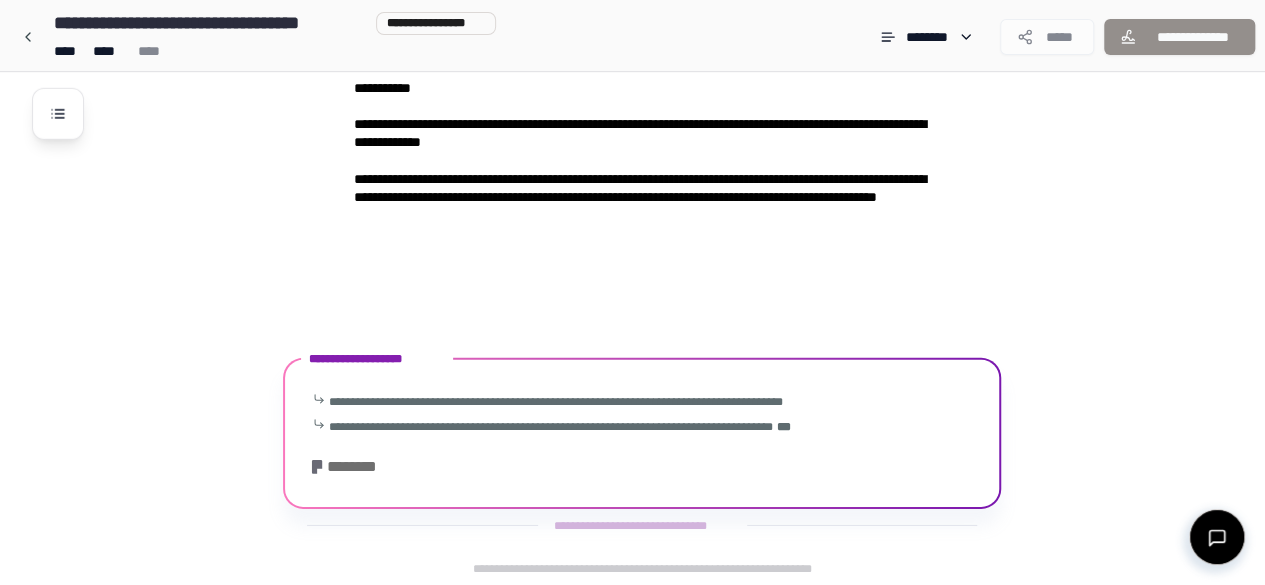 click on "**********" at bounding box center (642, 433) 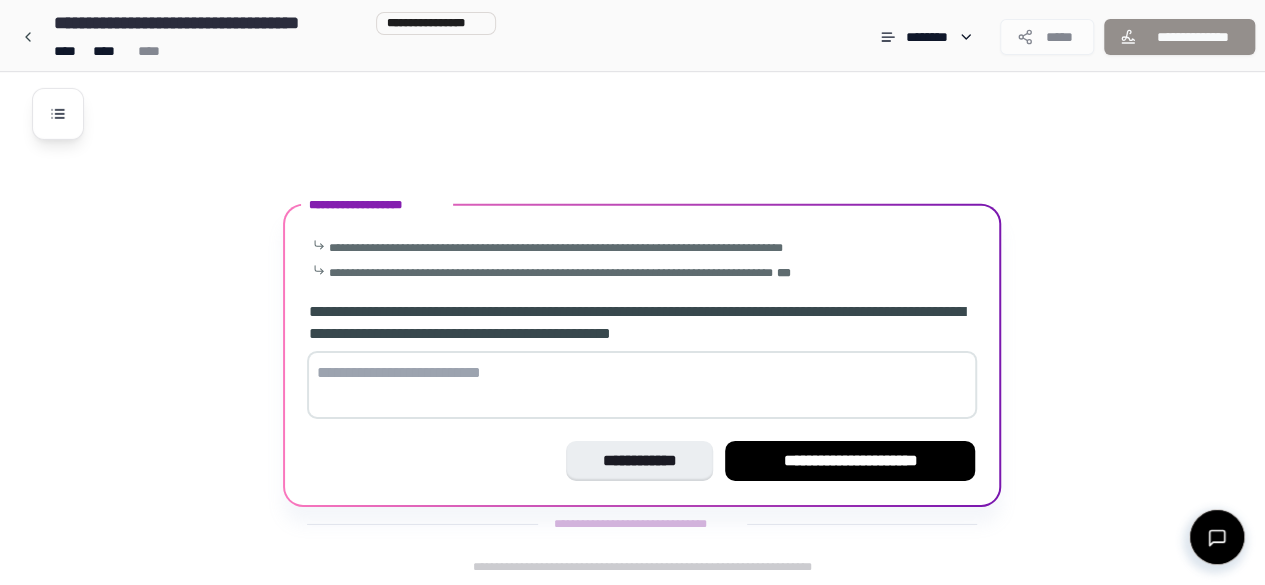 click on "**********" at bounding box center [642, 355] 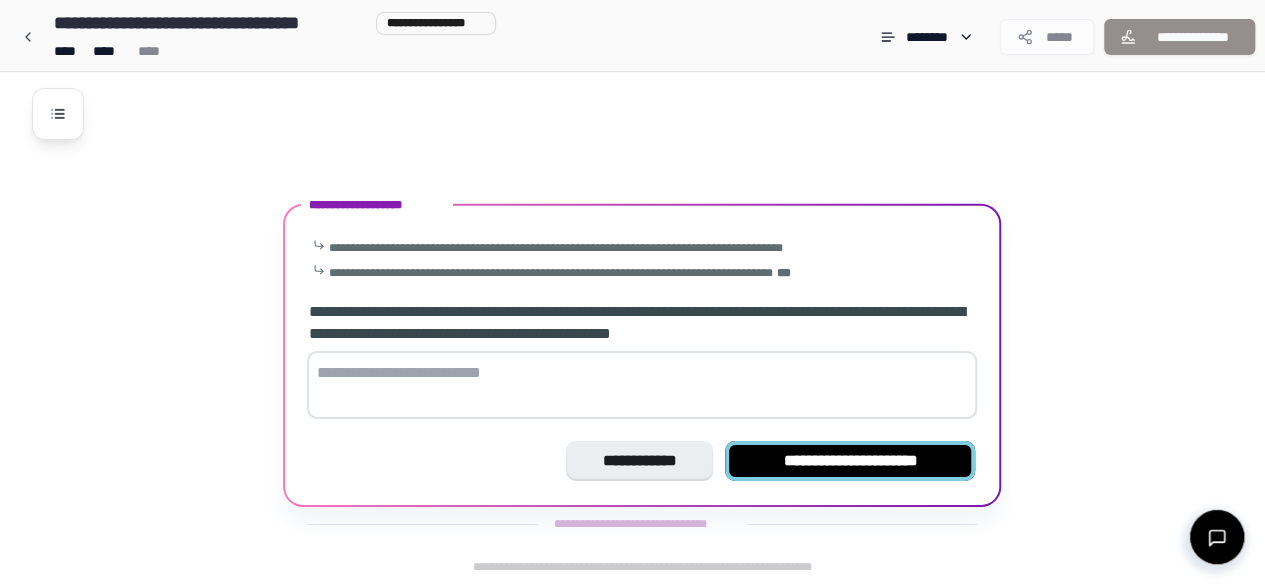 click on "**********" at bounding box center [850, 461] 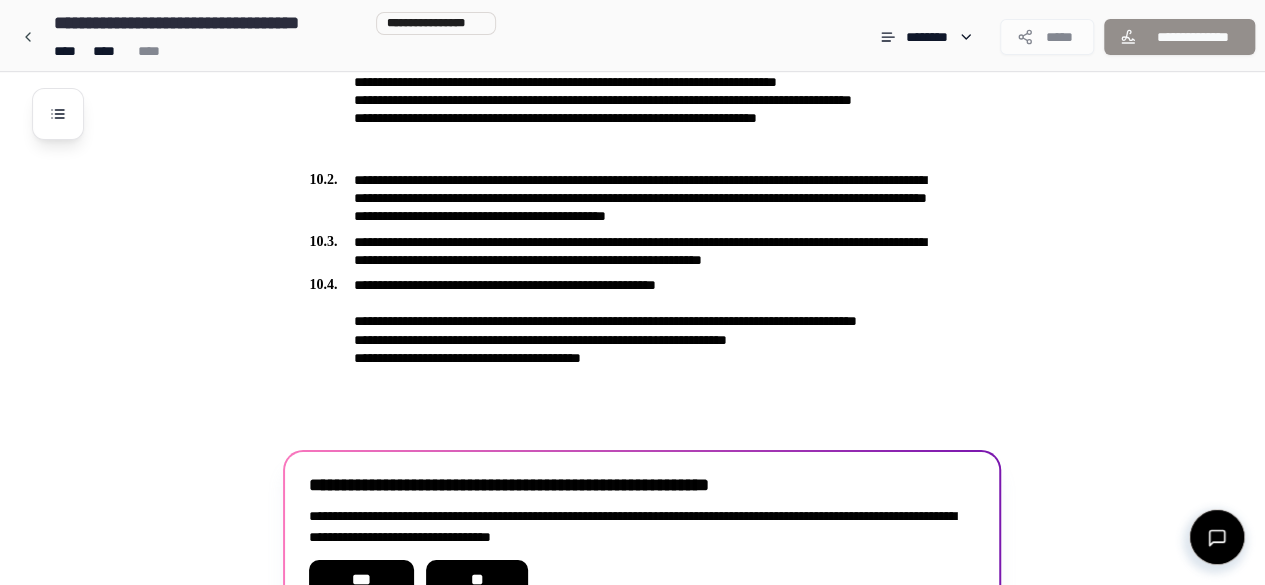 scroll, scrollTop: 3610, scrollLeft: 0, axis: vertical 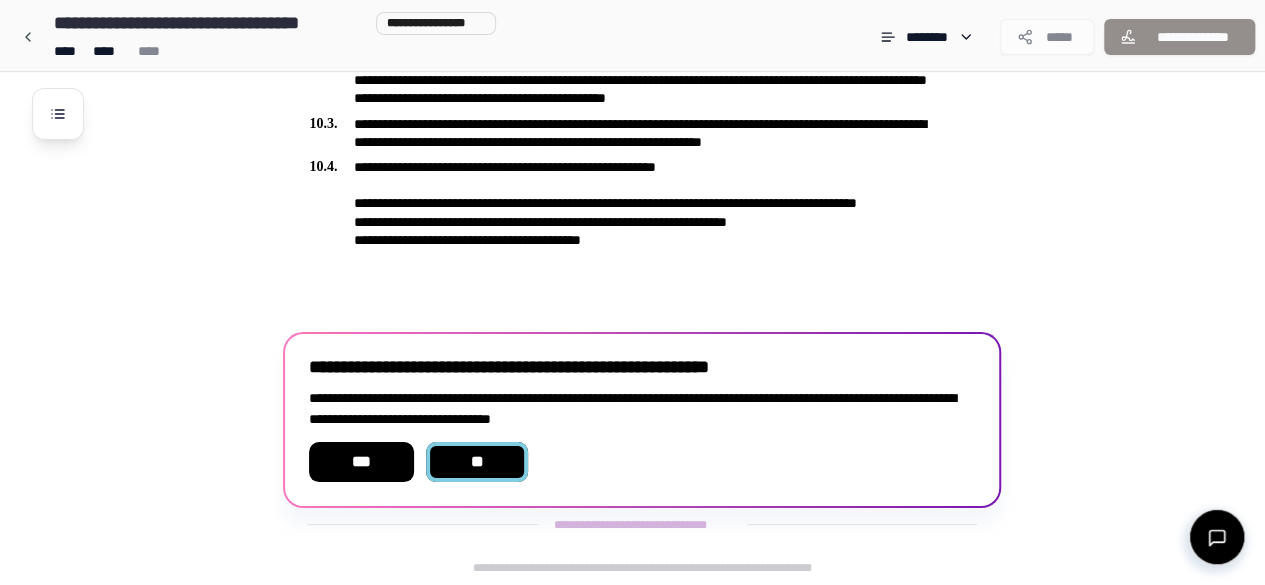 click on "**" at bounding box center (477, 462) 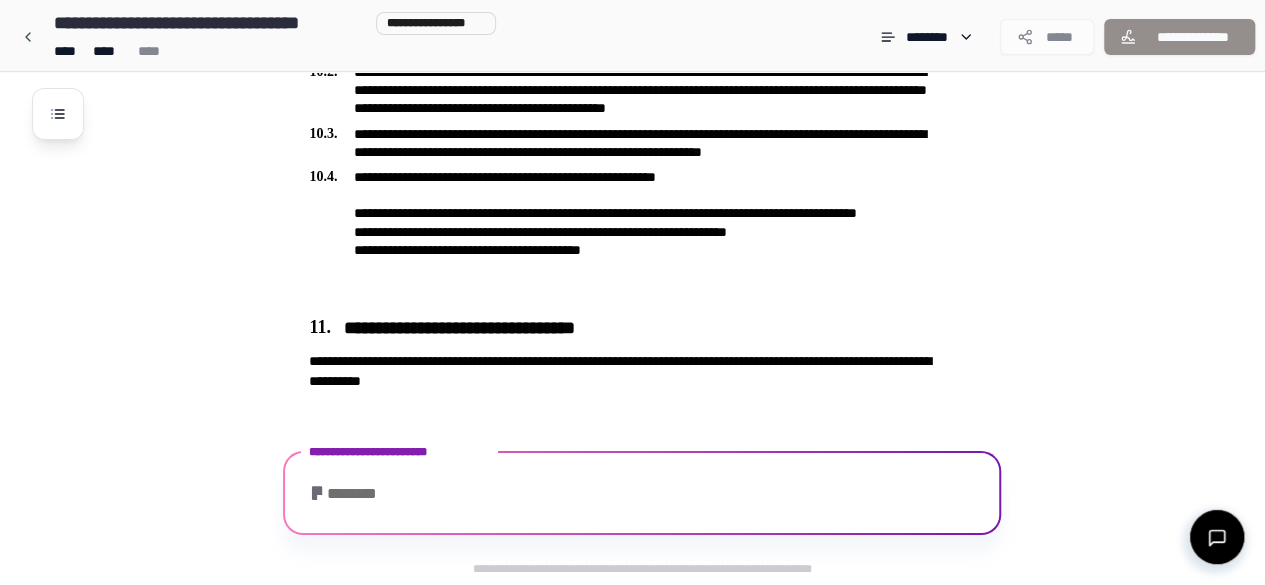 scroll, scrollTop: 3758, scrollLeft: 0, axis: vertical 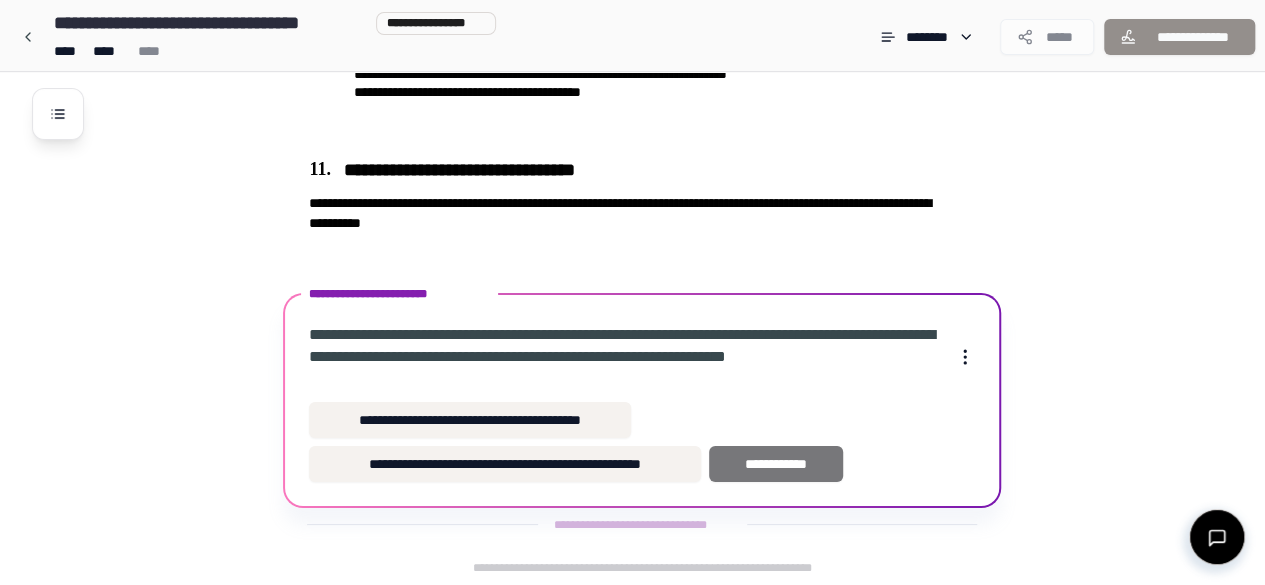 click on "**********" at bounding box center [776, 464] 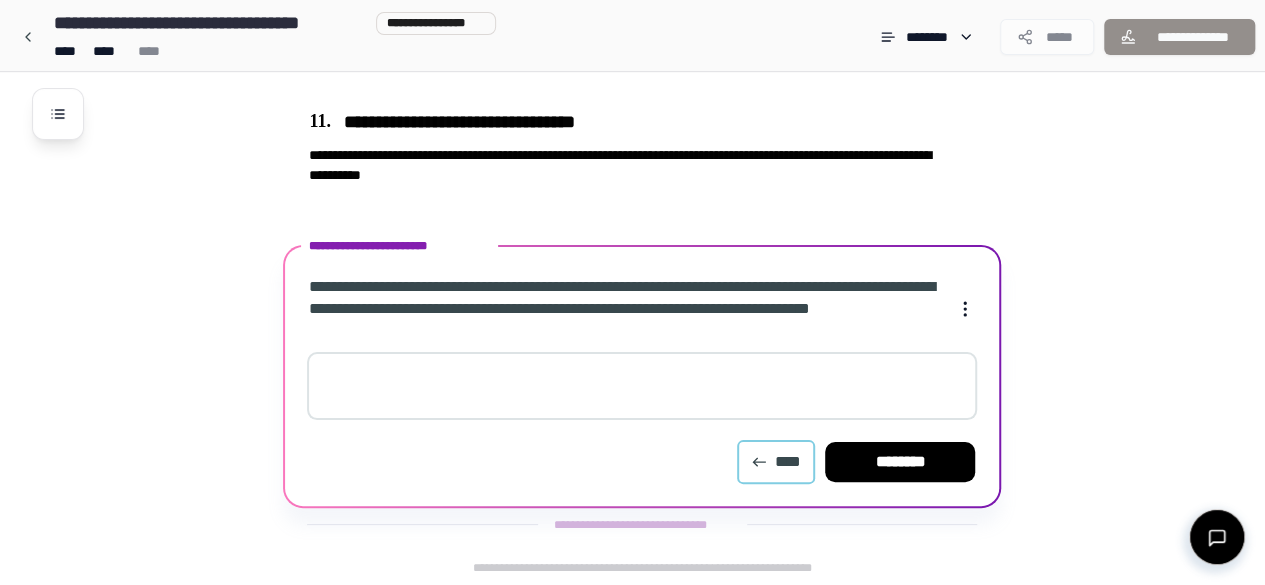 click on "****" at bounding box center (776, 462) 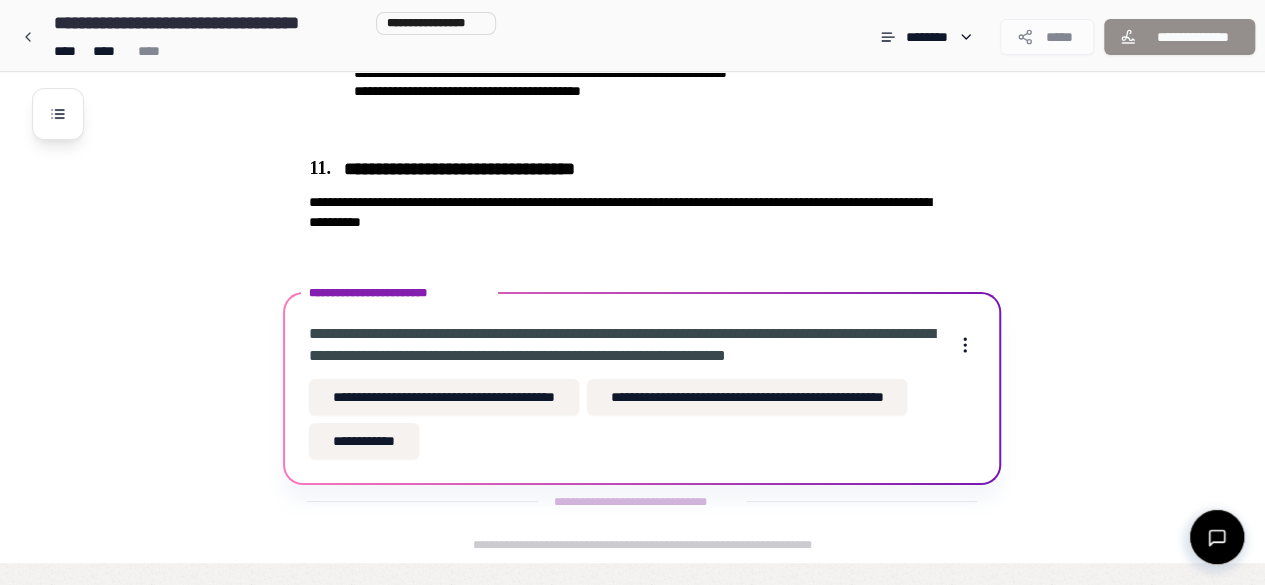 scroll, scrollTop: 3758, scrollLeft: 0, axis: vertical 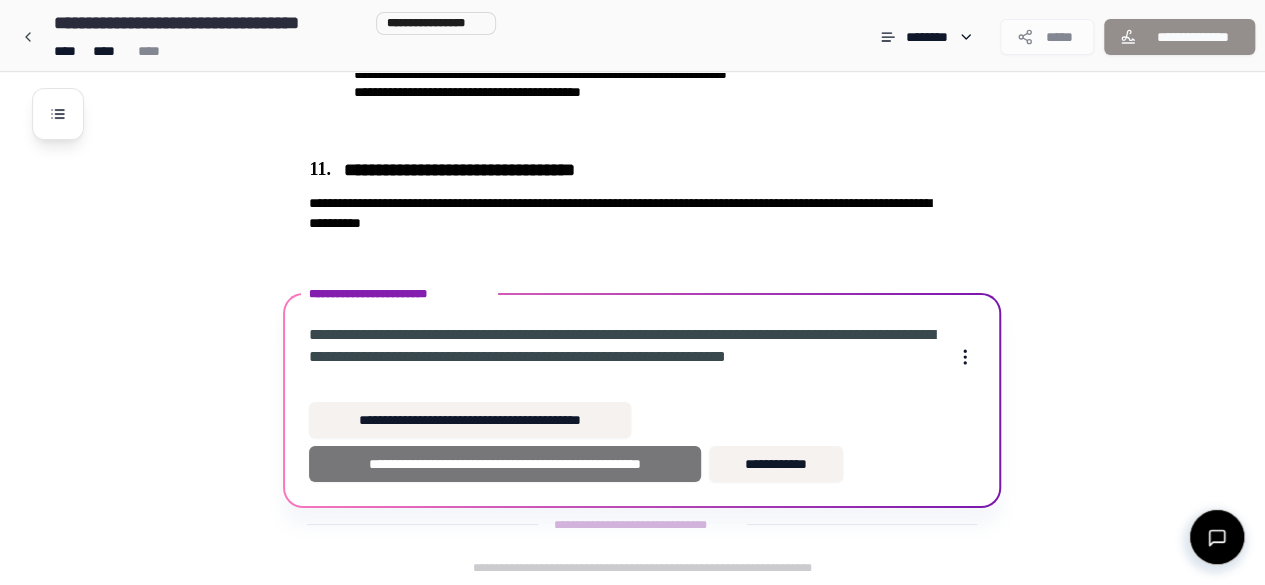 click on "**********" at bounding box center (504, 464) 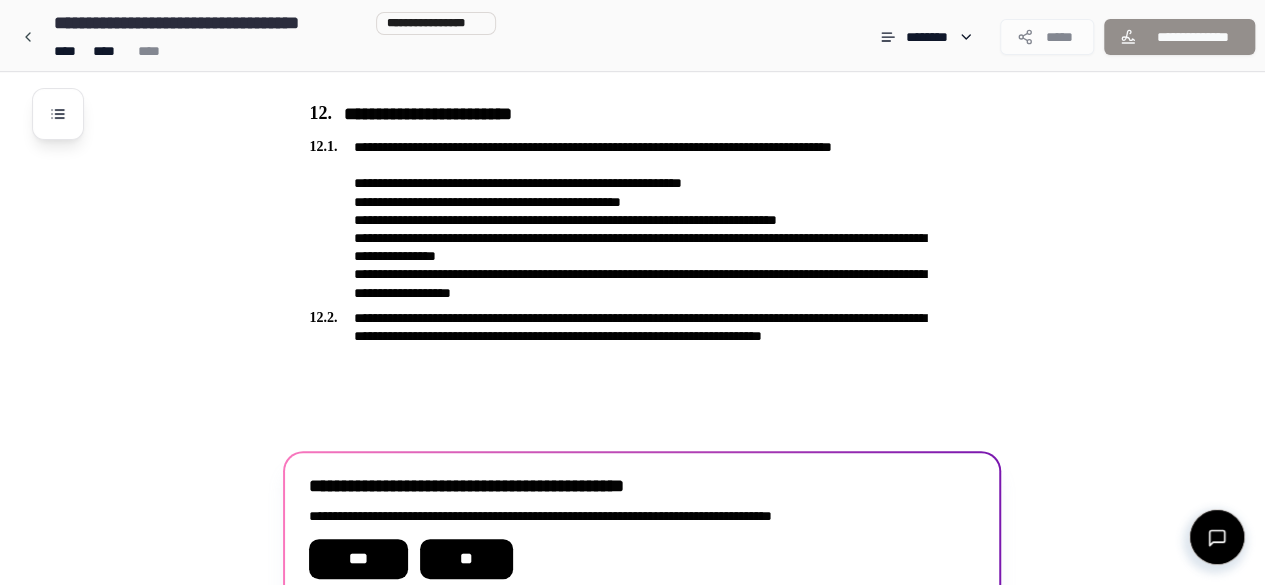 scroll, scrollTop: 4019, scrollLeft: 0, axis: vertical 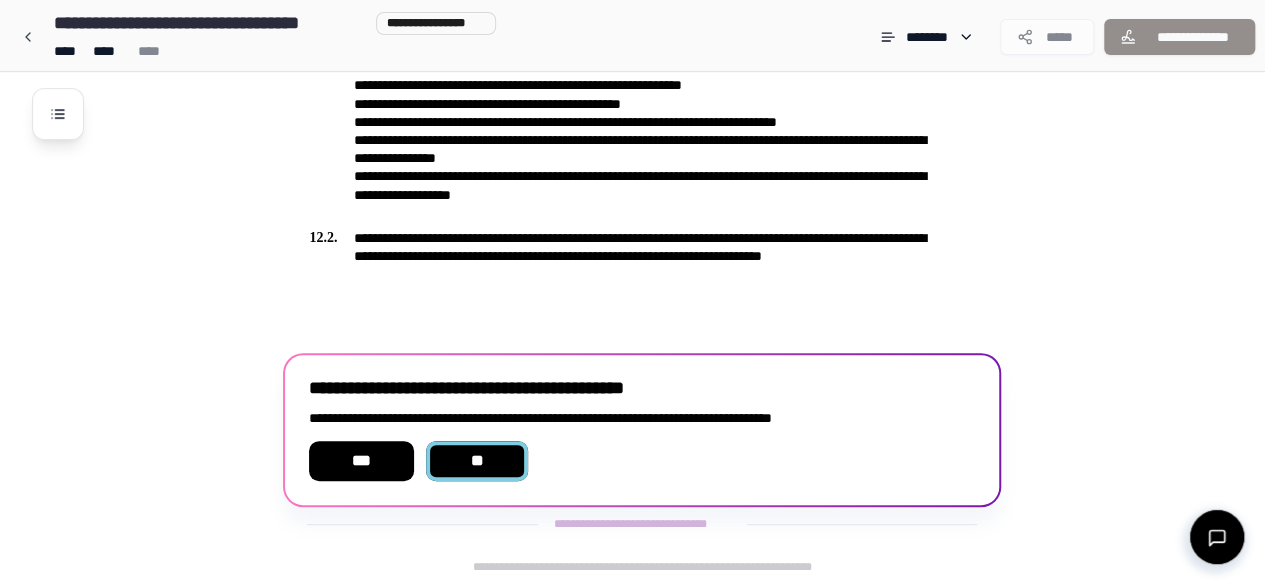 click on "**" at bounding box center (477, 461) 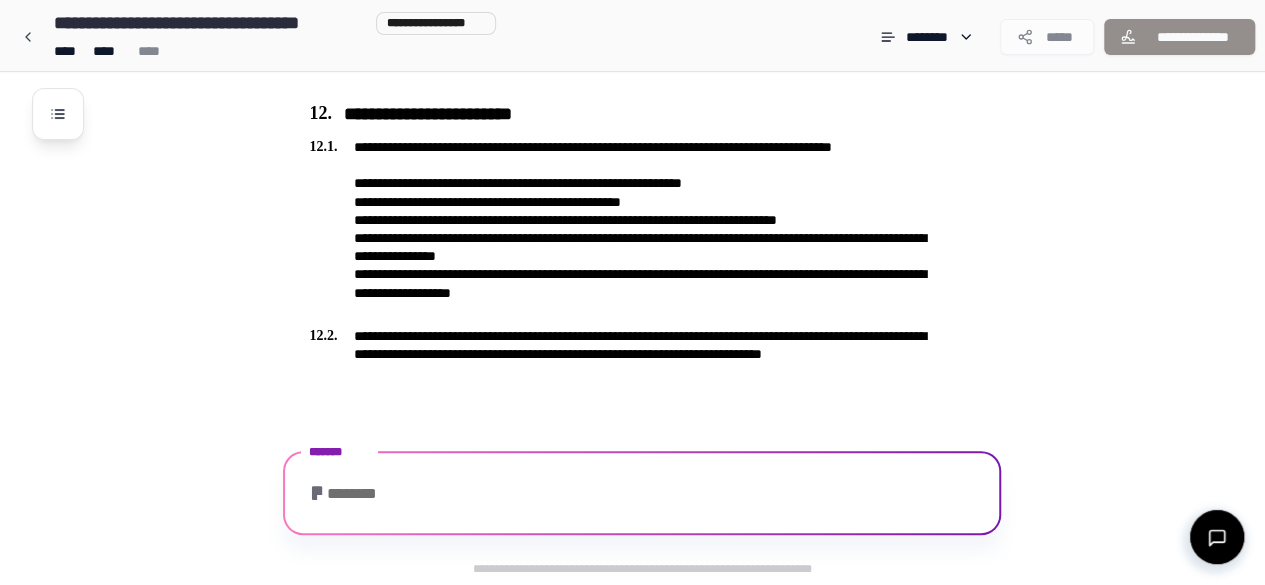 scroll, scrollTop: 4019, scrollLeft: 0, axis: vertical 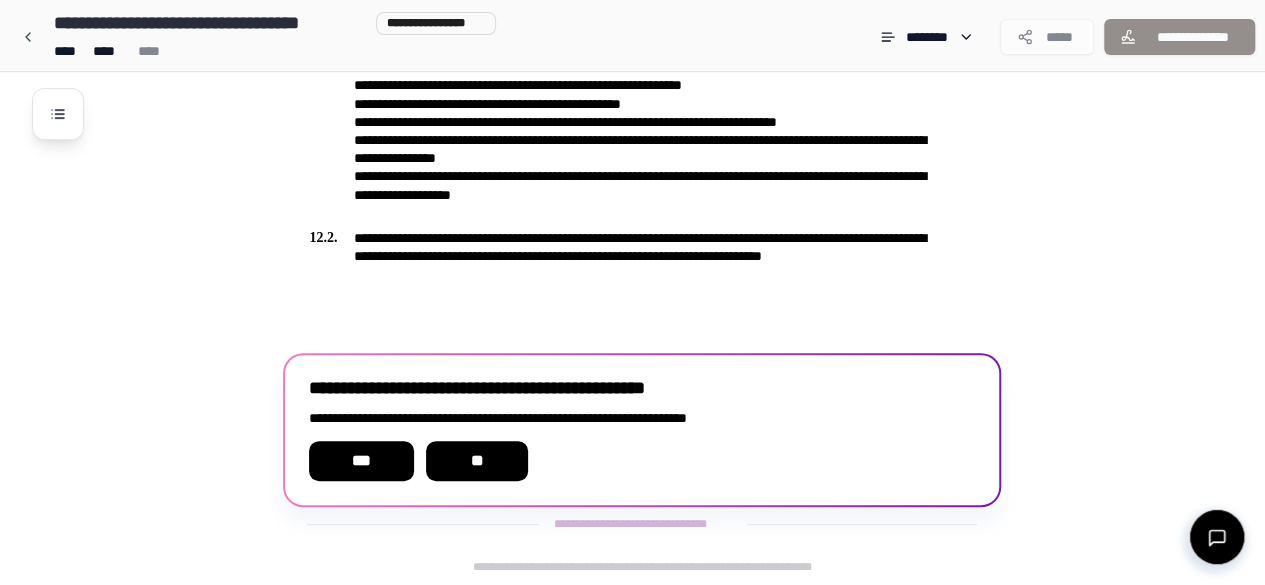 click on "**" at bounding box center [477, 461] 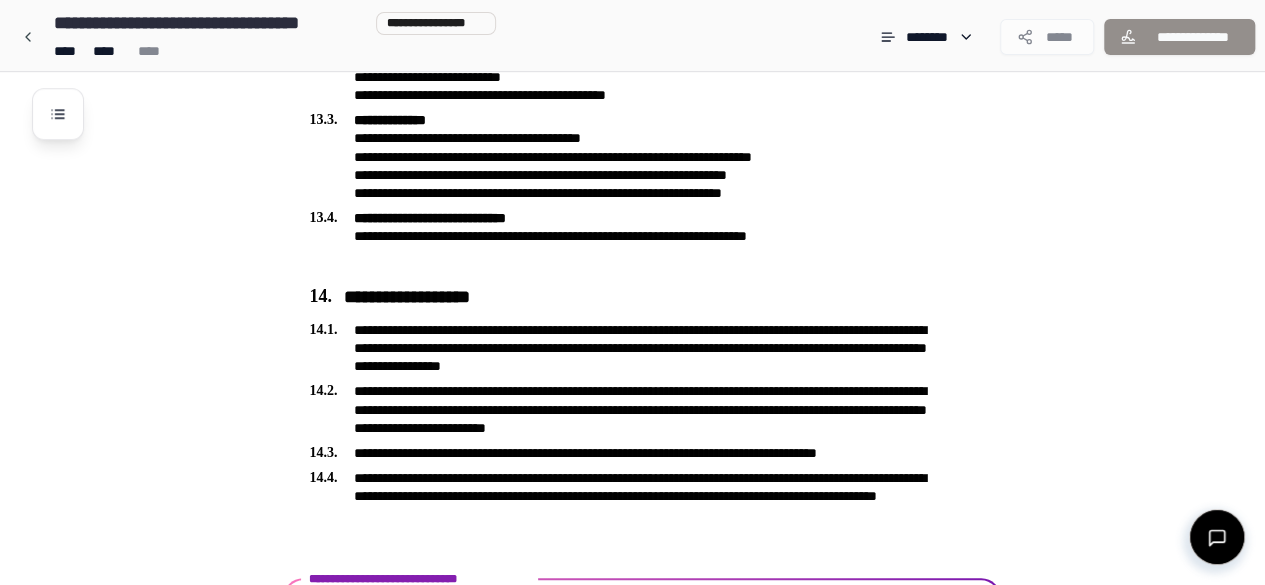 scroll, scrollTop: 4700, scrollLeft: 0, axis: vertical 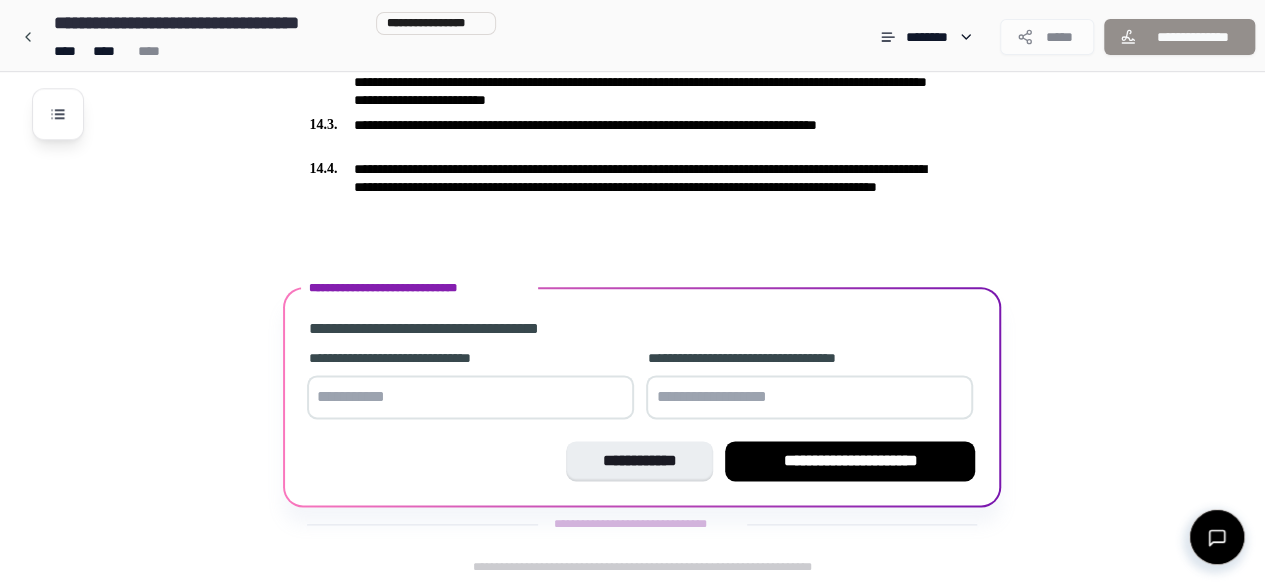 click at bounding box center [470, 397] 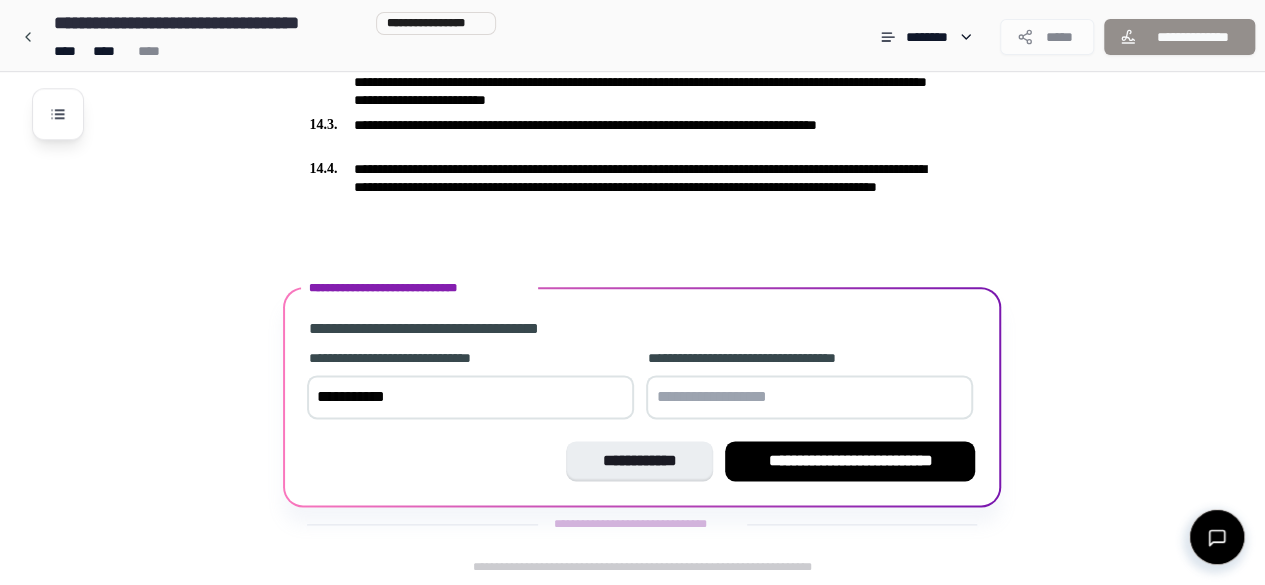 type on "**********" 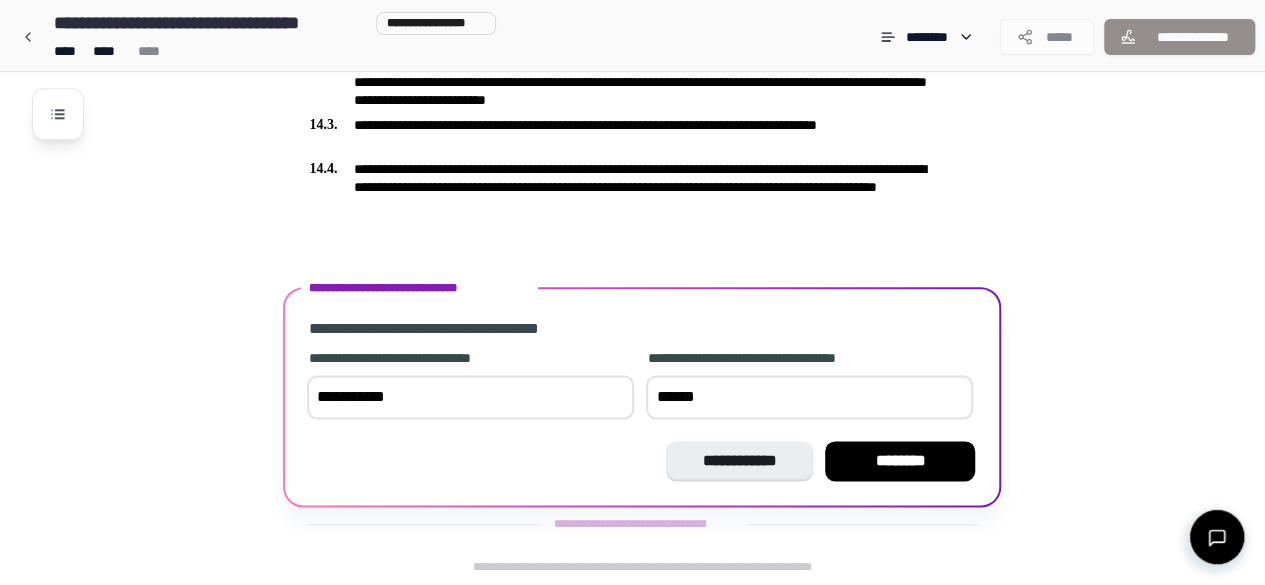 scroll, scrollTop: 4887, scrollLeft: 0, axis: vertical 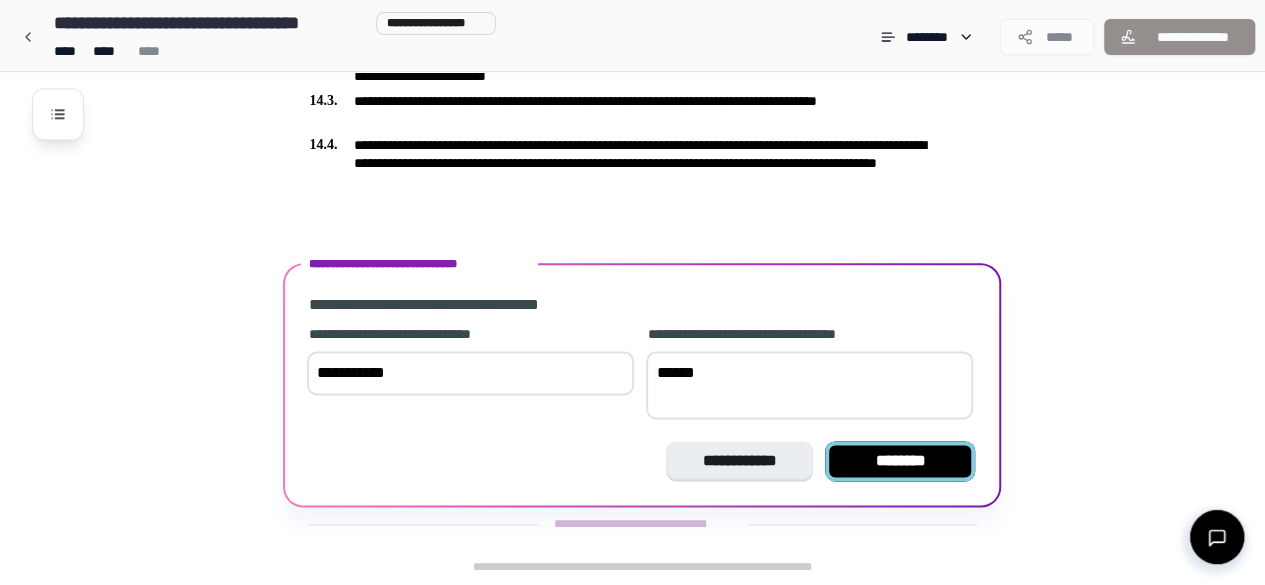 type on "*****" 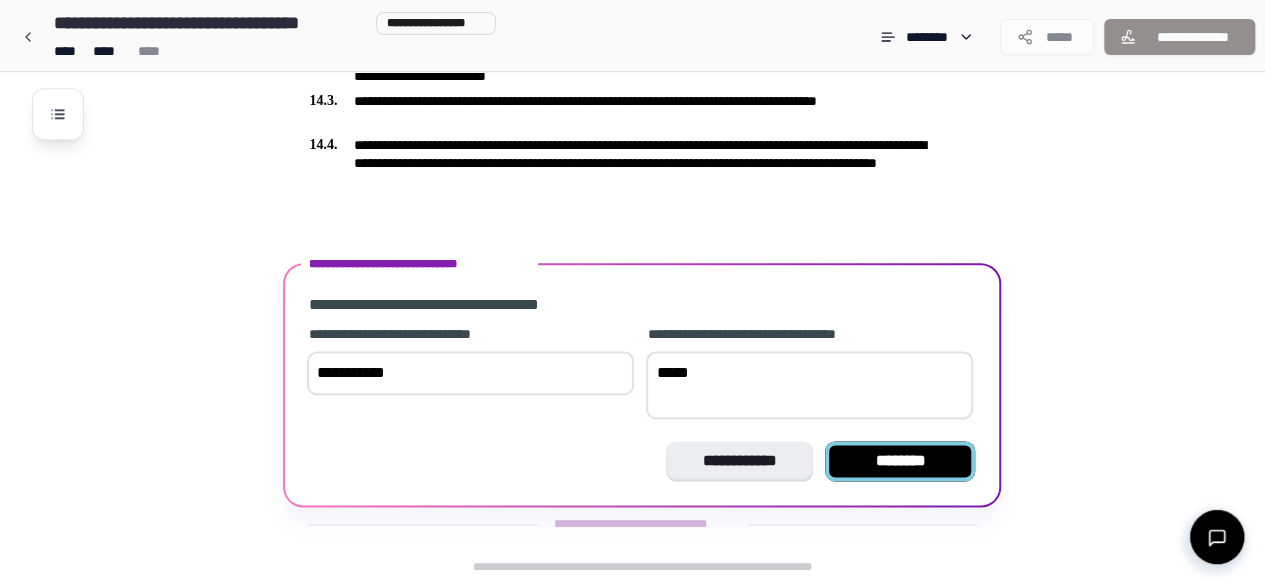 click on "********" at bounding box center (900, 461) 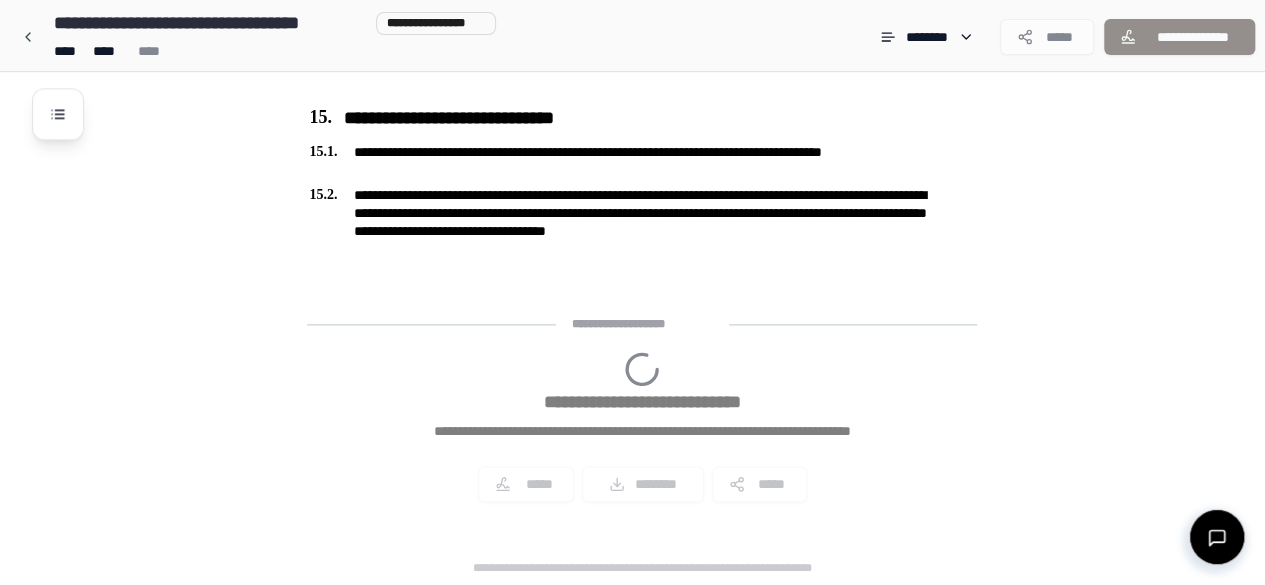 scroll, scrollTop: 5144, scrollLeft: 0, axis: vertical 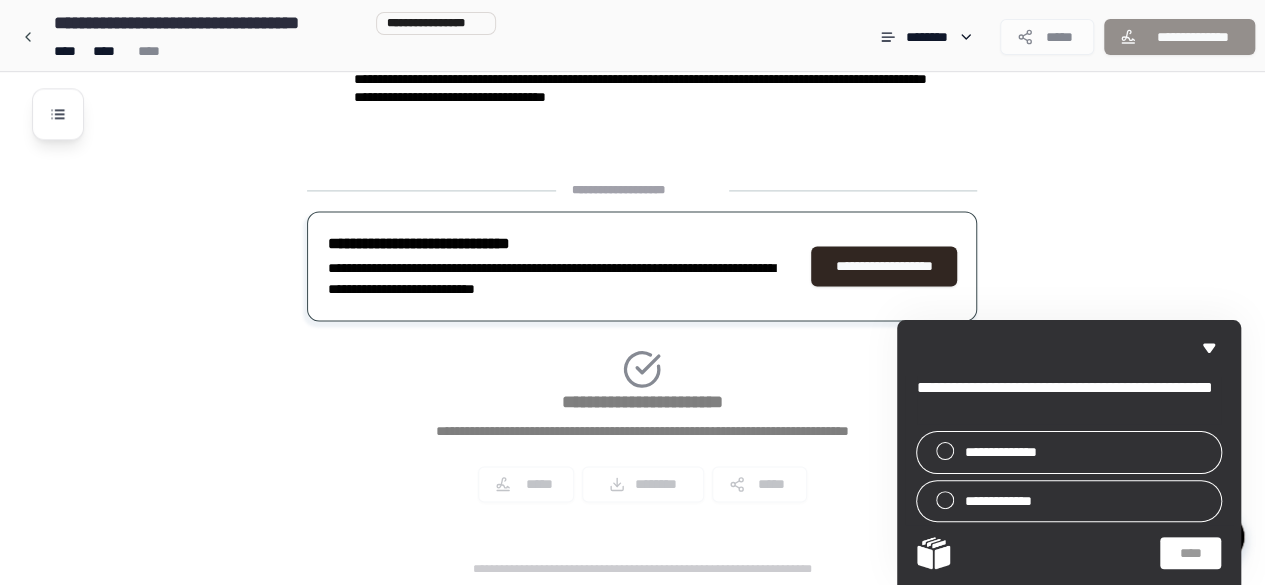 click on "**********" at bounding box center [658, -2243] 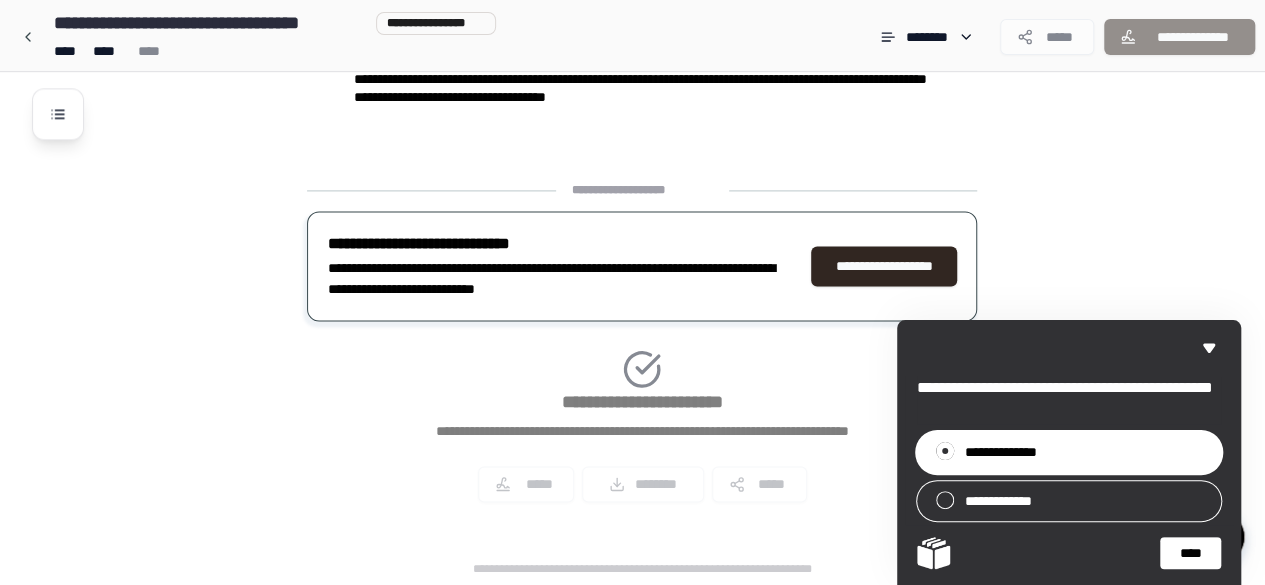 click on "****" at bounding box center [1190, 553] 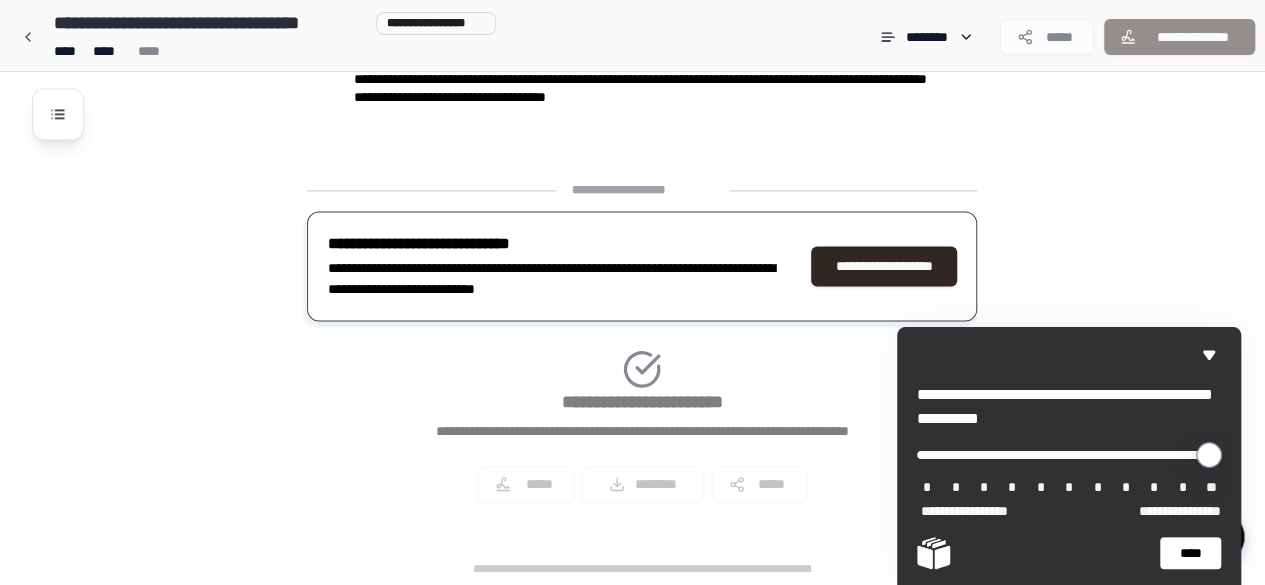 drag, startPoint x: 1024, startPoint y: 450, endPoint x: 1137, endPoint y: 461, distance: 113.534134 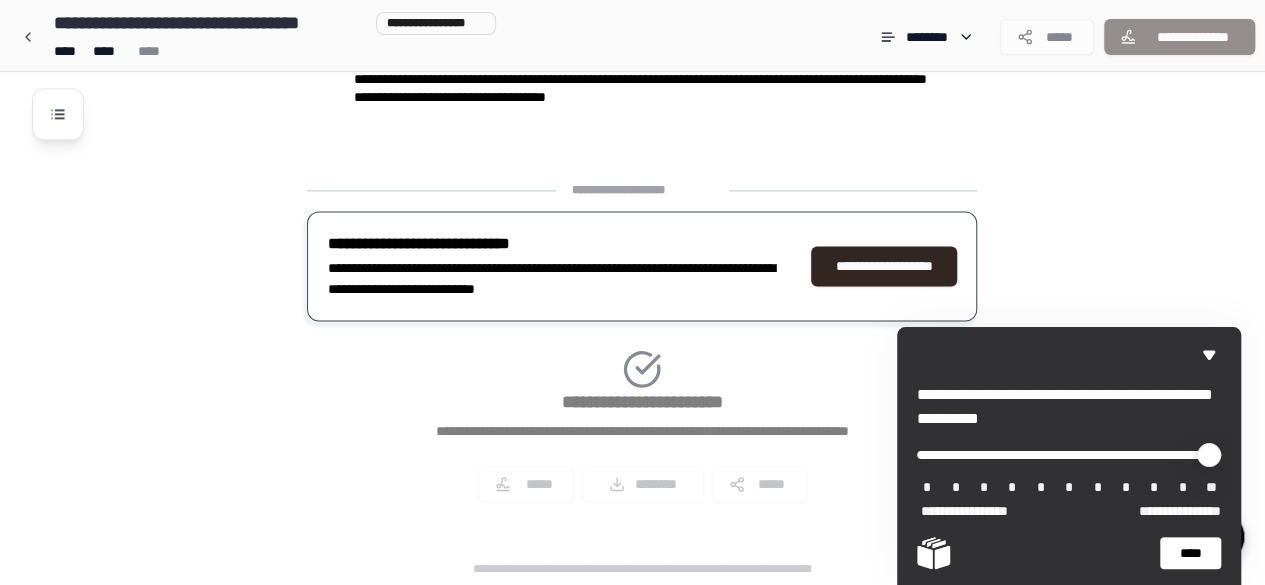 click on "****" at bounding box center [1190, 553] 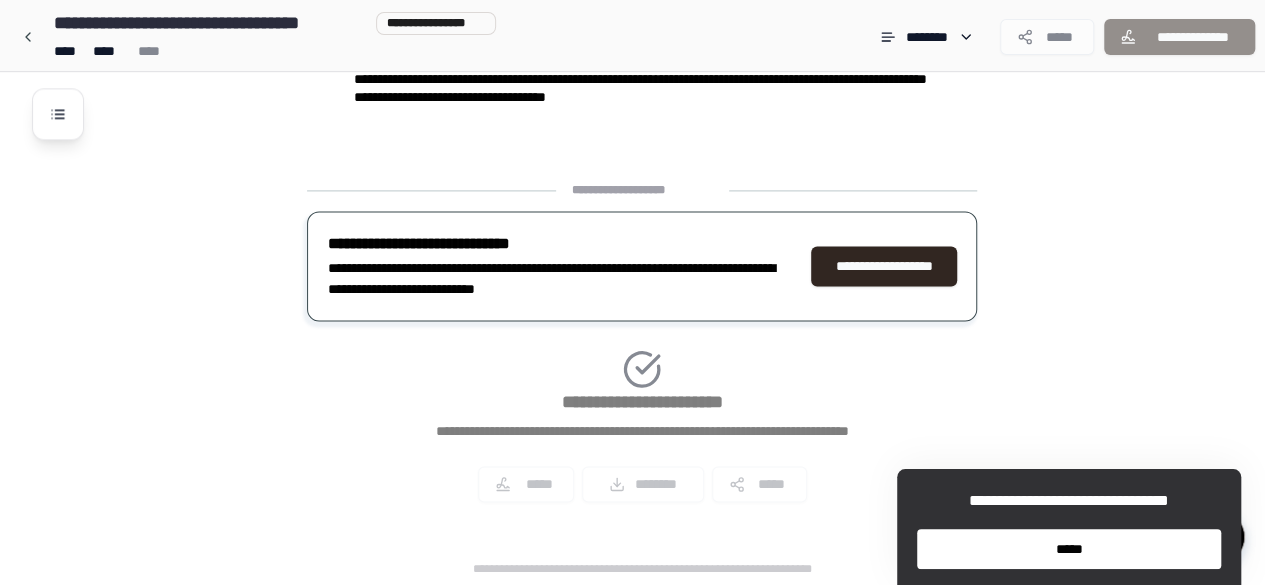 click on "*****" at bounding box center [1069, 549] 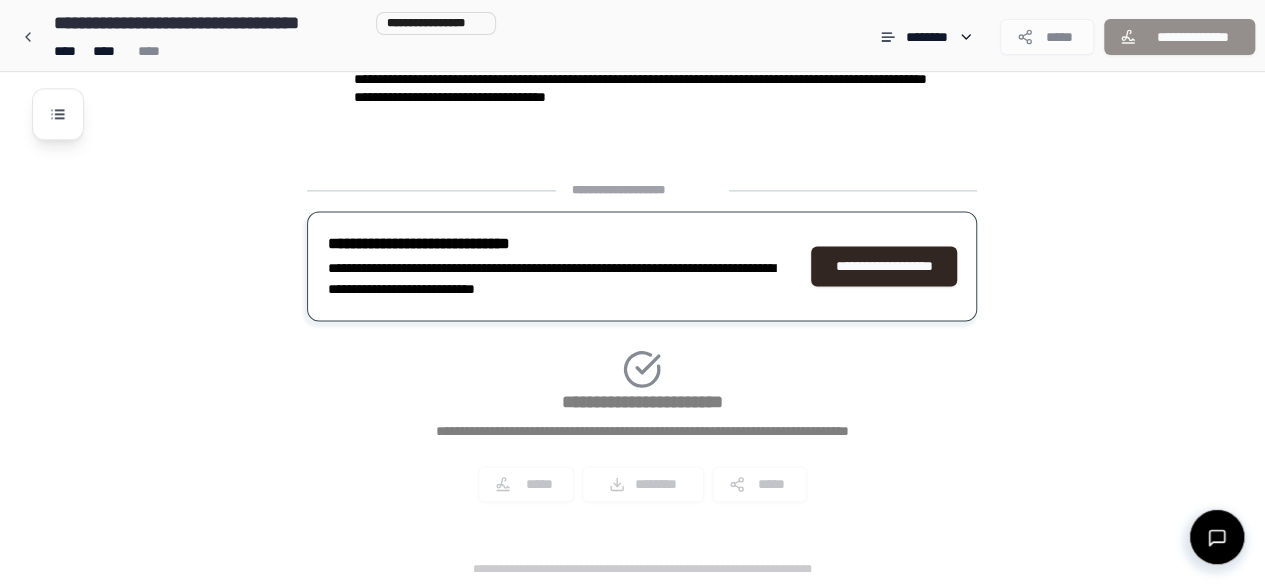 click on "**********" at bounding box center [642, 349] 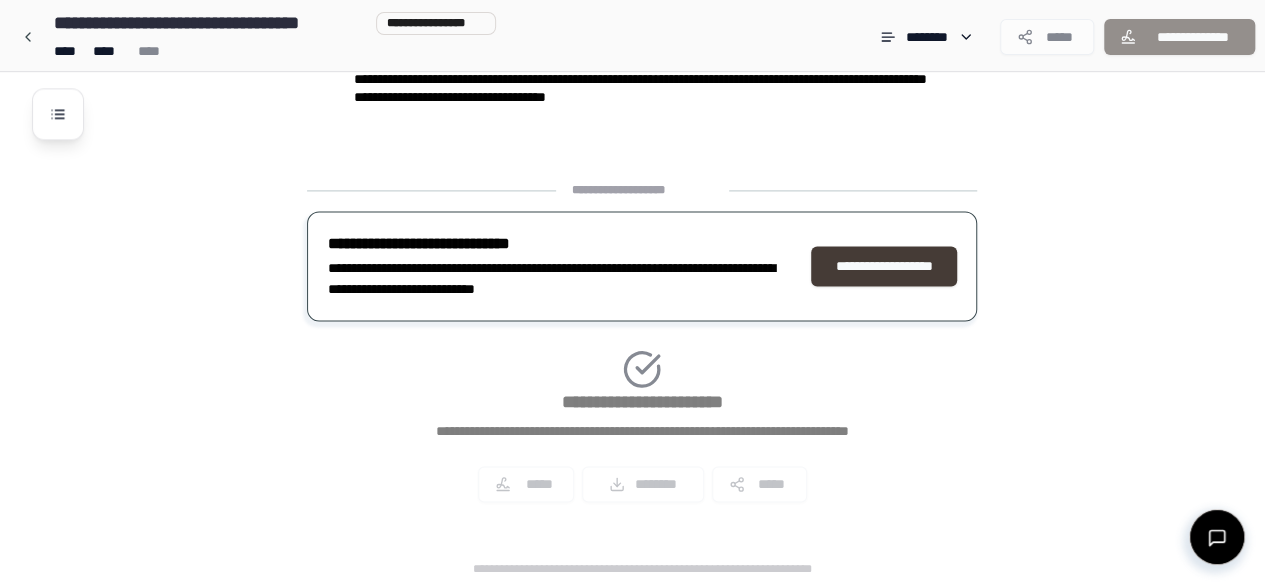 click on "**********" at bounding box center (884, 266) 